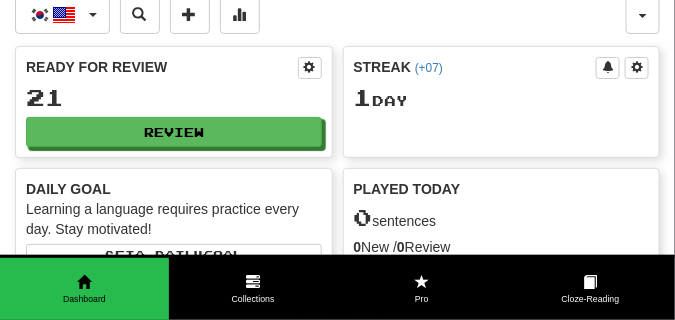 scroll, scrollTop: 0, scrollLeft: 0, axis: both 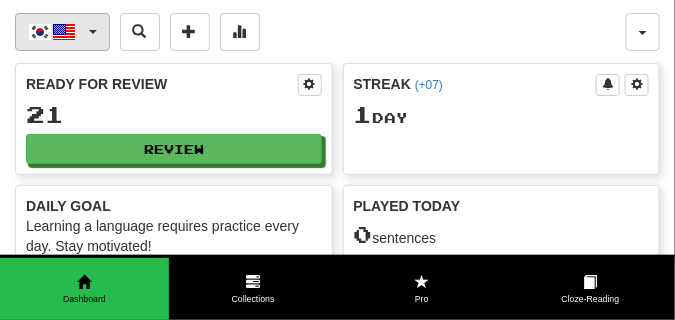 click at bounding box center (93, 32) 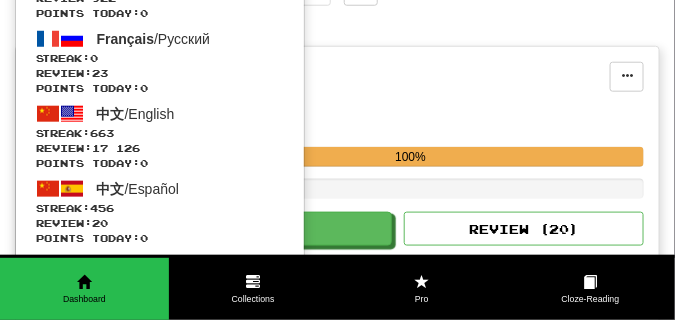 scroll, scrollTop: 350, scrollLeft: 0, axis: vertical 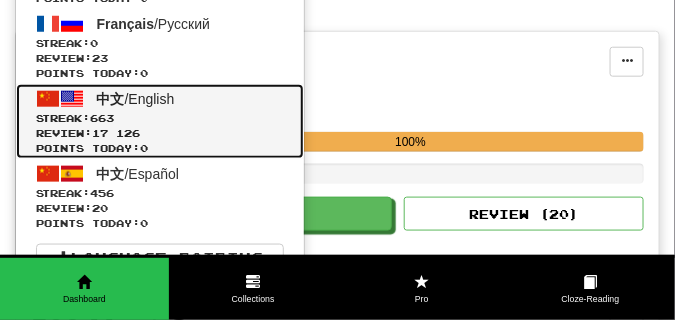 click on "Streak:  663" at bounding box center (160, 118) 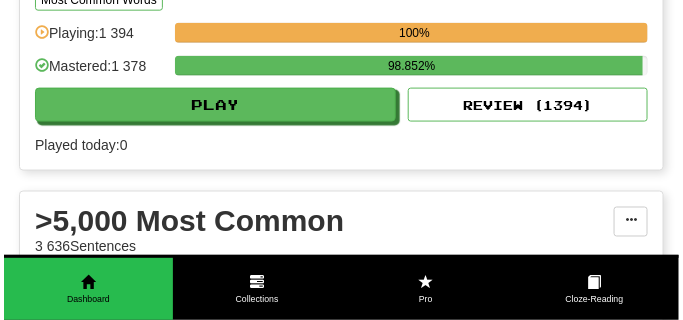 scroll, scrollTop: 1950, scrollLeft: 0, axis: vertical 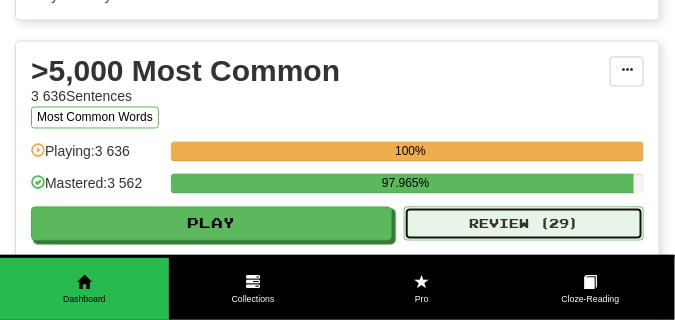 click on "Review ( 29 )" at bounding box center [524, 224] 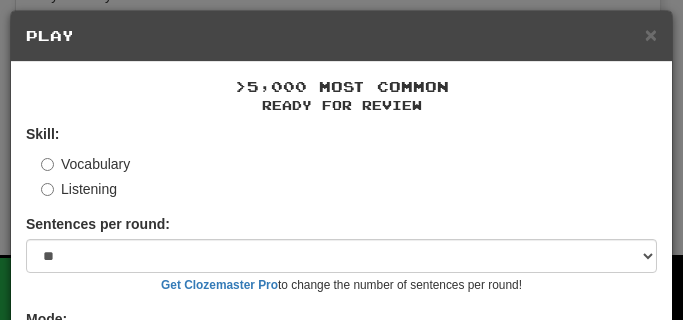 scroll, scrollTop: 161, scrollLeft: 0, axis: vertical 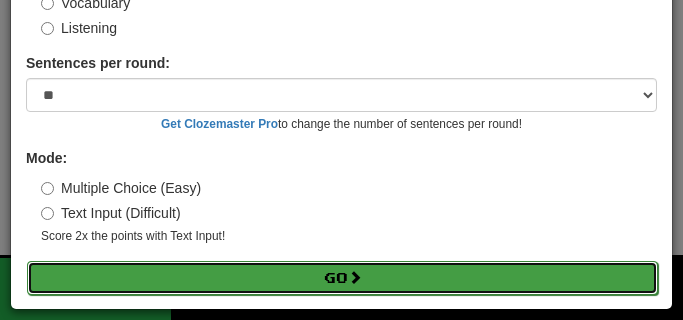 click on "Go" at bounding box center [342, 278] 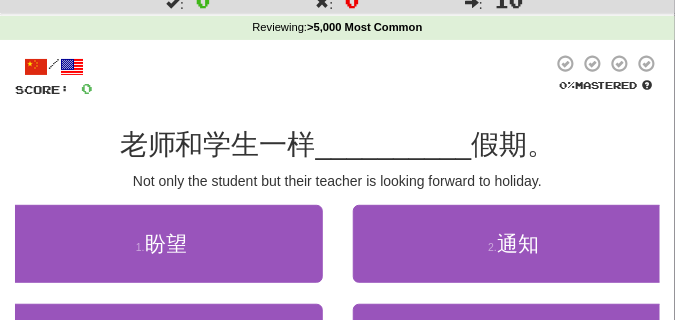 scroll, scrollTop: 100, scrollLeft: 0, axis: vertical 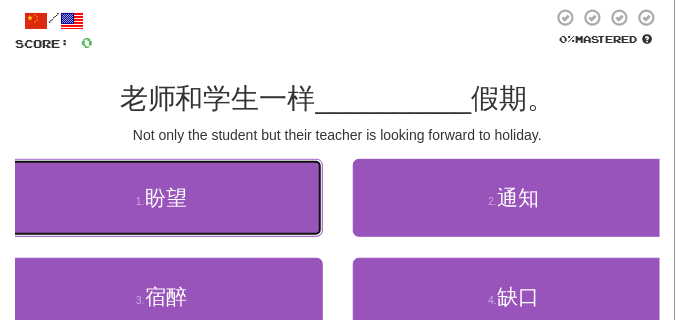 click on "1 .  盼望" at bounding box center (161, 198) 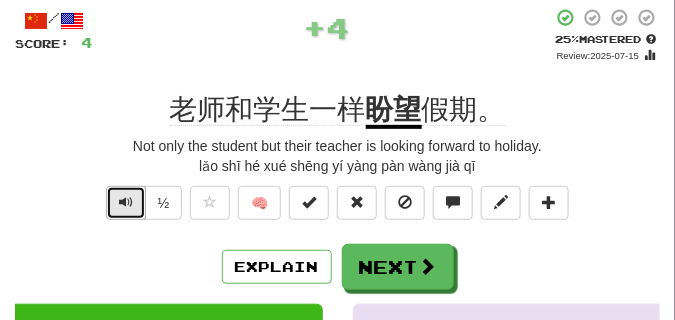 click at bounding box center [126, 202] 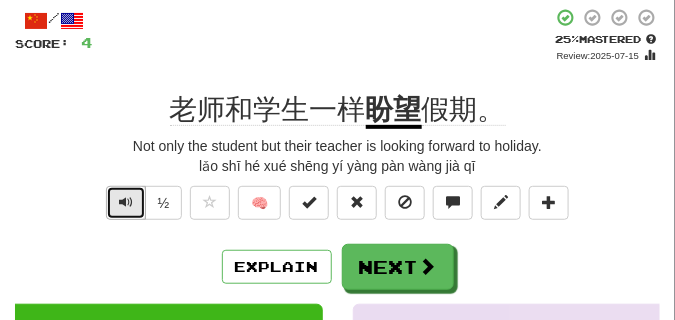 click at bounding box center [126, 202] 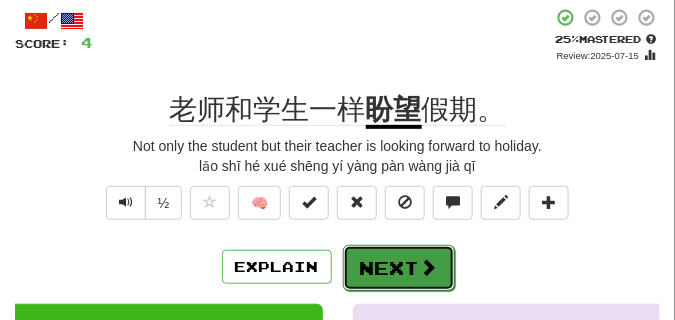 click on "Next" at bounding box center [399, 268] 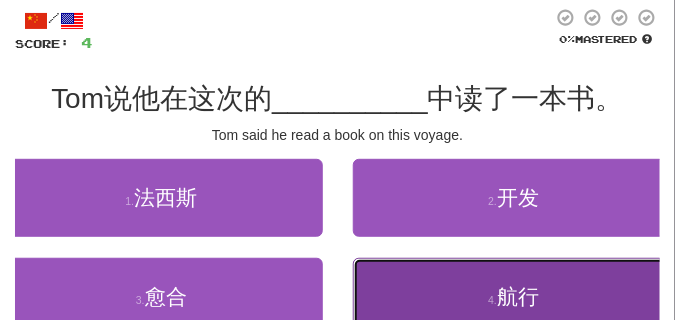 click on "4 .  航行" at bounding box center (514, 297) 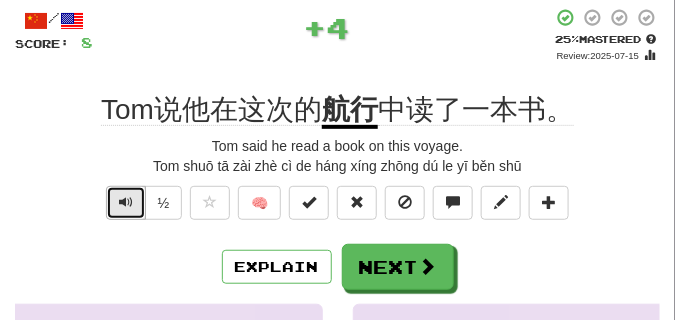 click at bounding box center [126, 203] 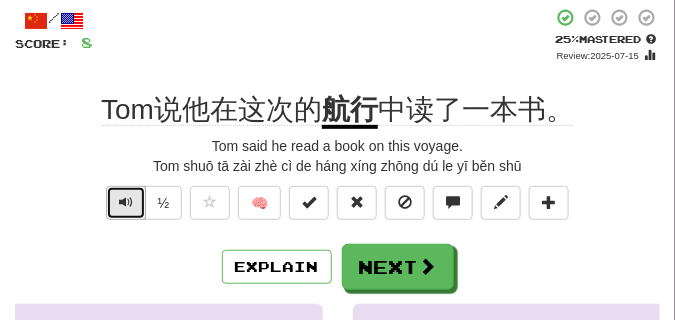 click at bounding box center [126, 202] 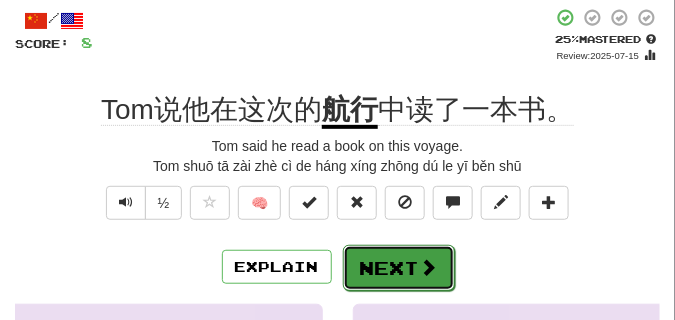 click on "Next" at bounding box center (399, 268) 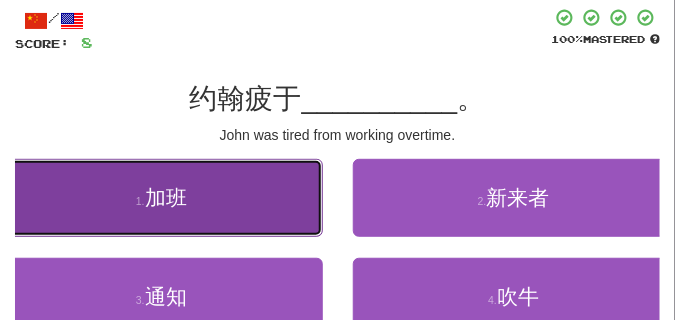 click on "1 .  加班" at bounding box center [161, 198] 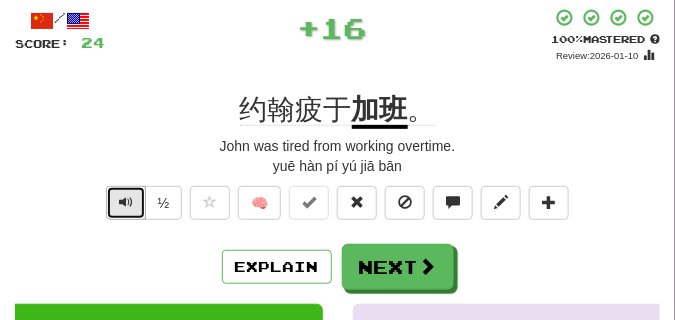 click at bounding box center [126, 203] 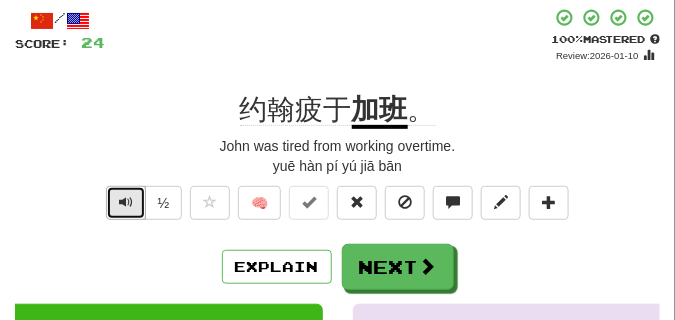 click at bounding box center (126, 203) 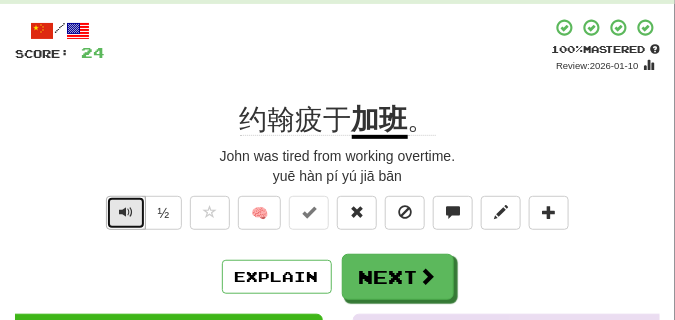 scroll, scrollTop: 100, scrollLeft: 0, axis: vertical 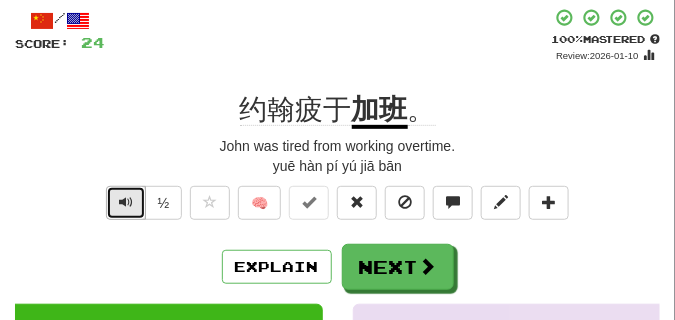 click at bounding box center [126, 202] 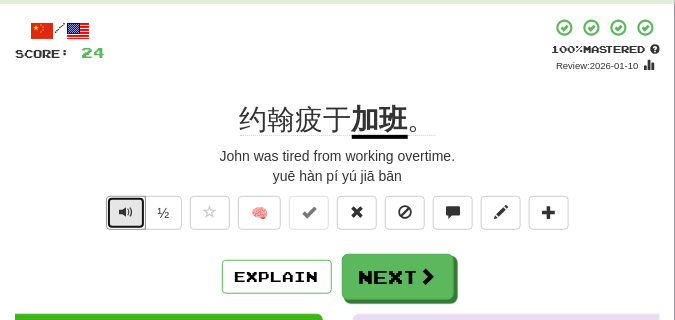 scroll, scrollTop: 100, scrollLeft: 0, axis: vertical 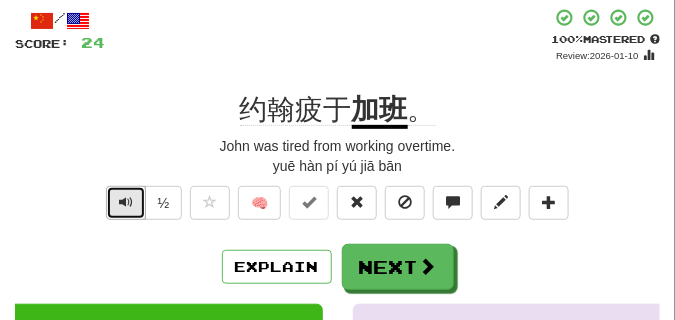 click at bounding box center [126, 203] 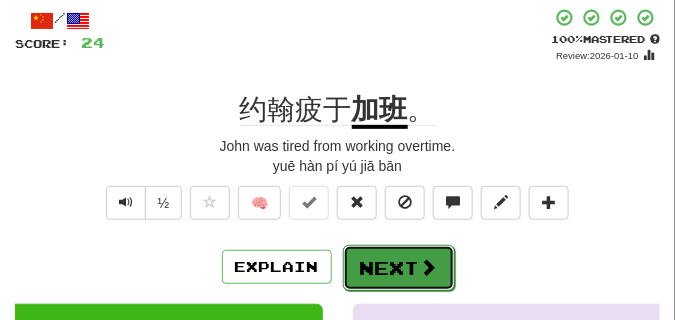 click on "Next" at bounding box center (399, 268) 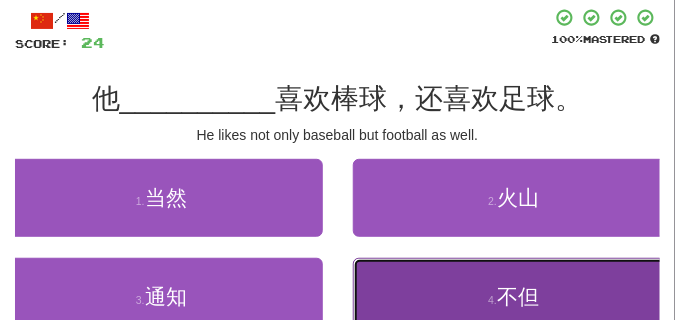 click on "4 .  不但" at bounding box center (514, 297) 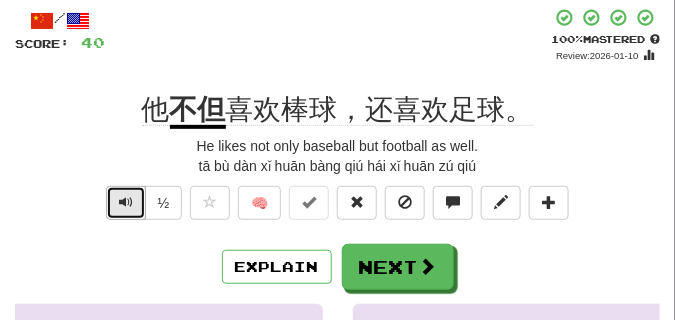 click at bounding box center [126, 202] 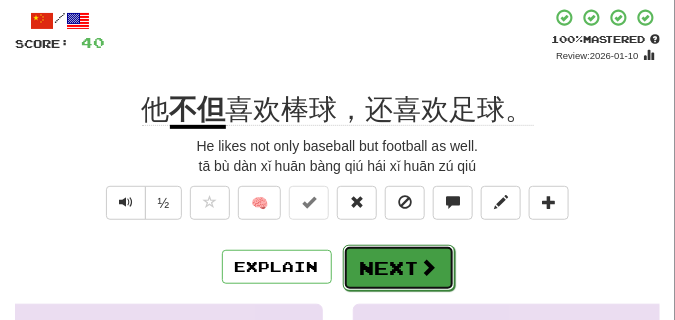 click on "Next" at bounding box center [399, 268] 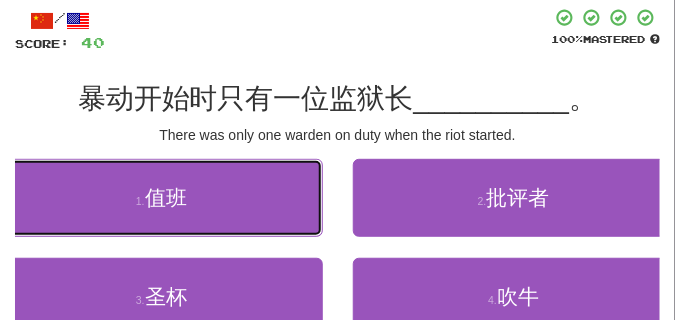 drag, startPoint x: 216, startPoint y: 170, endPoint x: 190, endPoint y: 128, distance: 49.396355 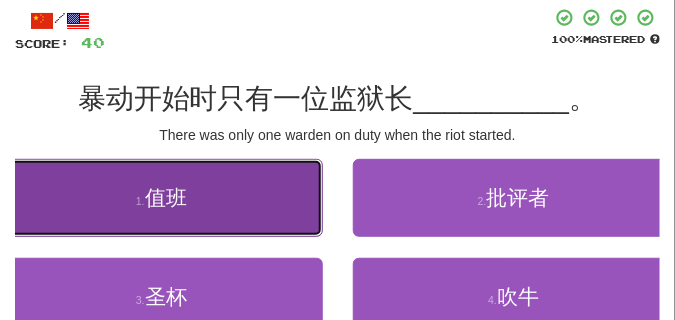 click on "值班" at bounding box center [166, 197] 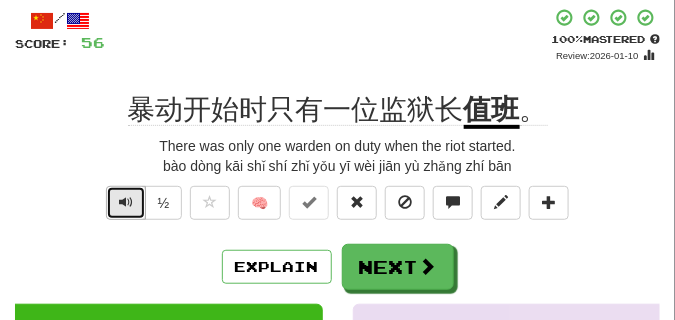 click at bounding box center [126, 203] 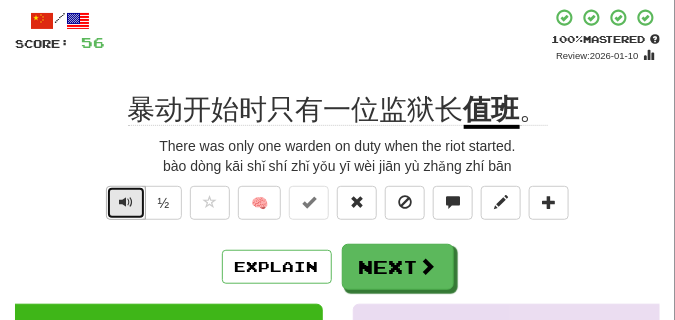 click at bounding box center (126, 203) 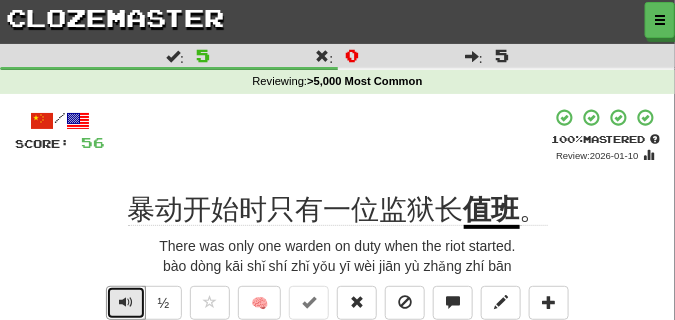 scroll, scrollTop: 50, scrollLeft: 0, axis: vertical 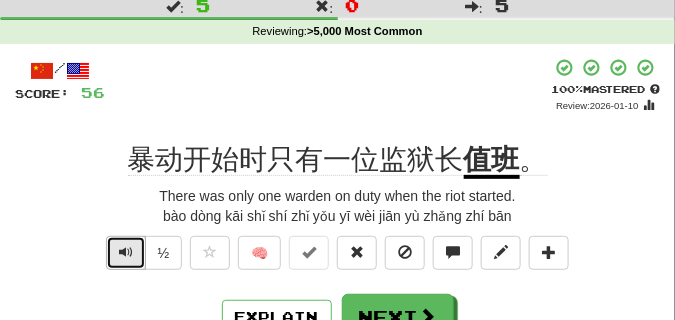 click at bounding box center (126, 252) 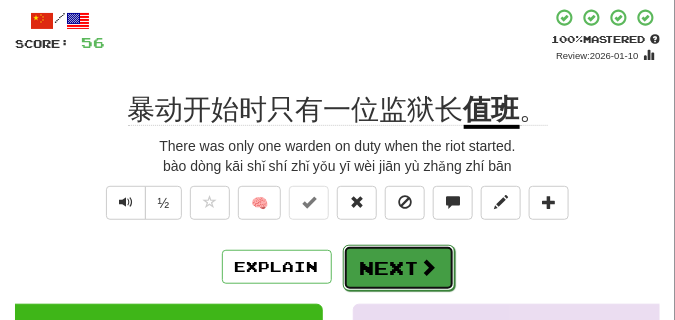click on "Next" at bounding box center (399, 268) 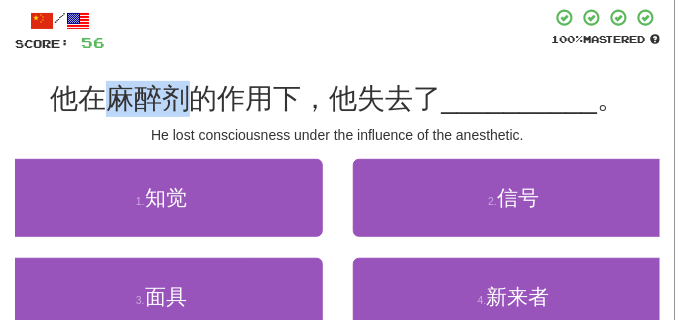 drag, startPoint x: 112, startPoint y: 103, endPoint x: 178, endPoint y: 108, distance: 66.189125 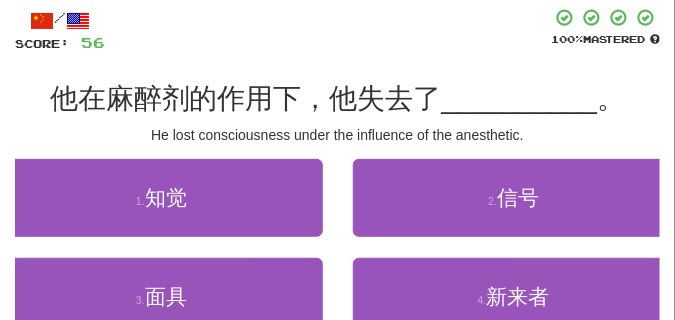 click at bounding box center (328, 30) 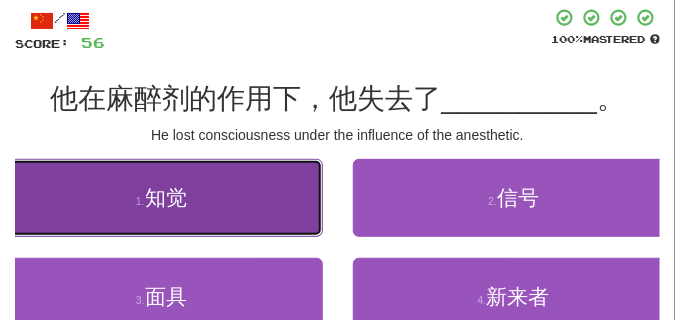 click on "1 .  知觉" at bounding box center [161, 198] 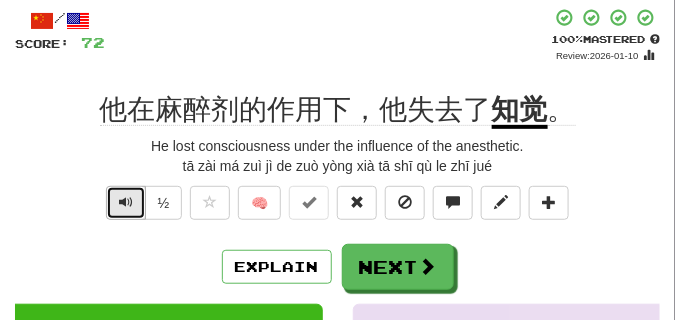 click at bounding box center [126, 202] 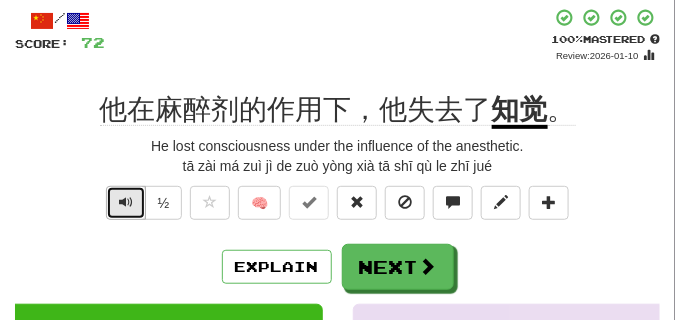 click at bounding box center (126, 202) 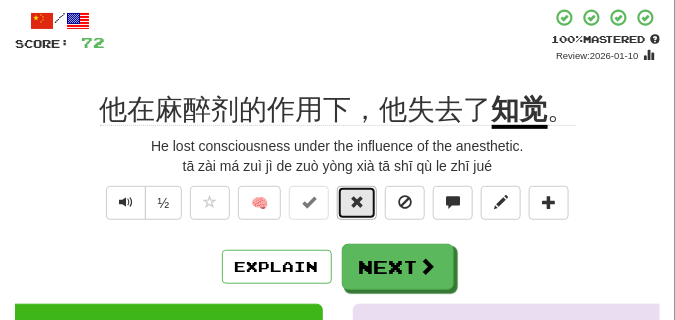 click at bounding box center [357, 202] 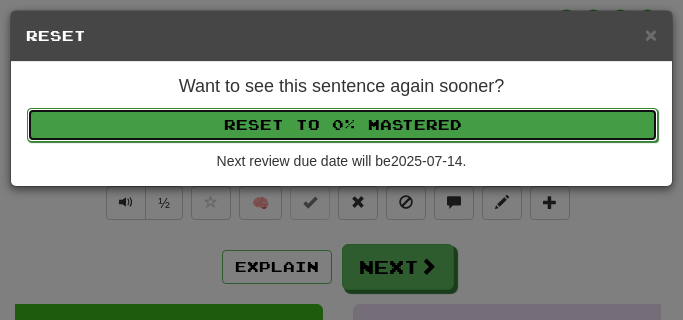 click on "Reset to 0% Mastered" at bounding box center (342, 125) 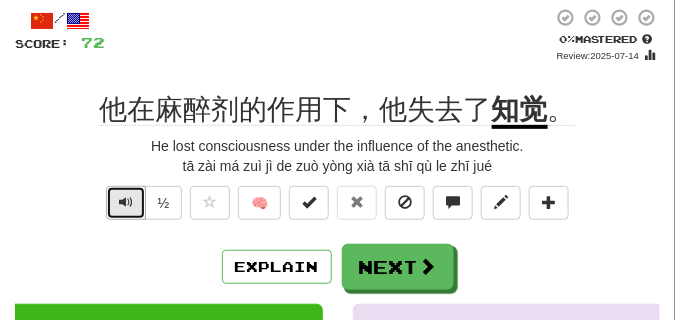 click at bounding box center [126, 202] 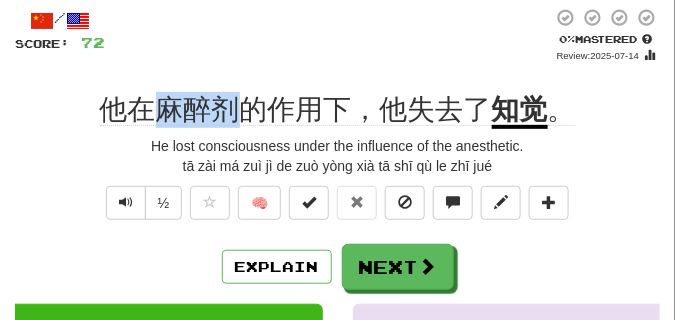 drag, startPoint x: 156, startPoint y: 105, endPoint x: 227, endPoint y: 107, distance: 71.02816 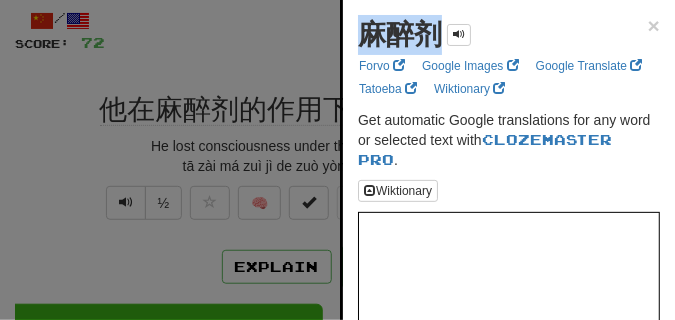 drag, startPoint x: 349, startPoint y: 43, endPoint x: 432, endPoint y: 45, distance: 83.02409 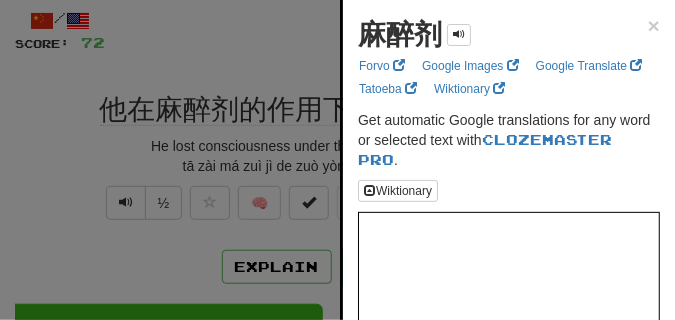 click at bounding box center [337, 160] 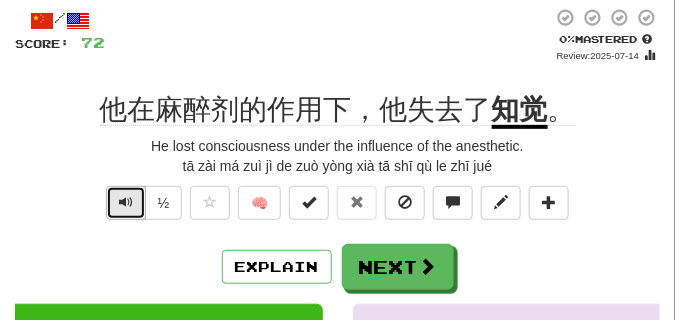 click at bounding box center (126, 202) 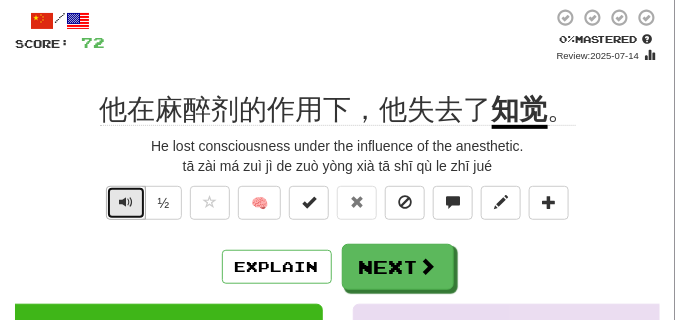 click at bounding box center (126, 202) 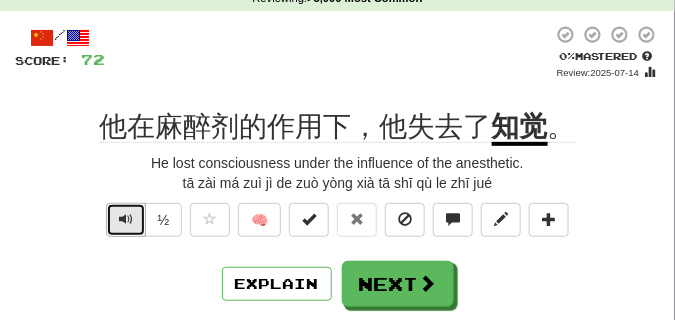 scroll, scrollTop: 100, scrollLeft: 0, axis: vertical 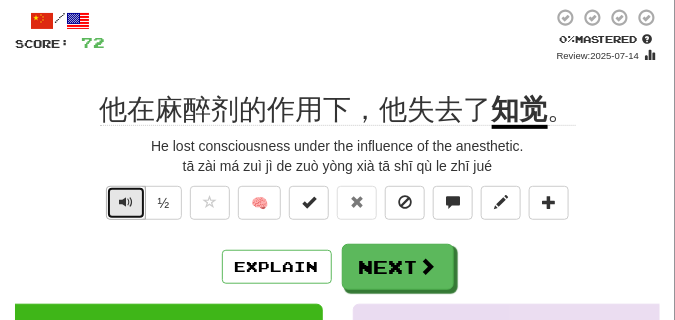 click at bounding box center (126, 202) 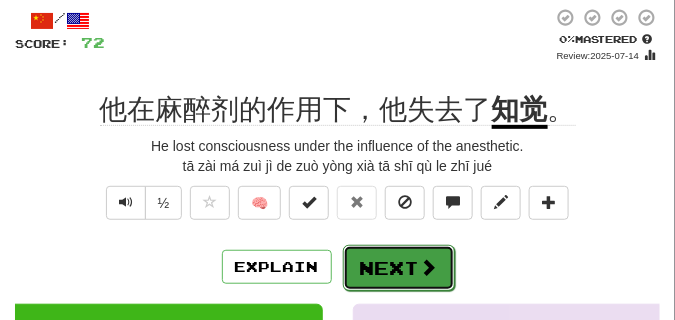 click on "Next" at bounding box center (399, 268) 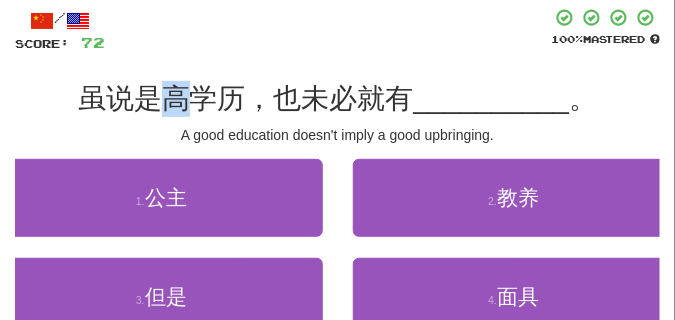 drag, startPoint x: 162, startPoint y: 94, endPoint x: 184, endPoint y: 75, distance: 29.068884 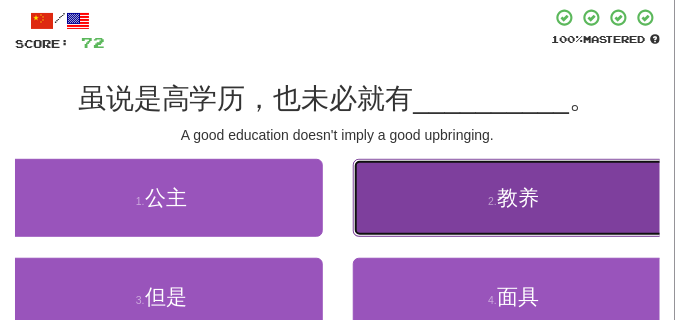 click on "2 .  教养" at bounding box center (514, 198) 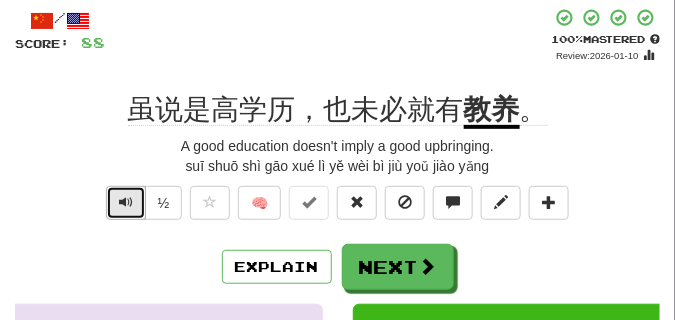 click at bounding box center (126, 203) 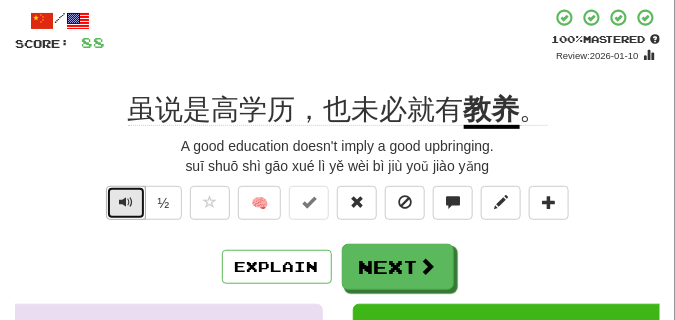 click at bounding box center [126, 203] 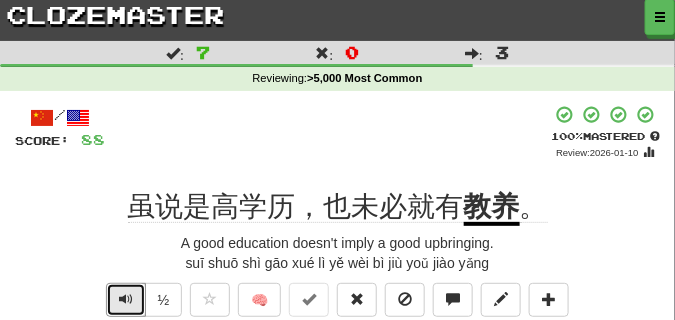 scroll, scrollTop: 0, scrollLeft: 0, axis: both 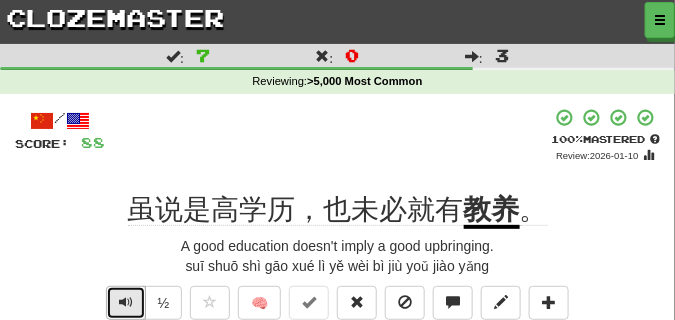 click at bounding box center (126, 302) 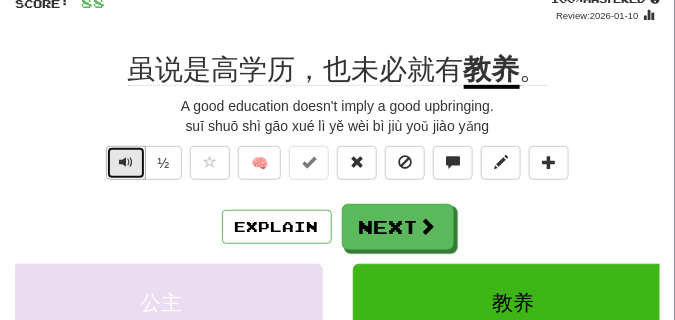 scroll, scrollTop: 150, scrollLeft: 0, axis: vertical 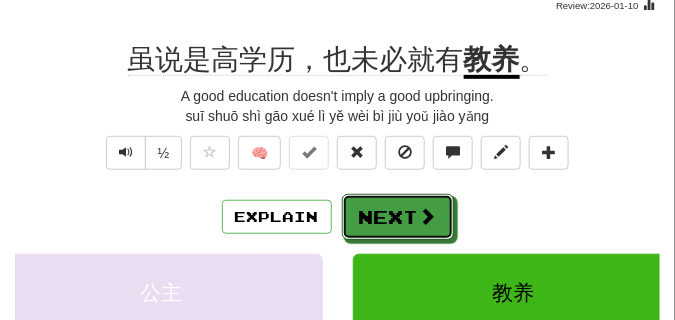 drag, startPoint x: 433, startPoint y: 210, endPoint x: 192, endPoint y: 223, distance: 241.35037 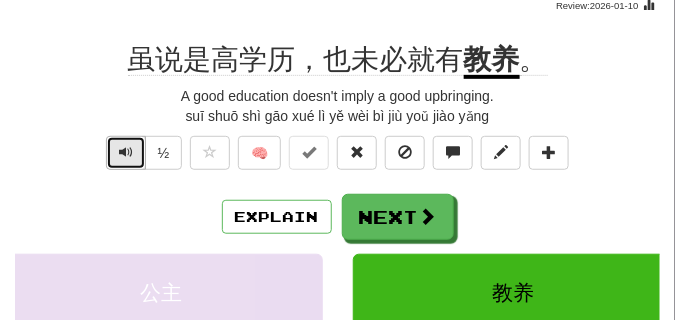 click at bounding box center [126, 152] 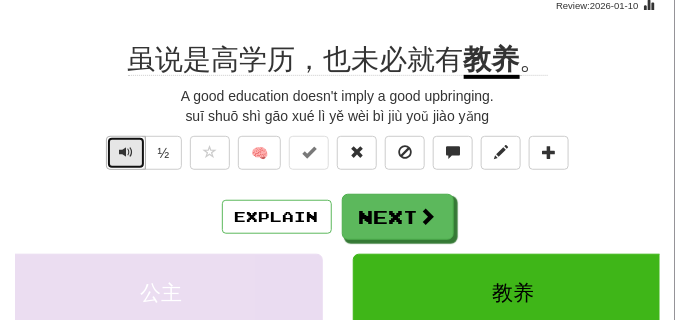 click at bounding box center [126, 152] 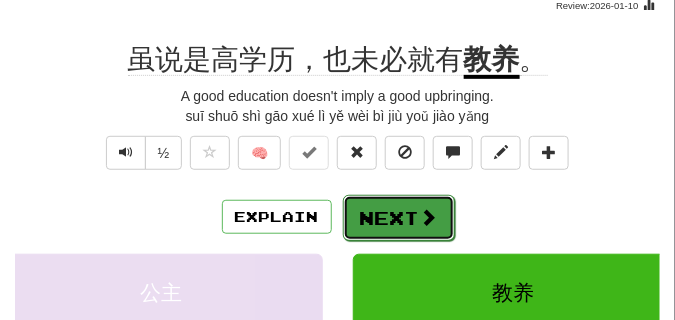 click on "Next" at bounding box center (399, 218) 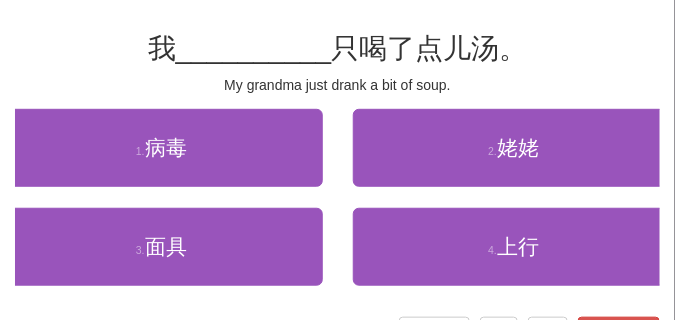 drag, startPoint x: 467, startPoint y: 95, endPoint x: 462, endPoint y: 86, distance: 10.29563 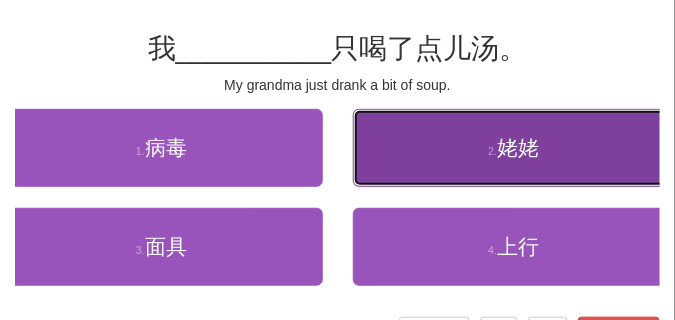 click on "2 .  姥姥" at bounding box center [514, 148] 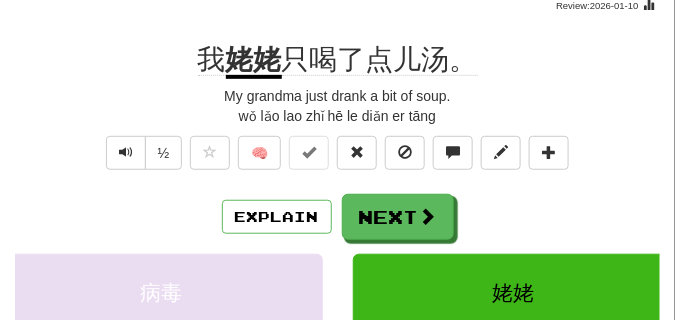 click on "My grandma just drank a bit of soup." at bounding box center (337, 96) 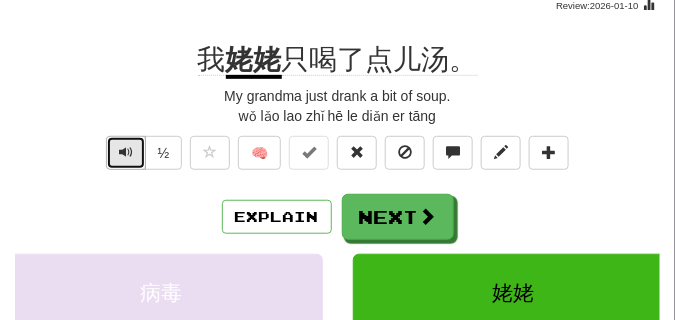 click at bounding box center [126, 152] 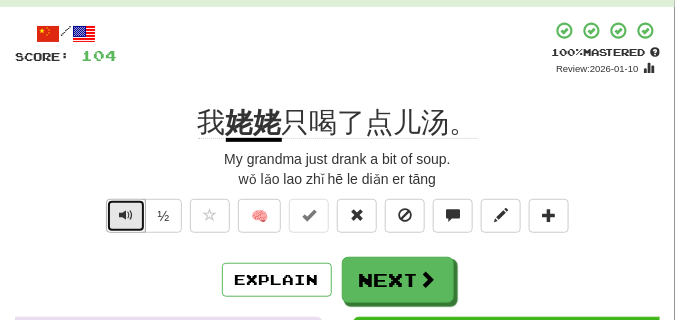 scroll, scrollTop: 150, scrollLeft: 0, axis: vertical 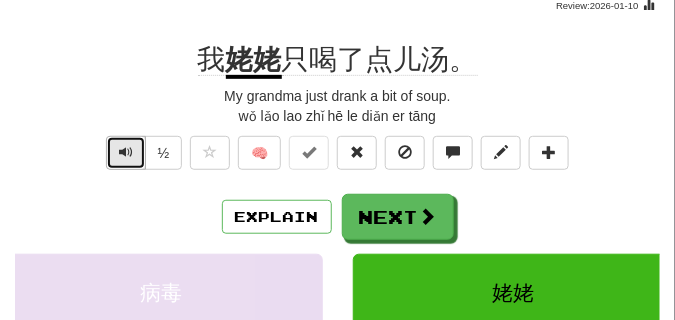 click at bounding box center (126, 153) 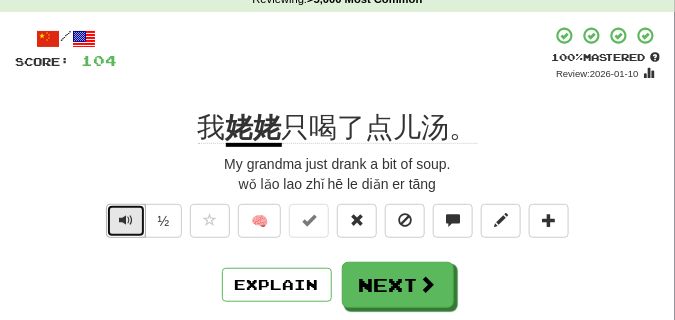 scroll, scrollTop: 100, scrollLeft: 0, axis: vertical 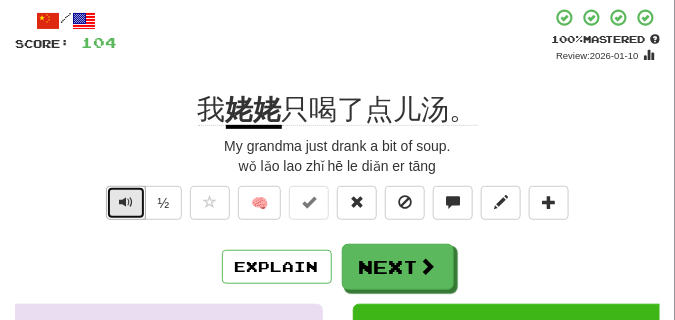 click at bounding box center (126, 203) 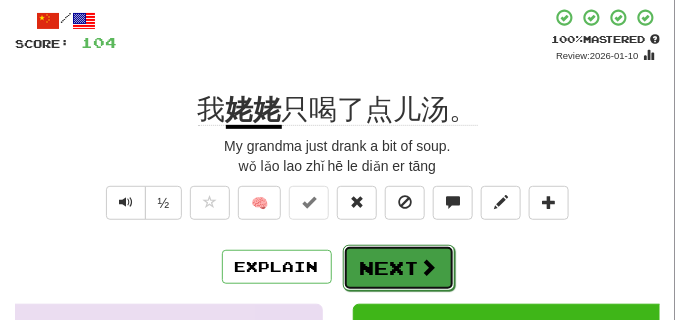 click on "Next" at bounding box center (399, 268) 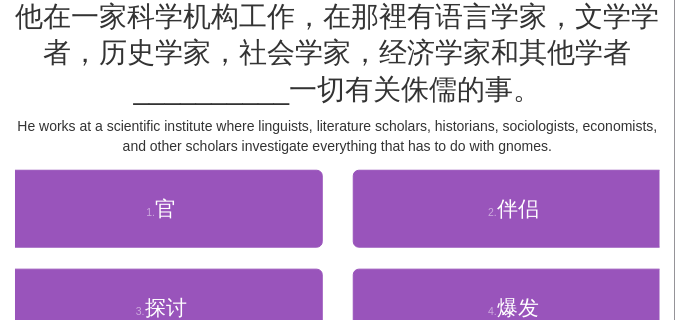 scroll, scrollTop: 200, scrollLeft: 0, axis: vertical 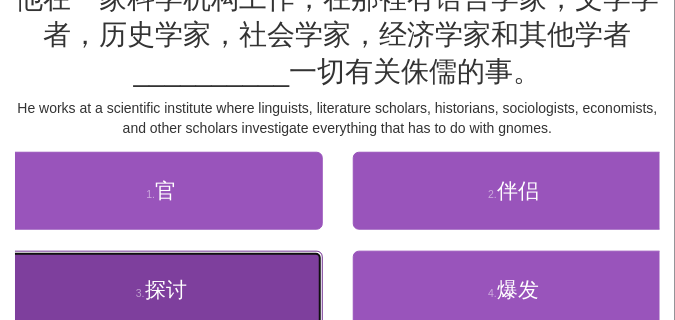 click on "探讨" at bounding box center (166, 289) 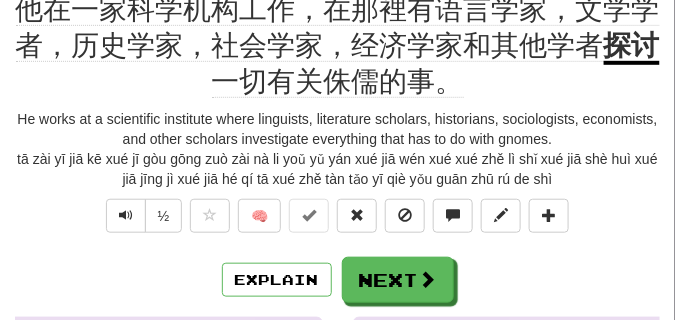 scroll, scrollTop: 210, scrollLeft: 0, axis: vertical 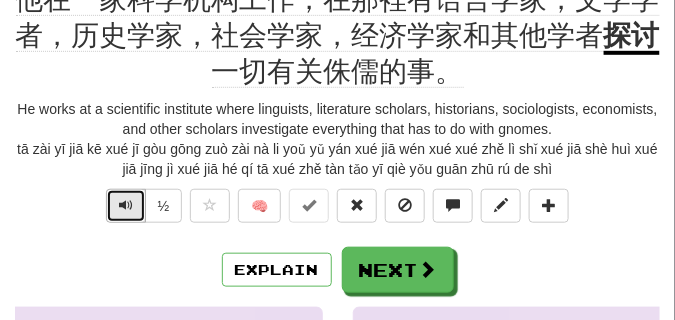 click at bounding box center [126, 205] 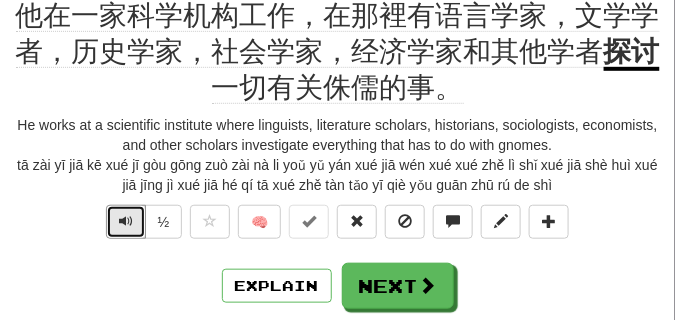 scroll, scrollTop: 210, scrollLeft: 0, axis: vertical 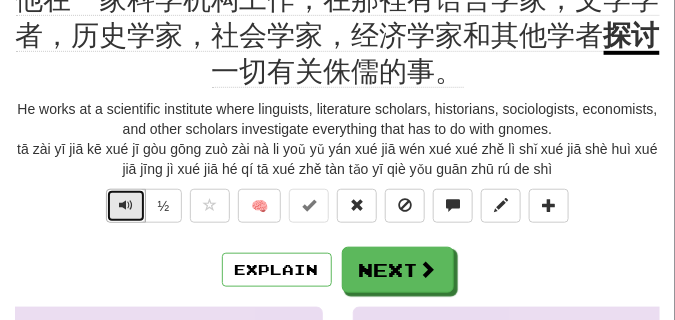 click at bounding box center (126, 205) 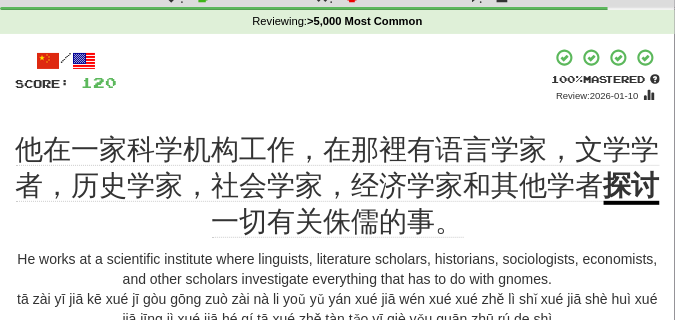 scroll, scrollTop: 110, scrollLeft: 0, axis: vertical 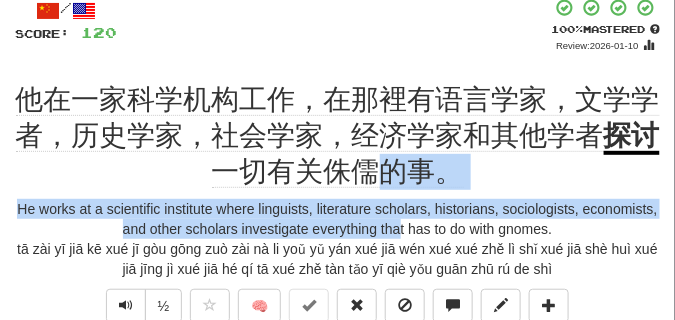 drag, startPoint x: 402, startPoint y: 226, endPoint x: 381, endPoint y: 163, distance: 66.40783 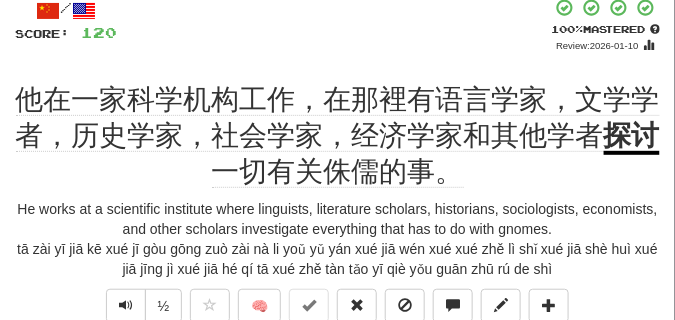 click on "/  Score:   120 + 16 100 %  Mastered Review:  2026-01-10 他在一家科学机构工作，在那裡有语言学家，文学学者，历史学家，社会学家，经济学家和其他学者 探讨 一切有关侏儒的事。 He works at a scientific institute where linguists, literature scholars, historians, sociologists, economists, and other scholars investigate everything that has to do with gnomes. tā zài yī jiā kē xué jī gòu gōng zuò zài nà li yoǔ yǔ yán xué jiā wén xué xué zhě lì shǐ xué jiā shè huì xué jiā jīng jì xué jiā hé qí tā xué zhě tàn tǎo yī qiè yǒu guān zhū rú de shì ½ 🧠 Explain Next 官 伴侣 探讨 爆发 Learn more: 官 伴侣 探讨 爆发  Help!  Report Sentence Source" at bounding box center [337, 354] 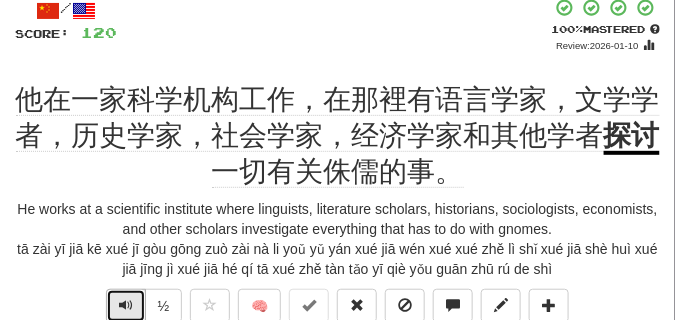 click at bounding box center (126, 306) 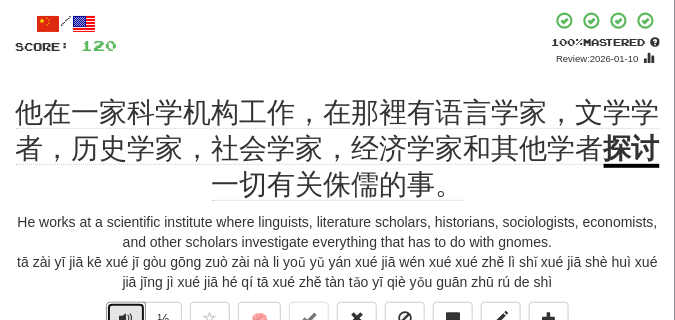 scroll, scrollTop: 200, scrollLeft: 0, axis: vertical 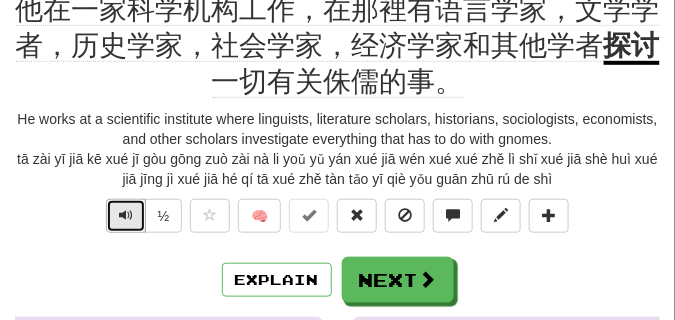 click at bounding box center [126, 215] 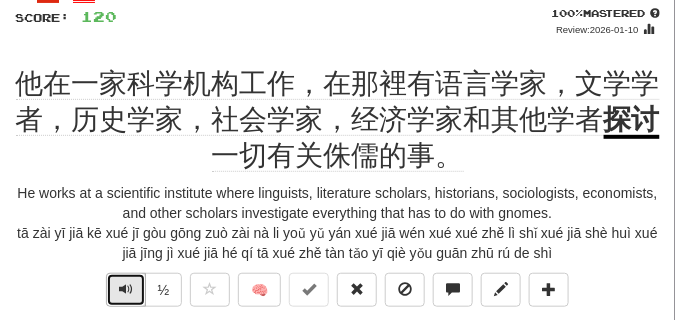 scroll, scrollTop: 150, scrollLeft: 0, axis: vertical 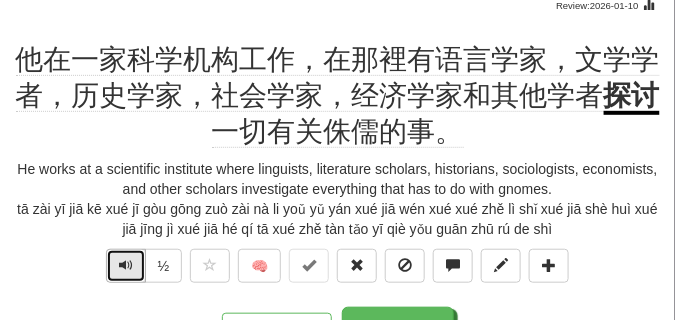 click at bounding box center [126, 266] 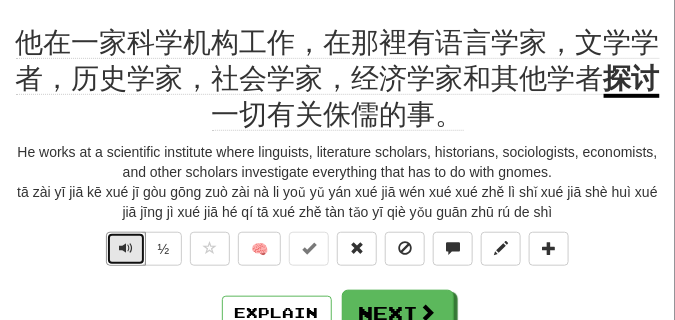 scroll, scrollTop: 200, scrollLeft: 0, axis: vertical 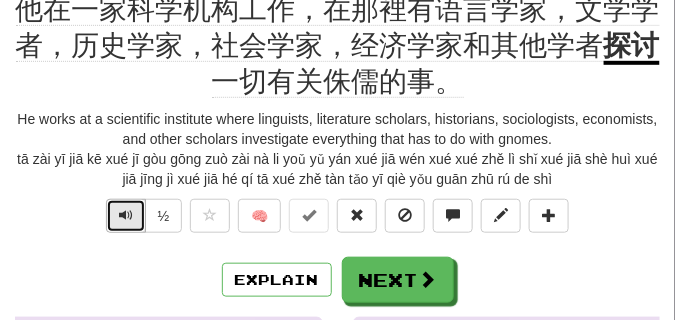 click at bounding box center (126, 216) 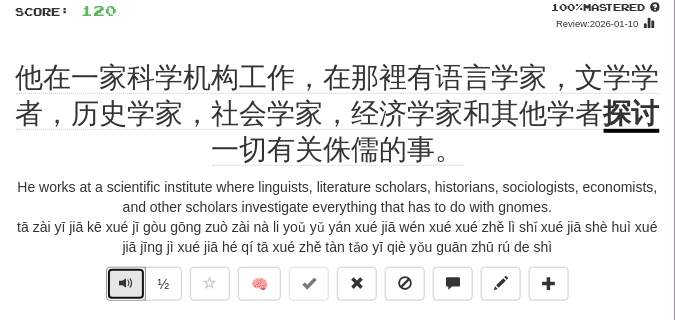 scroll, scrollTop: 150, scrollLeft: 0, axis: vertical 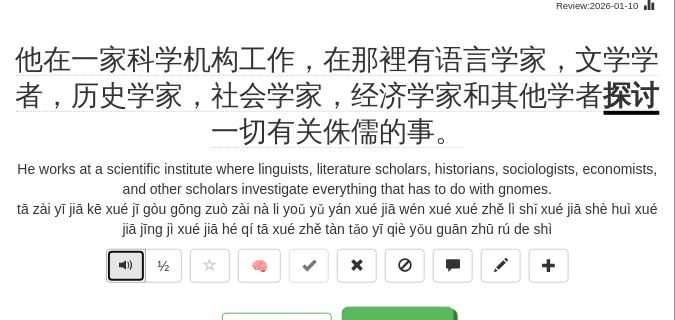 click at bounding box center (126, 265) 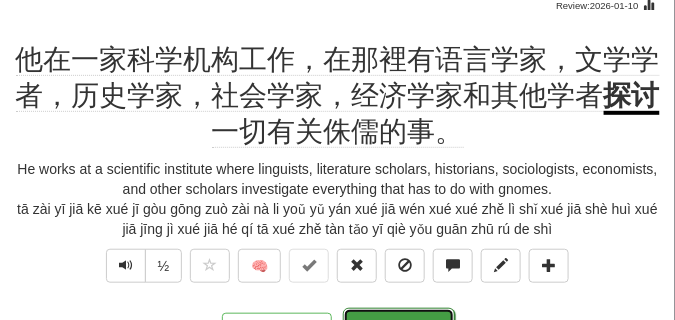 click on "Next" at bounding box center (399, 331) 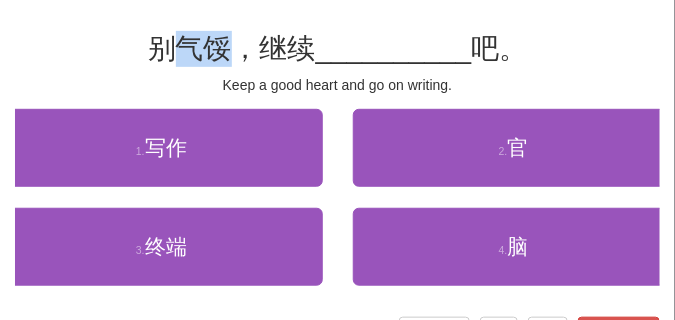 drag, startPoint x: 180, startPoint y: 44, endPoint x: 233, endPoint y: 47, distance: 53.08484 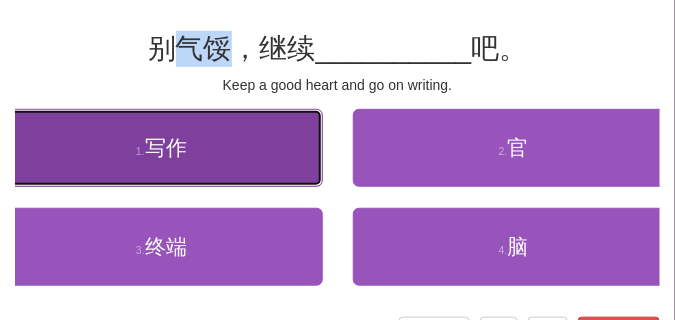 click on "1 .  写作" at bounding box center (161, 148) 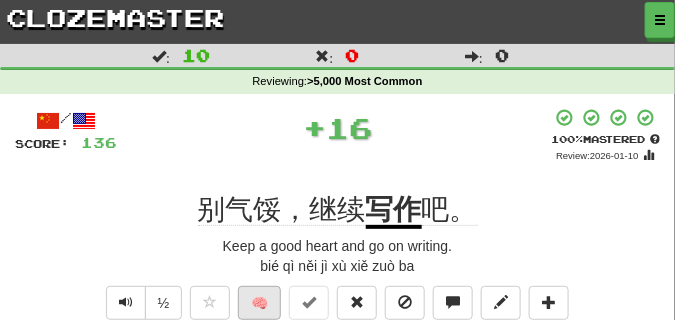 scroll, scrollTop: 100, scrollLeft: 0, axis: vertical 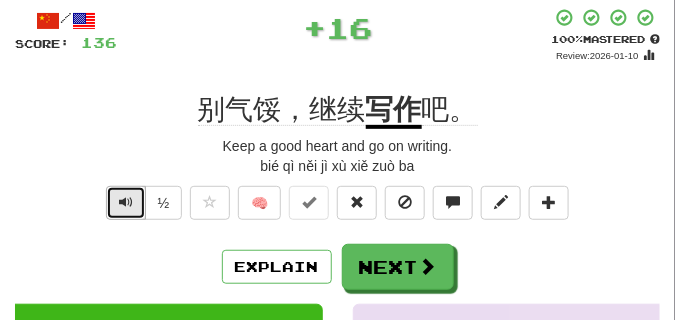 click at bounding box center [126, 203] 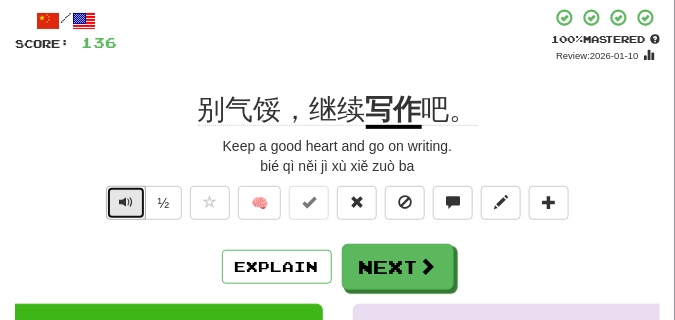 click at bounding box center [126, 202] 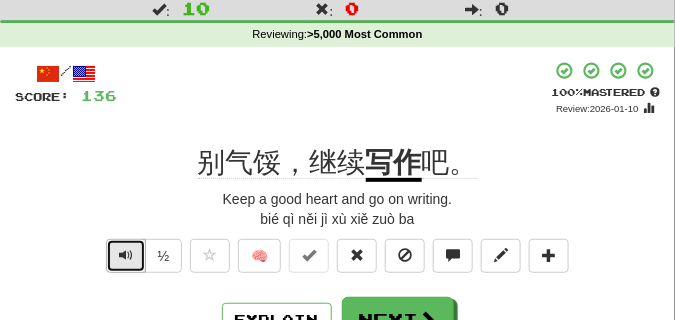 scroll, scrollTop: 0, scrollLeft: 0, axis: both 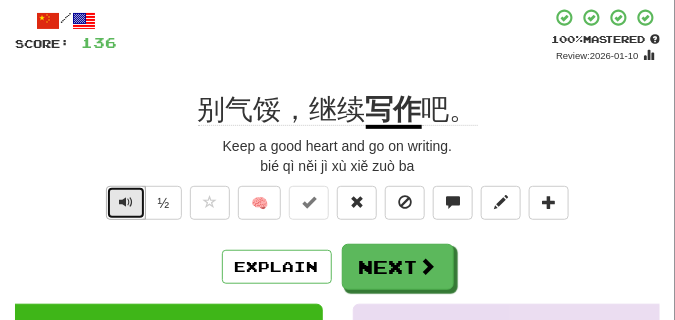 click at bounding box center (126, 202) 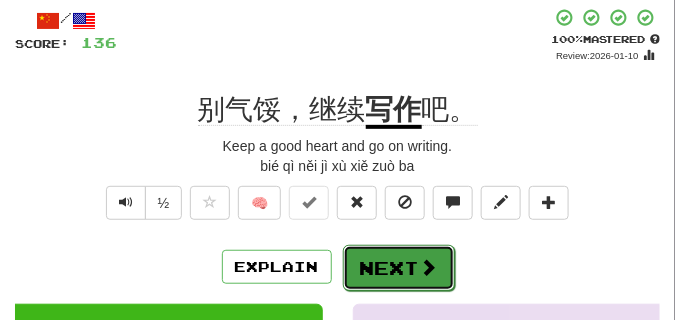 click on "Next" at bounding box center (399, 268) 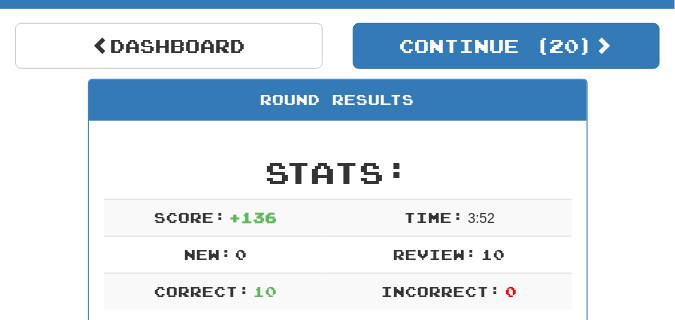 scroll, scrollTop: 38, scrollLeft: 0, axis: vertical 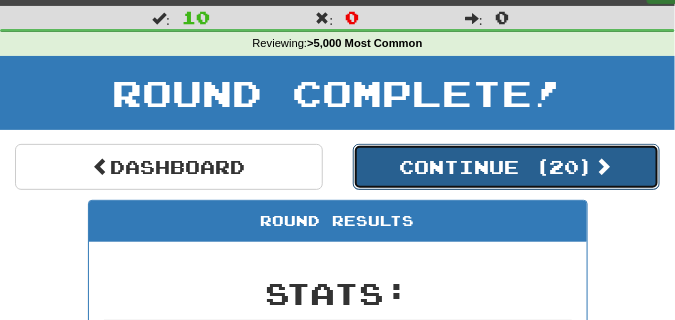 click on "Continue ( 20 )" at bounding box center (507, 167) 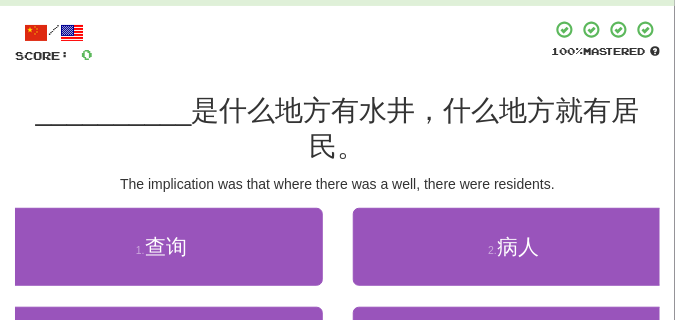 scroll, scrollTop: 188, scrollLeft: 0, axis: vertical 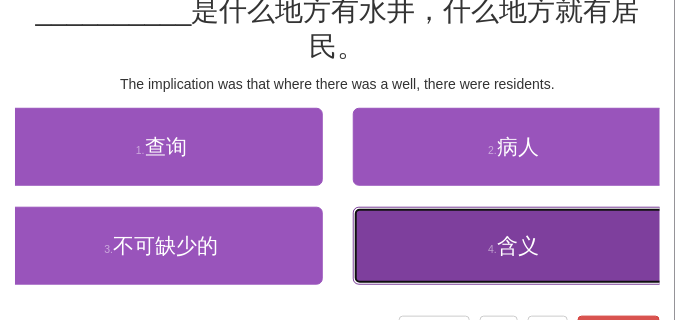 click on "4 .  含义" at bounding box center [514, 246] 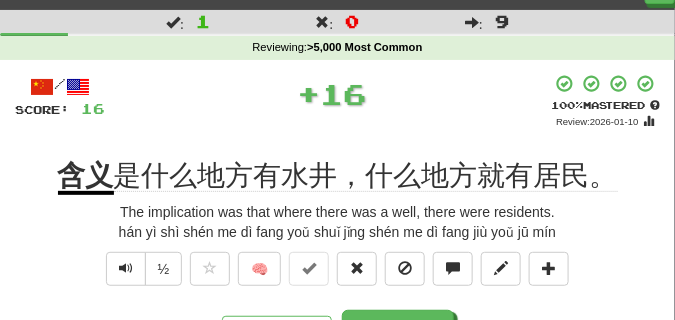 scroll, scrollTop: 50, scrollLeft: 0, axis: vertical 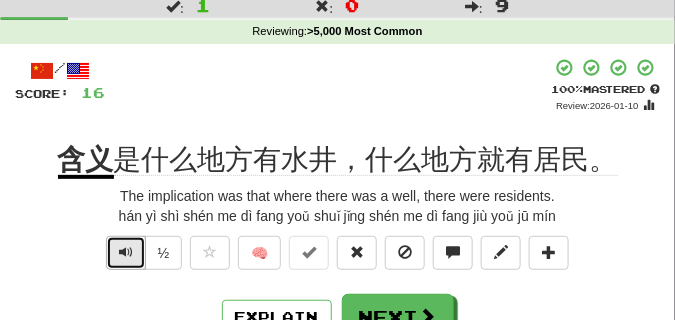 click at bounding box center [126, 253] 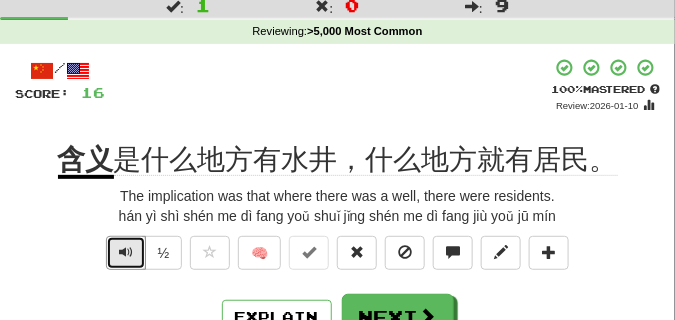drag, startPoint x: 124, startPoint y: 245, endPoint x: 75, endPoint y: 271, distance: 55.470715 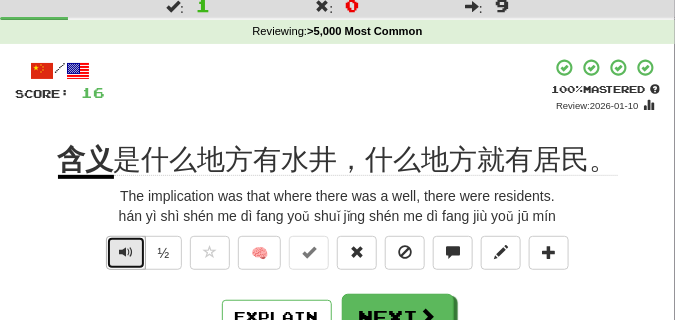 click at bounding box center (126, 253) 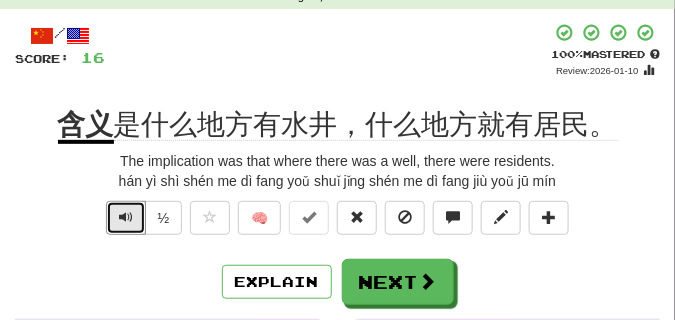 scroll, scrollTop: 100, scrollLeft: 0, axis: vertical 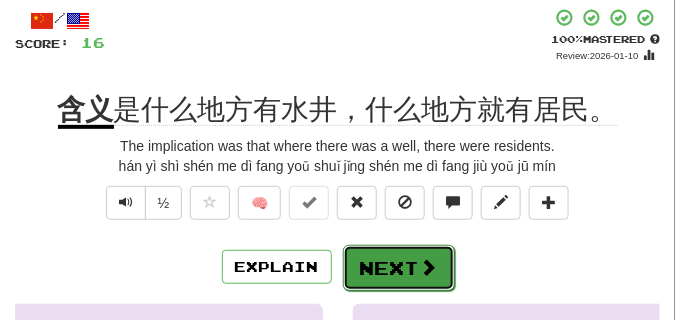 click on "Next" at bounding box center (399, 268) 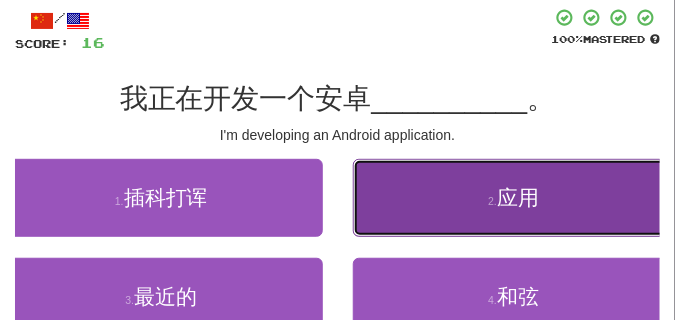 click on "2 .  应用" at bounding box center [514, 198] 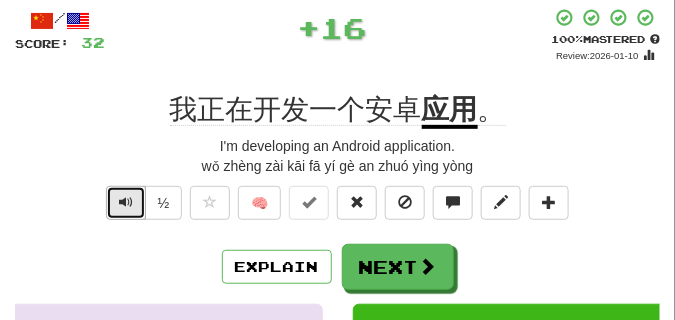 click at bounding box center (126, 202) 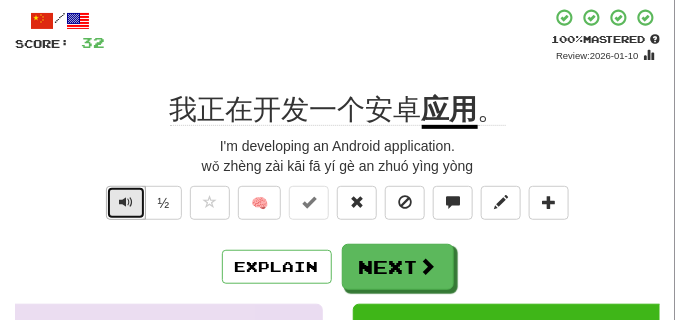 click at bounding box center (126, 202) 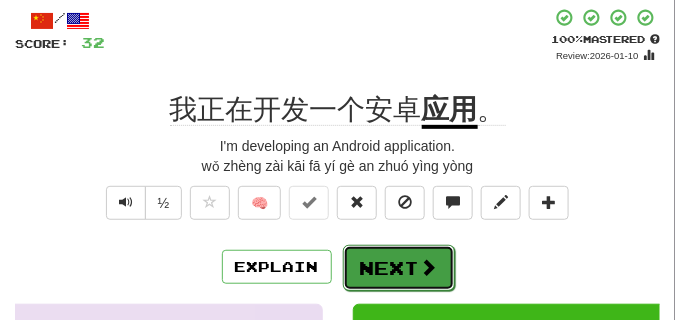click on "Next" at bounding box center (399, 268) 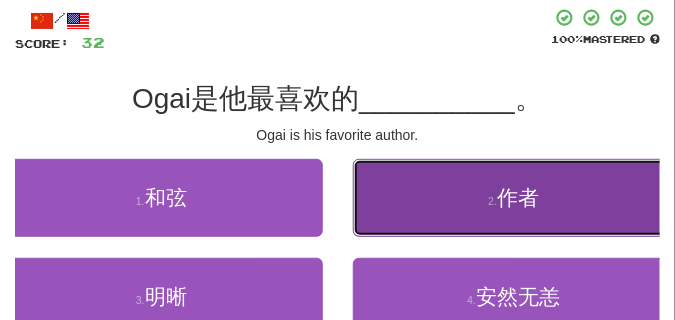 click on "2 .  作者" at bounding box center (514, 198) 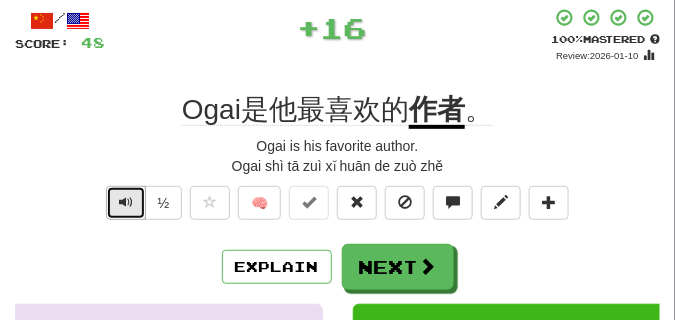 click at bounding box center (126, 202) 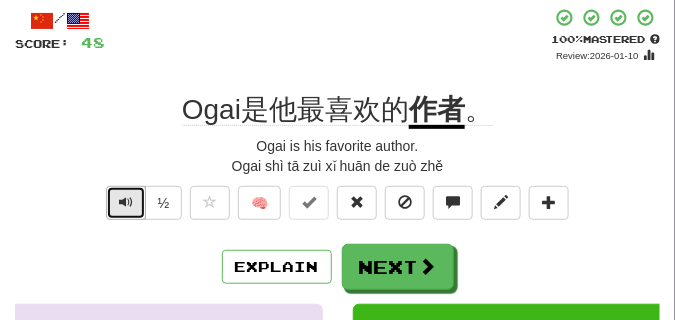 click at bounding box center (126, 202) 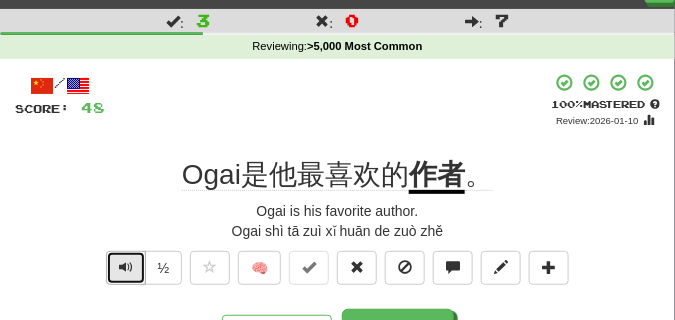 scroll, scrollTop: 100, scrollLeft: 0, axis: vertical 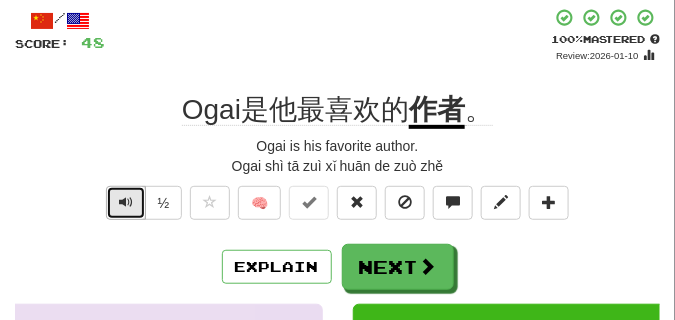 click at bounding box center (126, 202) 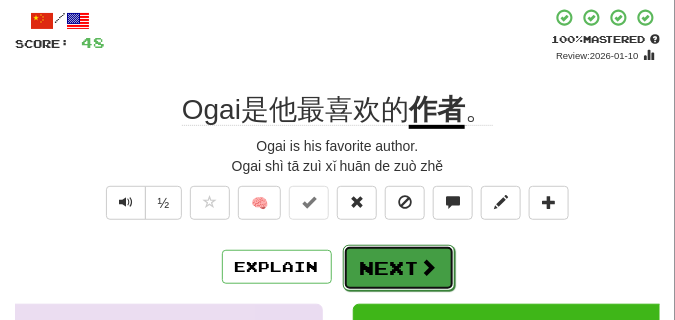 click at bounding box center [429, 267] 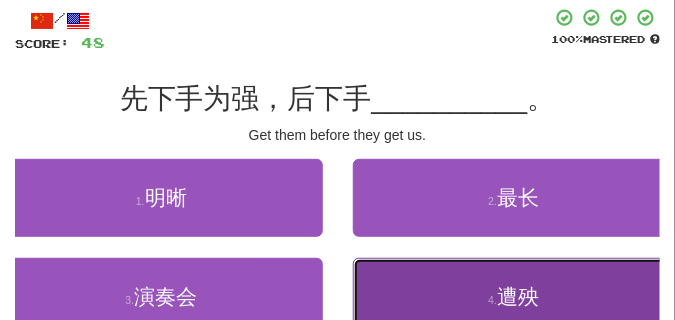 click on "4 .  遭殃" at bounding box center [514, 297] 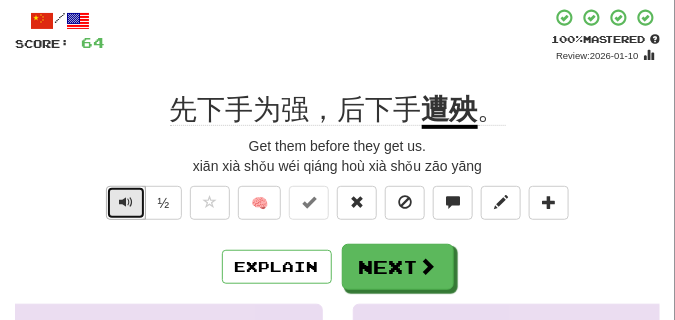 click at bounding box center [126, 202] 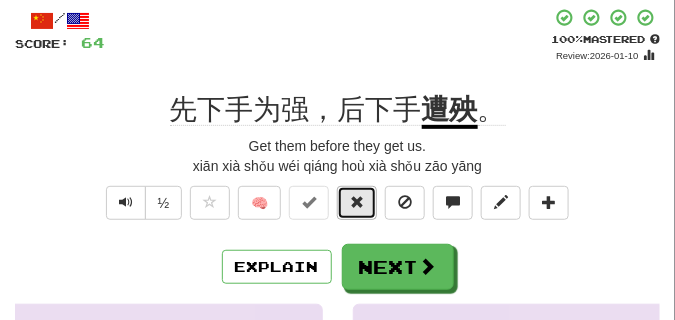 click at bounding box center [357, 203] 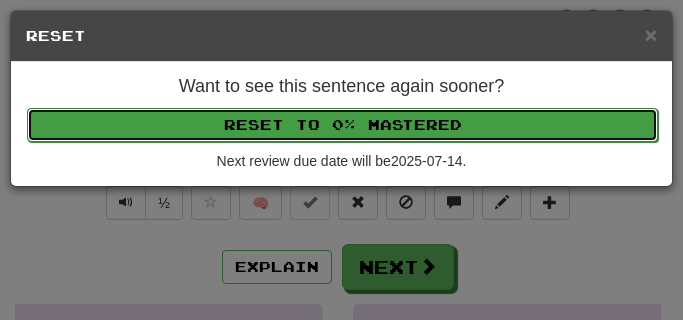 click on "Reset to 0% Mastered" at bounding box center (342, 125) 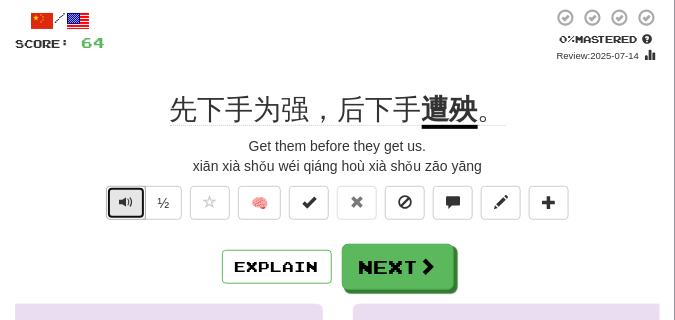 click at bounding box center [126, 202] 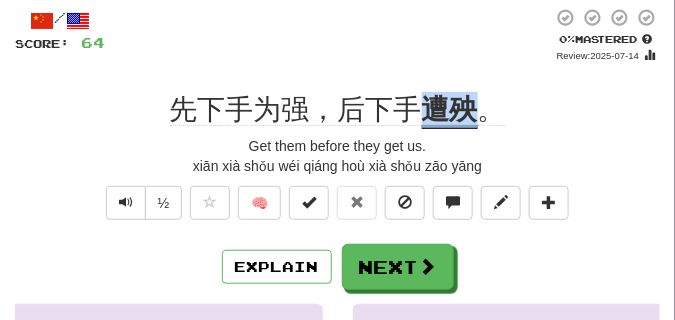 drag, startPoint x: 422, startPoint y: 109, endPoint x: 473, endPoint y: 114, distance: 51.24451 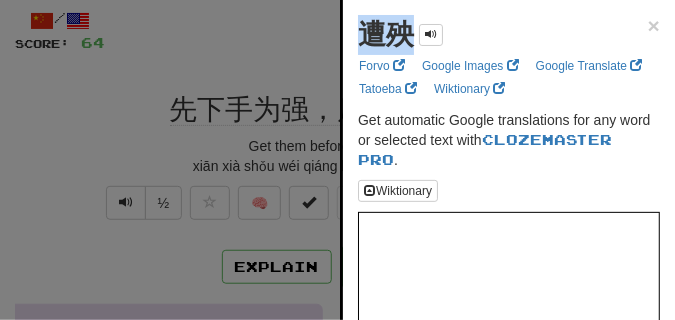 drag, startPoint x: 361, startPoint y: 40, endPoint x: 408, endPoint y: 46, distance: 47.38143 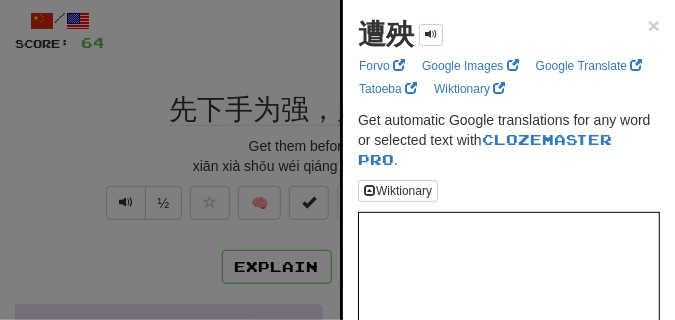 click at bounding box center [337, 160] 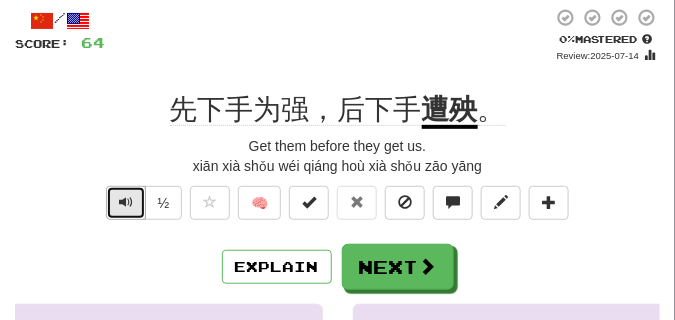 click at bounding box center [126, 202] 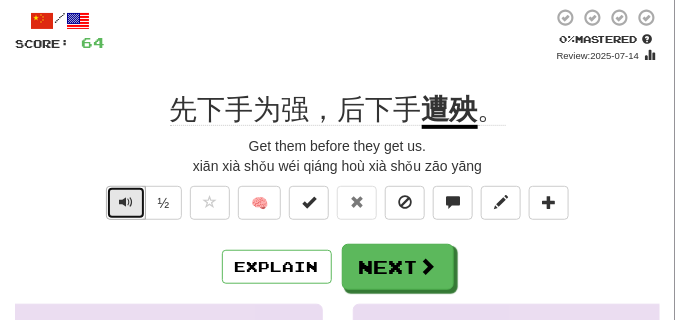 click at bounding box center (126, 202) 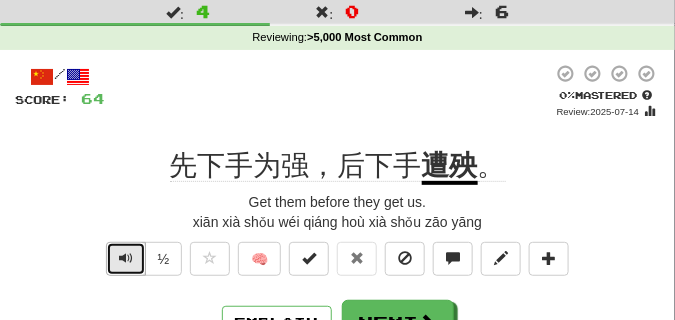 scroll, scrollTop: 100, scrollLeft: 0, axis: vertical 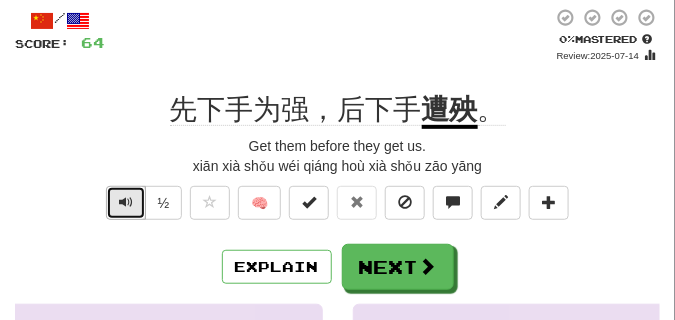 click at bounding box center (126, 202) 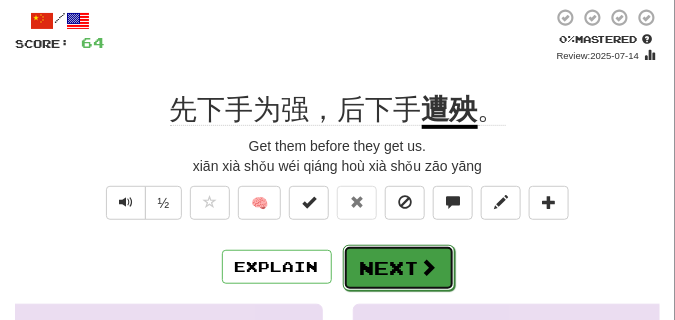 click on "Next" at bounding box center [399, 268] 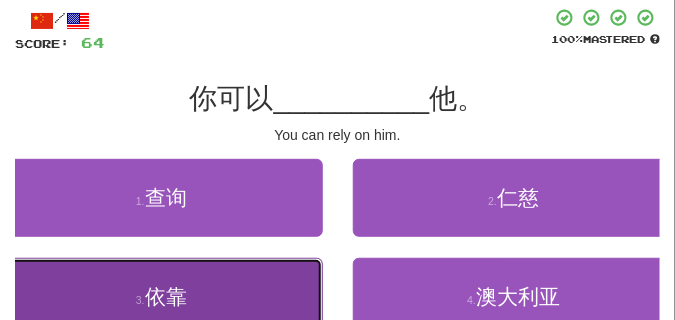 click on "3 .  依靠" at bounding box center (161, 297) 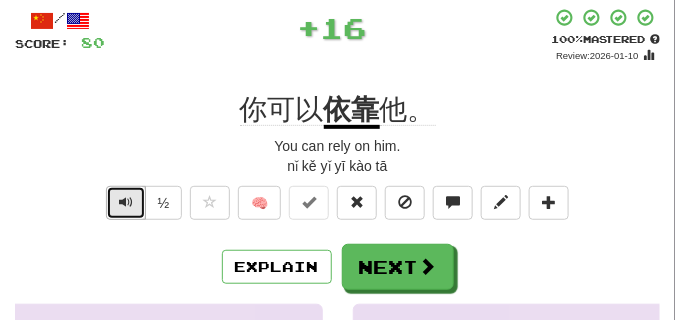 click at bounding box center (126, 202) 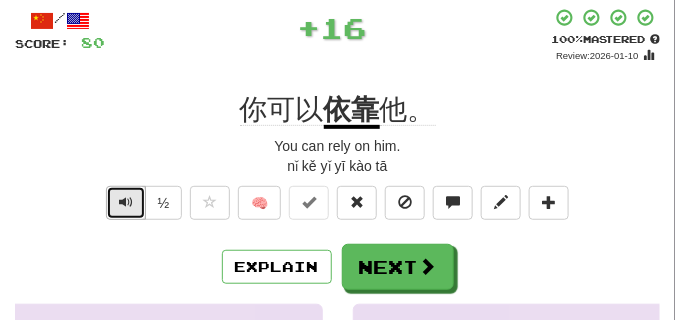 click at bounding box center [126, 202] 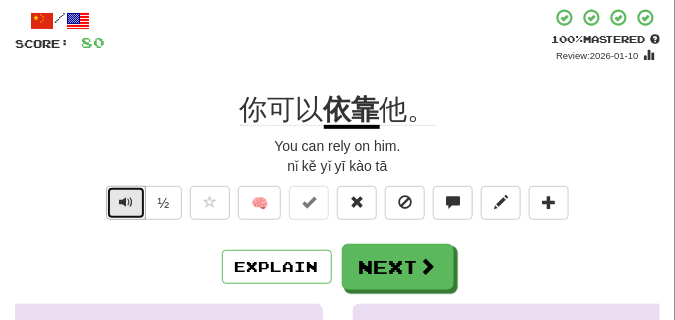 click at bounding box center (126, 202) 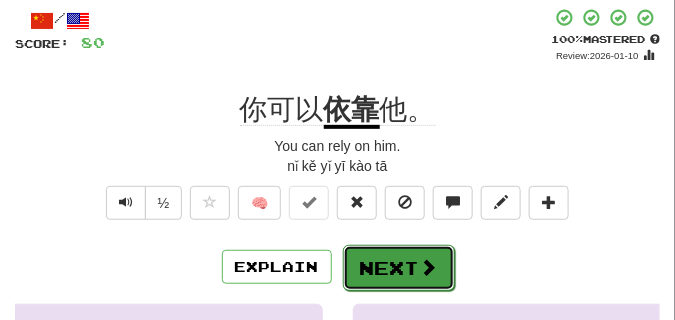 click on "Next" at bounding box center (399, 268) 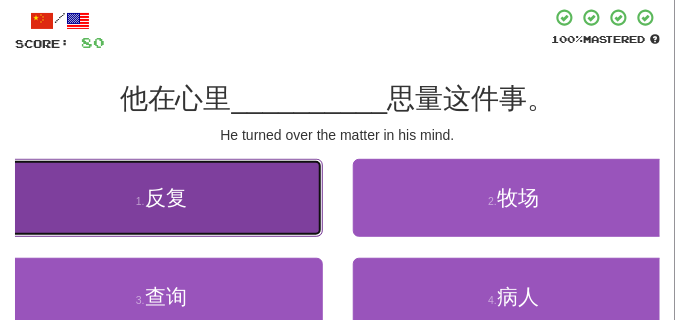 click on "1 .  反复" at bounding box center (161, 198) 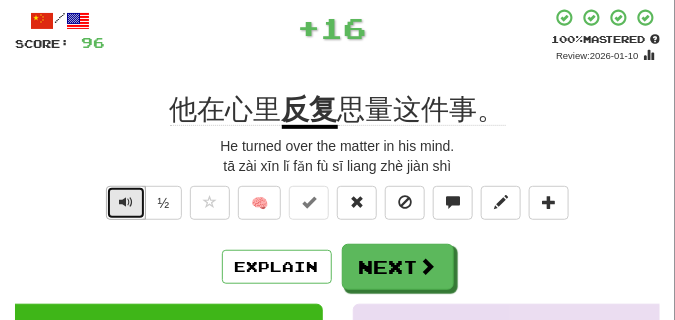 click at bounding box center [126, 202] 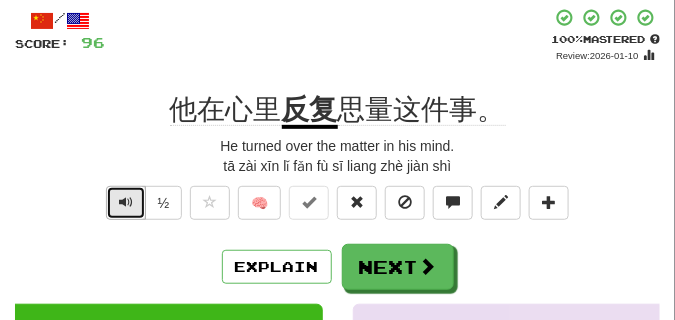 click at bounding box center [126, 202] 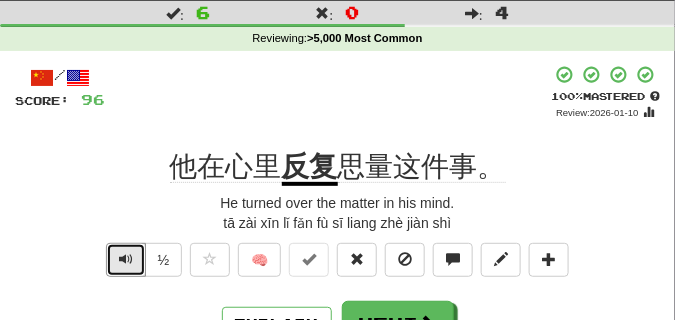 scroll, scrollTop: 100, scrollLeft: 0, axis: vertical 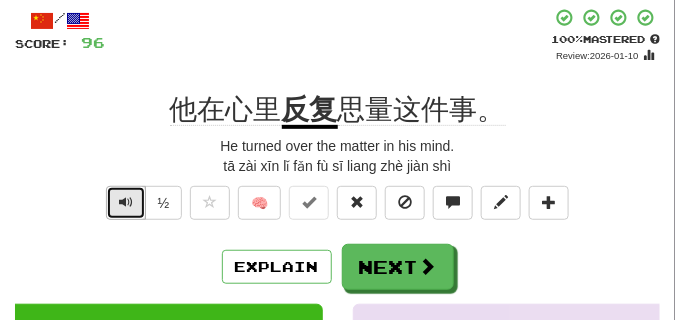 click at bounding box center [126, 202] 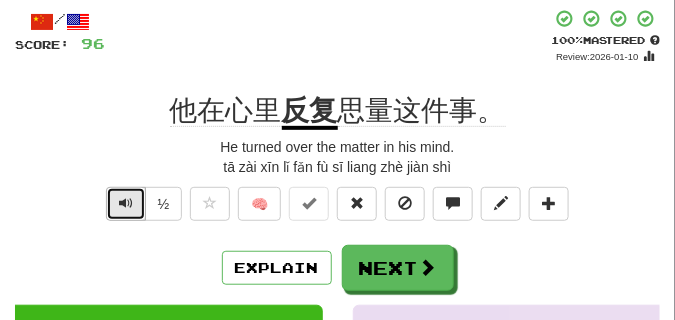 scroll, scrollTop: 100, scrollLeft: 0, axis: vertical 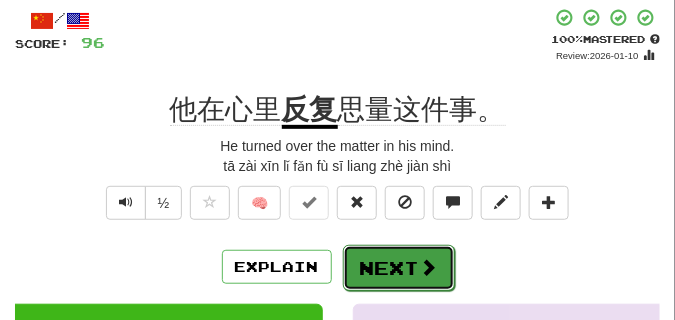 click on "Next" at bounding box center (399, 268) 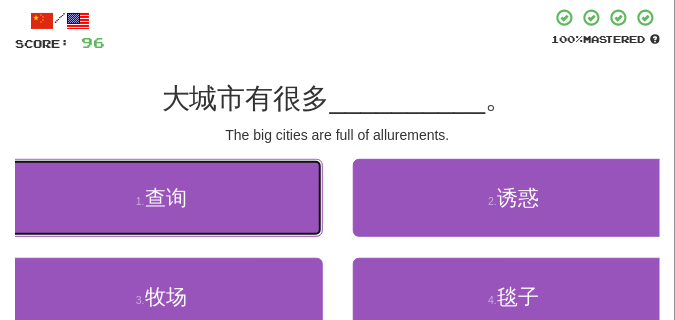drag, startPoint x: 190, startPoint y: 162, endPoint x: 176, endPoint y: 144, distance: 22.803509 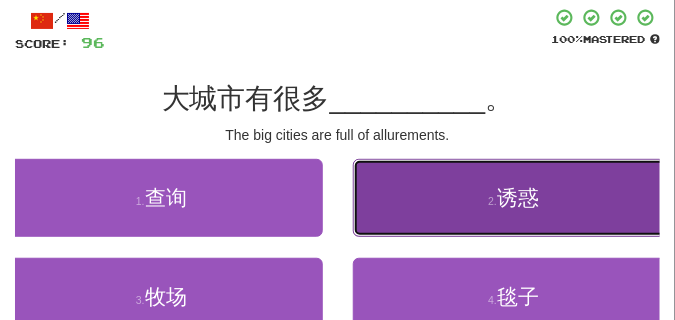click on "2 .  诱惑" at bounding box center (514, 198) 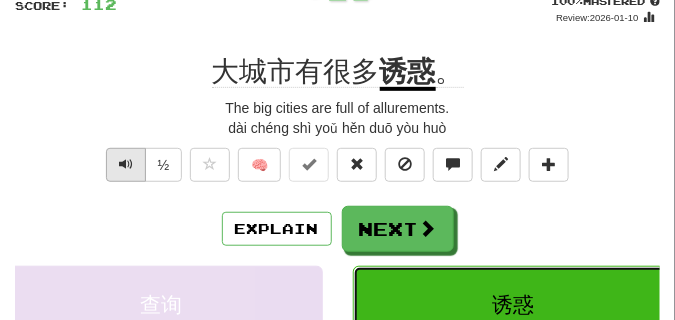 scroll, scrollTop: 150, scrollLeft: 0, axis: vertical 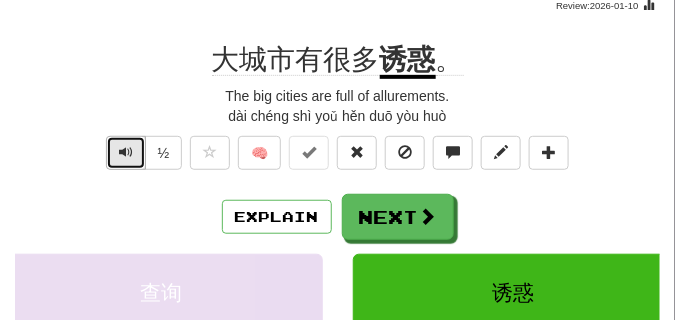 click at bounding box center (126, 153) 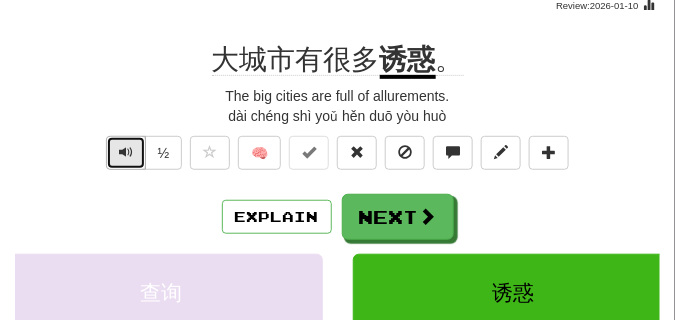 click at bounding box center [126, 152] 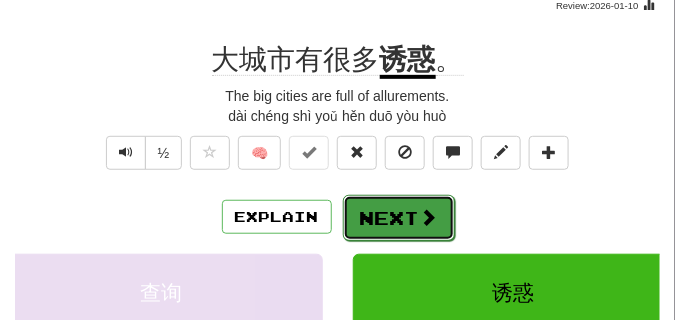 click on "Next" at bounding box center [399, 218] 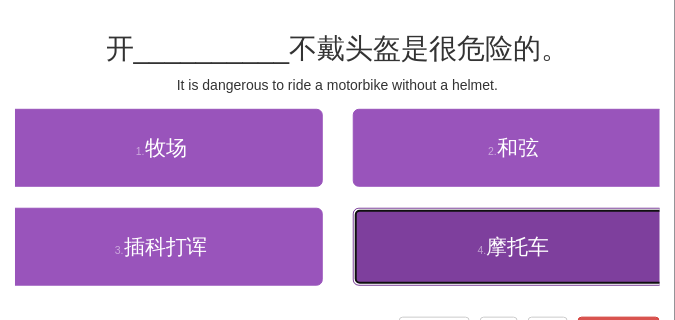 click on "4 .  摩托车" at bounding box center [514, 247] 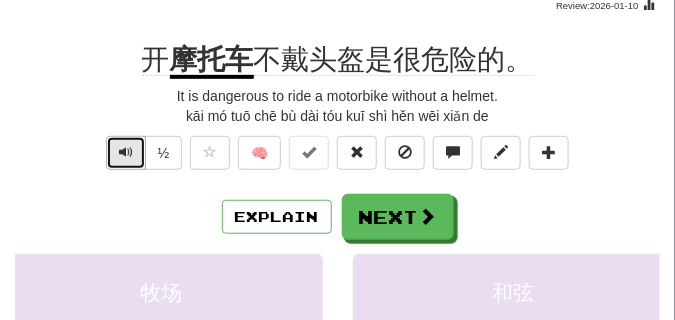 click at bounding box center [126, 153] 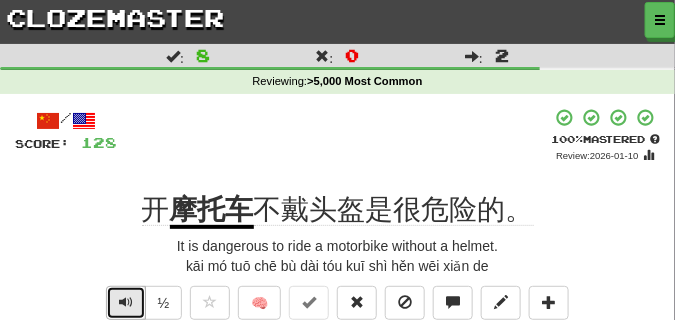 scroll, scrollTop: 50, scrollLeft: 0, axis: vertical 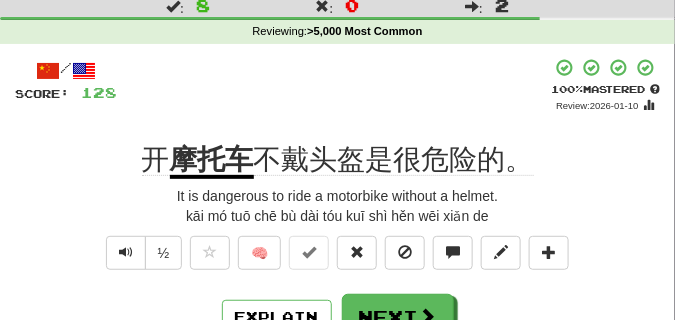 click on "/  Score:   128 + 16 100 %  Mastered Review:  2026-01-10 开 摩托车 不戴头盔是很危险的。 It is dangerous to ride a motorbike without a helmet. kāi mó tuō chē bù dài tóu kuī shì hěn wēi xiǎn de ½ 🧠 Explain Next 牧场 和弦 插科打诨 摩托车 Learn more: 牧场 和弦 插科打诨 摩托车  Help!  Report Sentence Source" at bounding box center [337, 358] 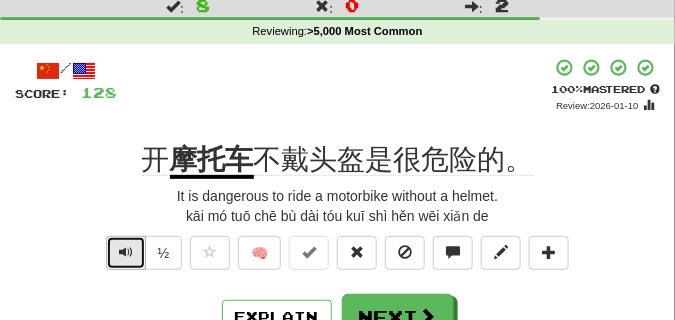 click at bounding box center (126, 253) 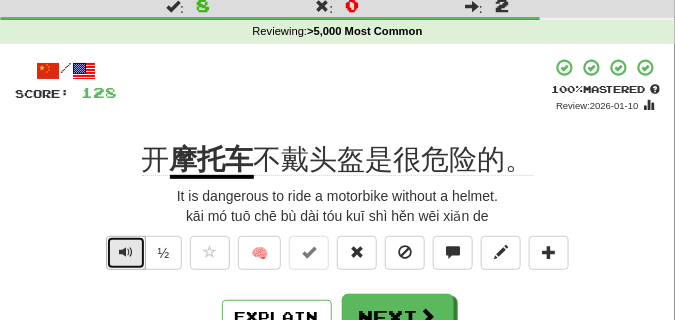 scroll, scrollTop: 100, scrollLeft: 0, axis: vertical 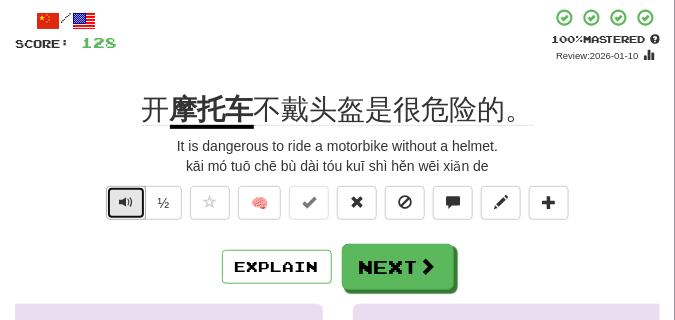 click at bounding box center [126, 202] 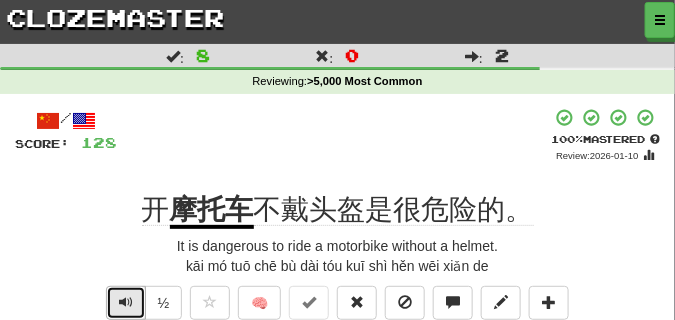 scroll, scrollTop: 100, scrollLeft: 0, axis: vertical 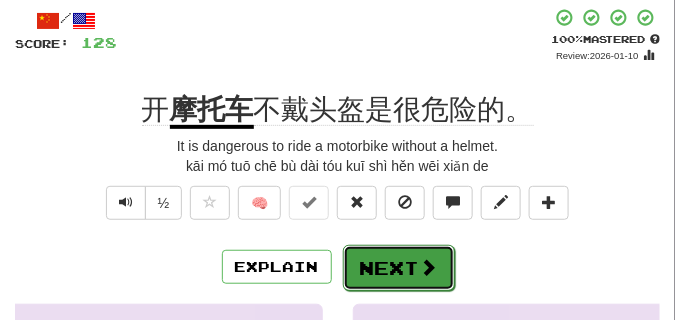 click on "Next" at bounding box center (399, 268) 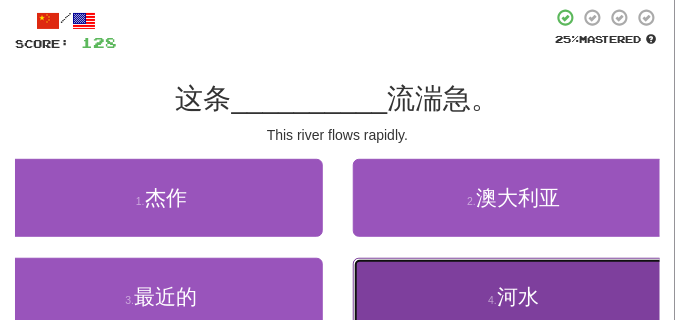 click on "4 .  河水" at bounding box center (514, 297) 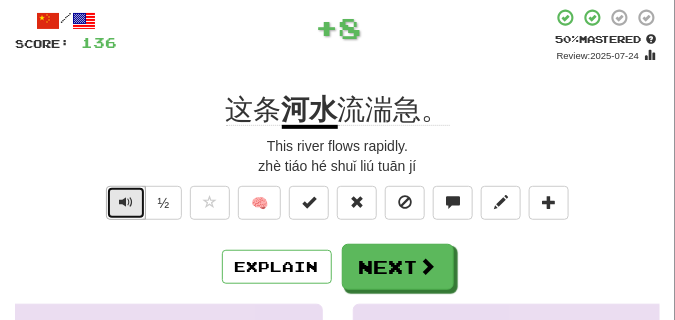 click at bounding box center [126, 202] 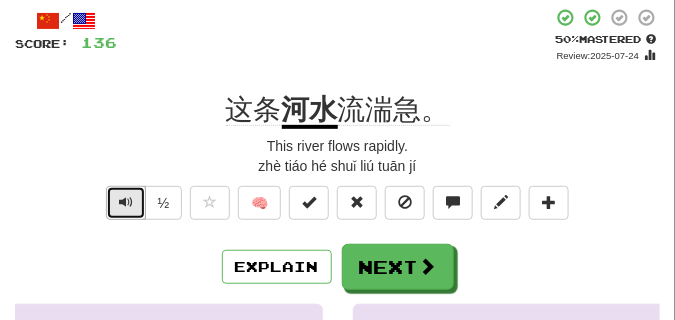 click at bounding box center [126, 202] 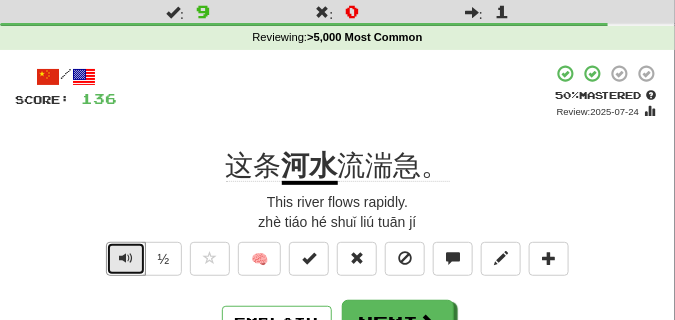 scroll, scrollTop: 100, scrollLeft: 0, axis: vertical 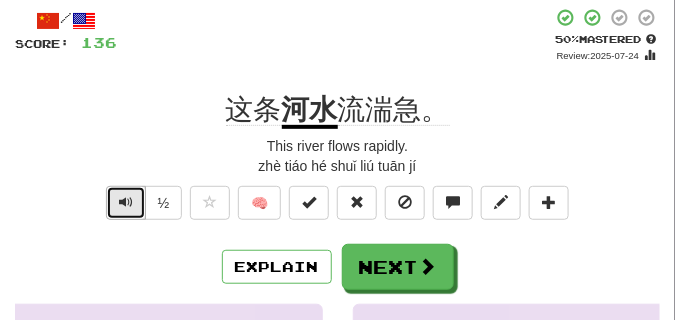 click at bounding box center [126, 202] 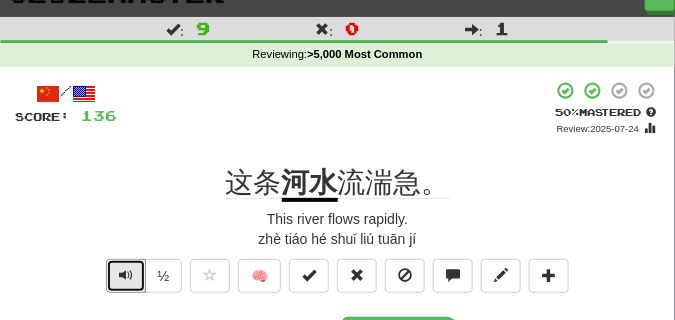 scroll, scrollTop: 50, scrollLeft: 0, axis: vertical 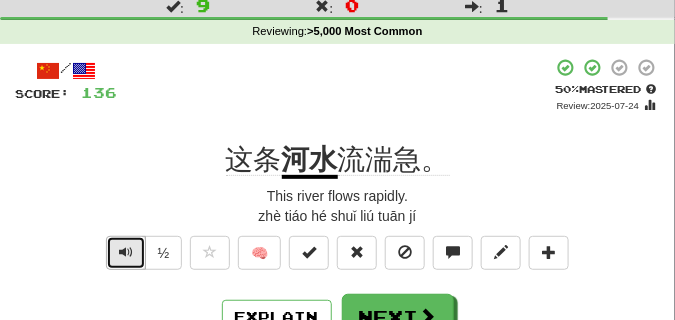 click at bounding box center [126, 253] 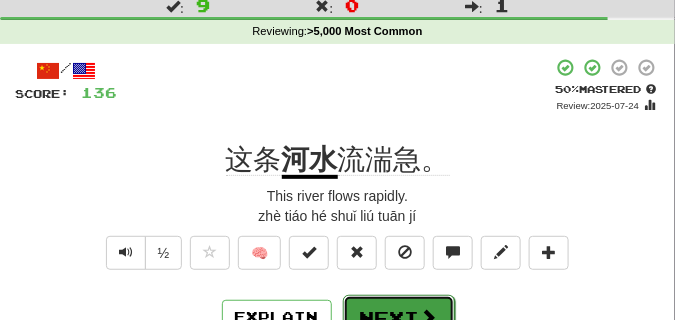 click on "Next" at bounding box center [399, 318] 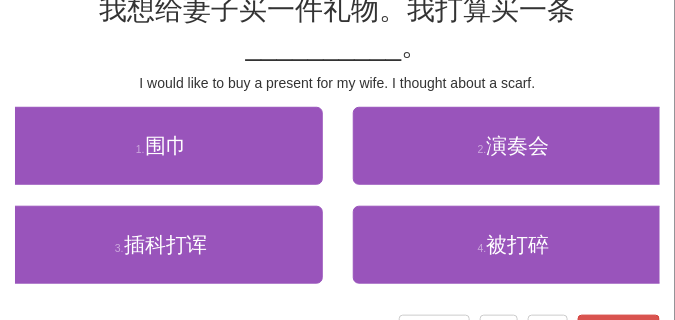 scroll, scrollTop: 200, scrollLeft: 0, axis: vertical 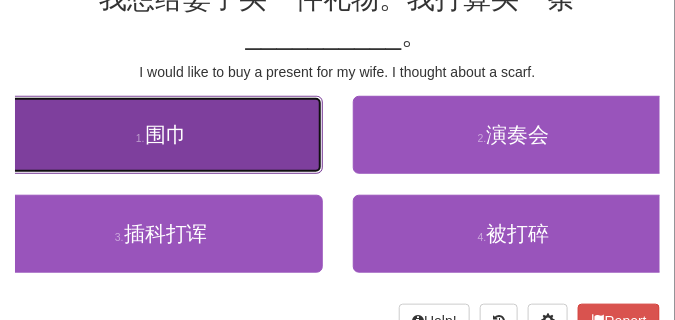 click on "围巾" at bounding box center (166, 134) 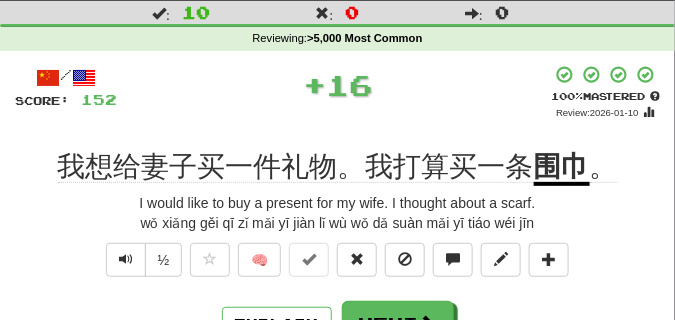 scroll, scrollTop: 60, scrollLeft: 0, axis: vertical 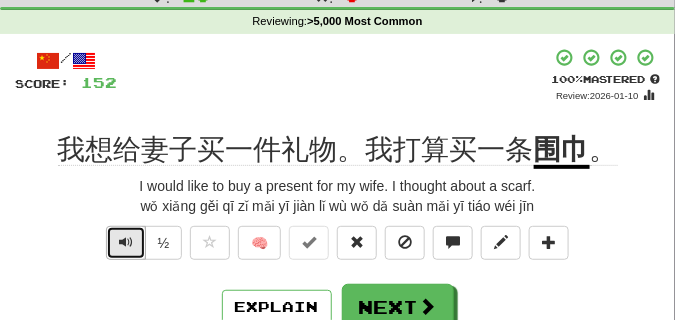 click at bounding box center (126, 242) 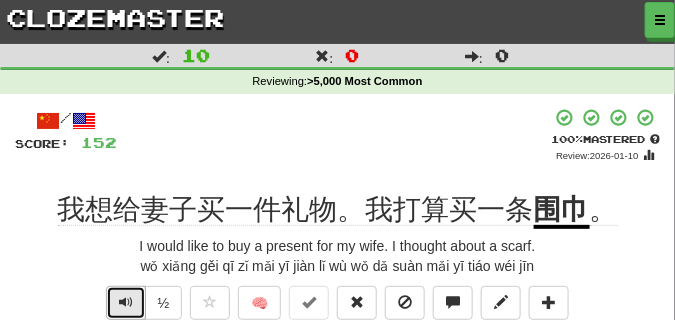 scroll, scrollTop: 50, scrollLeft: 0, axis: vertical 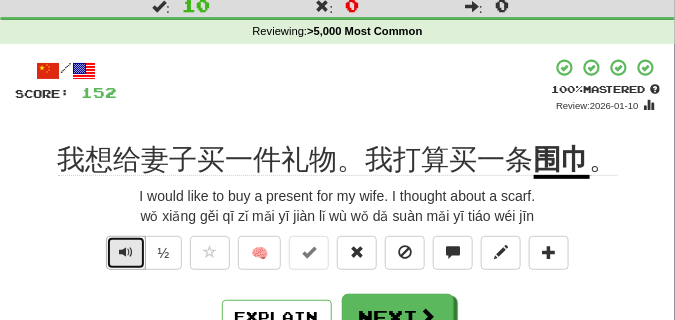 click at bounding box center [126, 252] 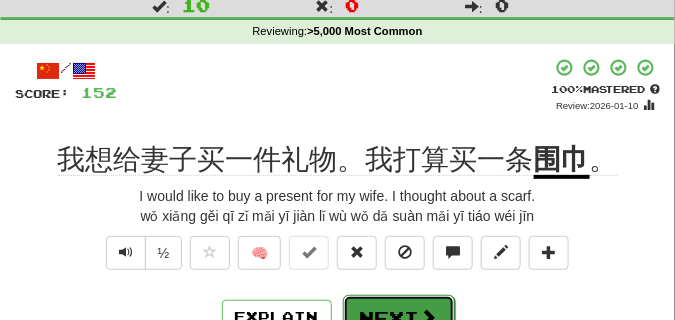 click on "Next" at bounding box center [399, 318] 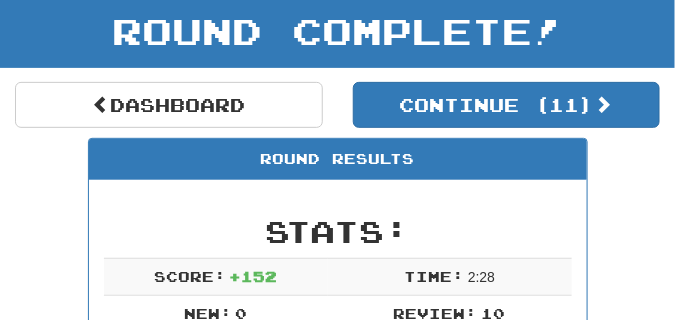 scroll, scrollTop: 100, scrollLeft: 0, axis: vertical 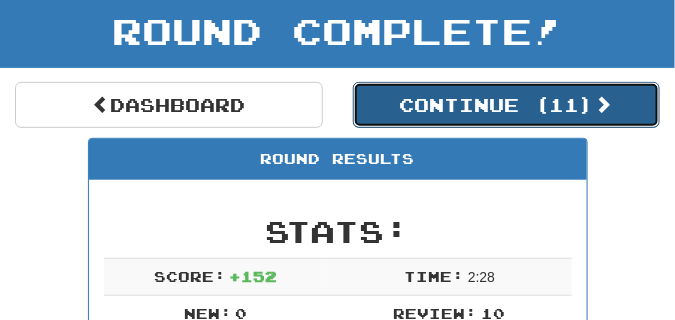click on "Continue ( 11 )" at bounding box center [507, 105] 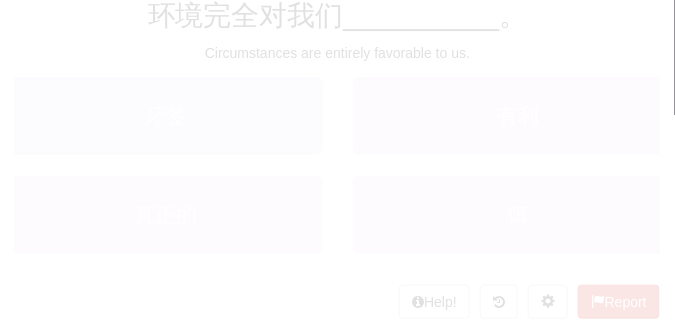 scroll, scrollTop: 100, scrollLeft: 0, axis: vertical 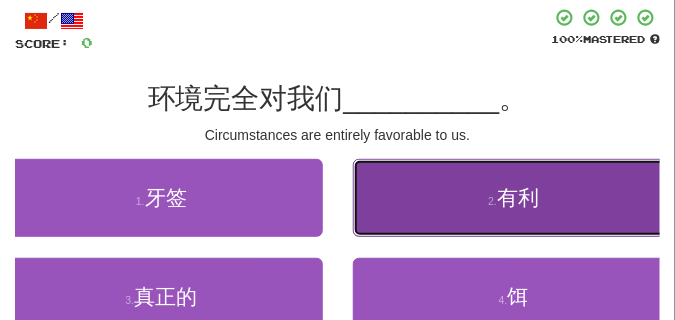 click on "2 .  有利" at bounding box center [514, 198] 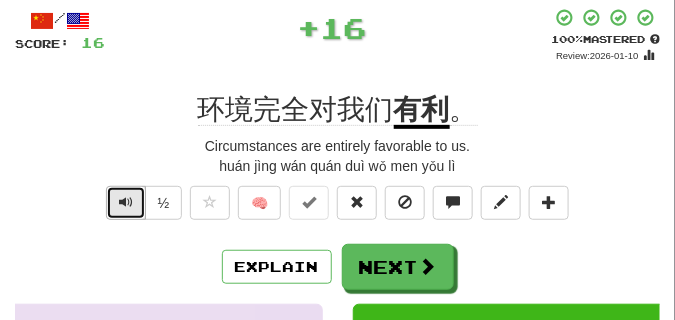 click at bounding box center (126, 202) 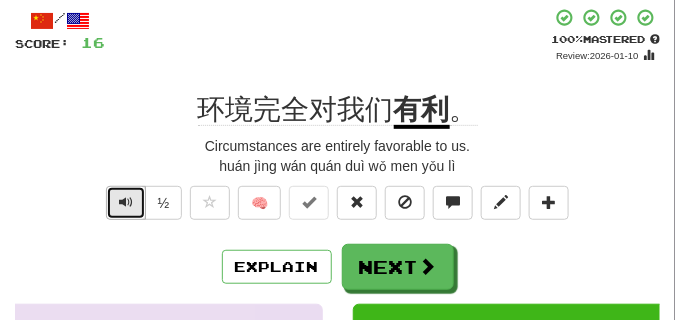 click at bounding box center (126, 202) 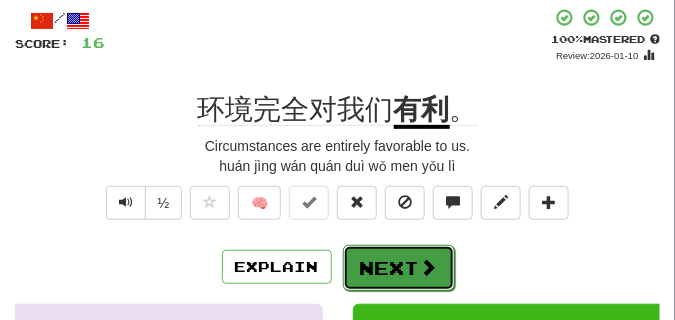click on "Next" at bounding box center (399, 268) 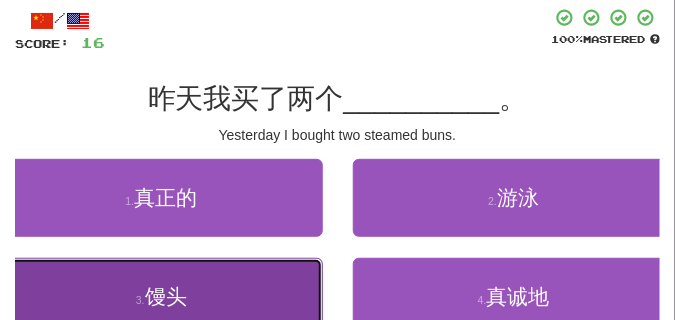 click on "3 .  馒头" at bounding box center (161, 297) 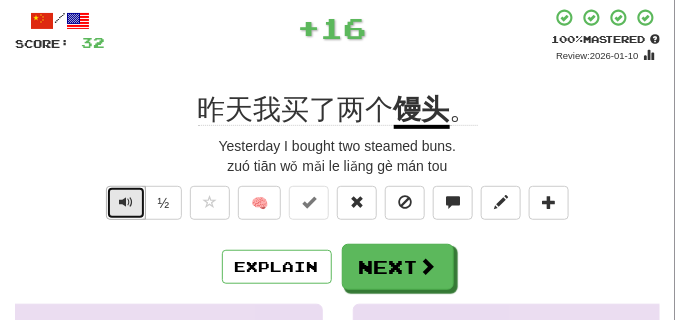 click at bounding box center (126, 202) 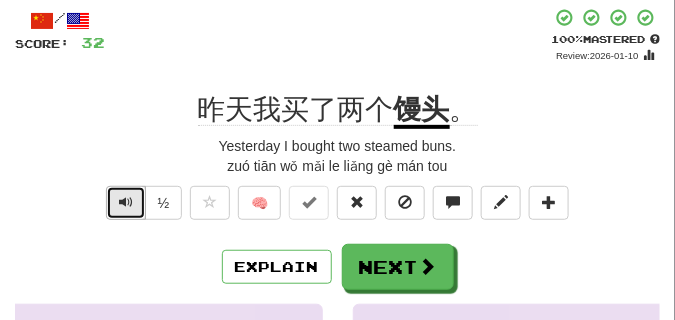 click at bounding box center (126, 202) 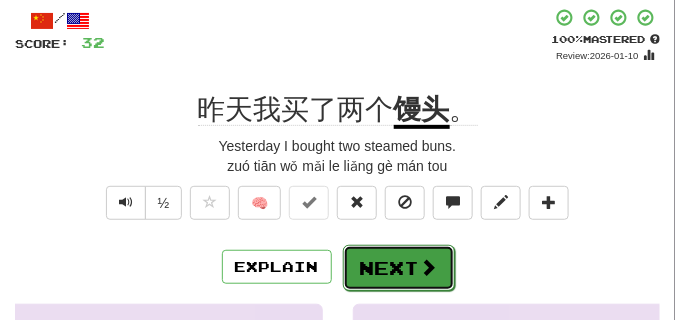 click on "Next" at bounding box center [399, 268] 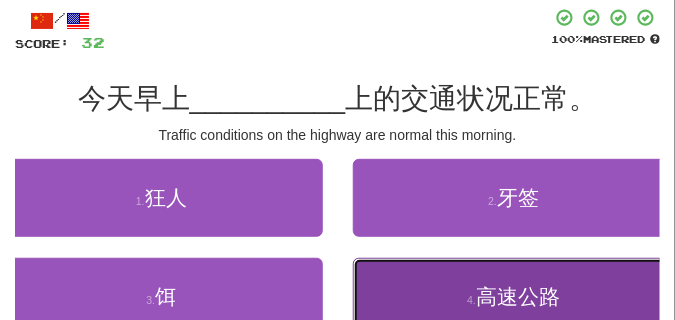 click on "高速公路" at bounding box center (518, 296) 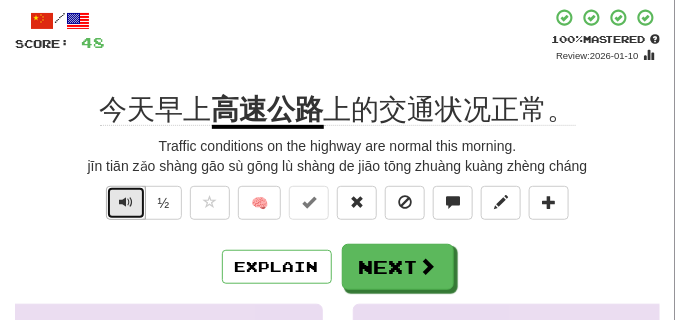 click at bounding box center [126, 203] 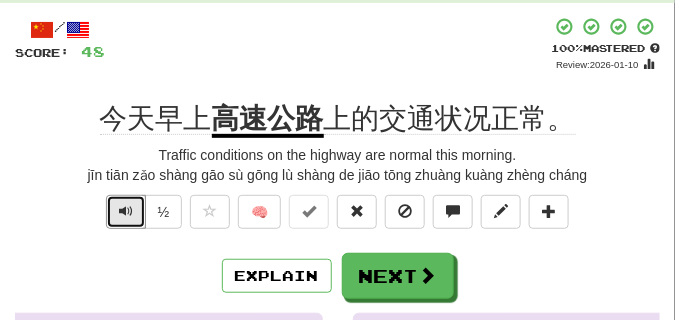 scroll, scrollTop: 100, scrollLeft: 0, axis: vertical 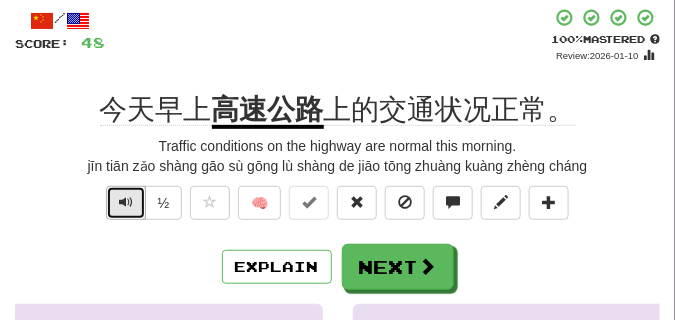 click at bounding box center (126, 202) 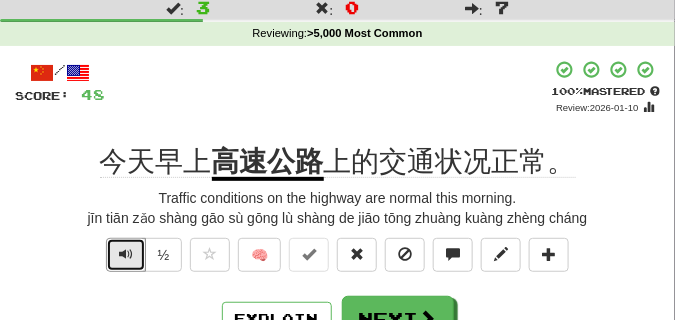 scroll, scrollTop: 100, scrollLeft: 0, axis: vertical 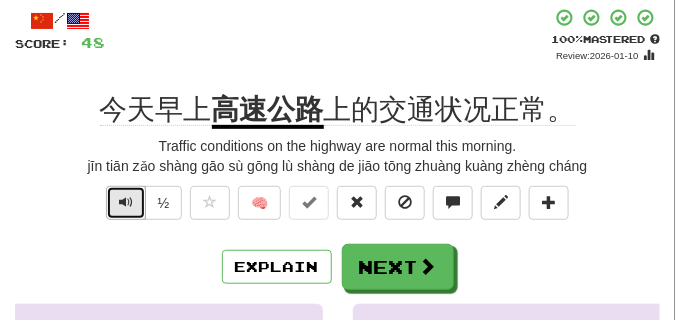 click at bounding box center [126, 203] 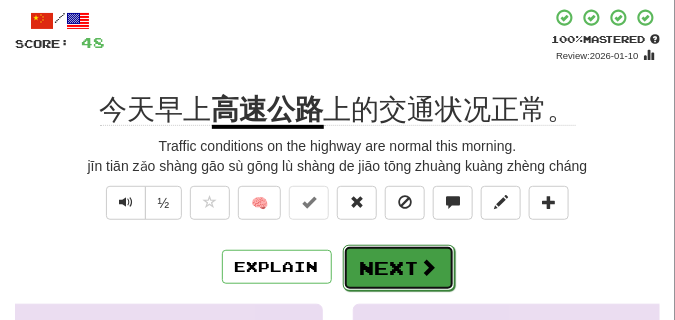 click on "Next" at bounding box center [399, 268] 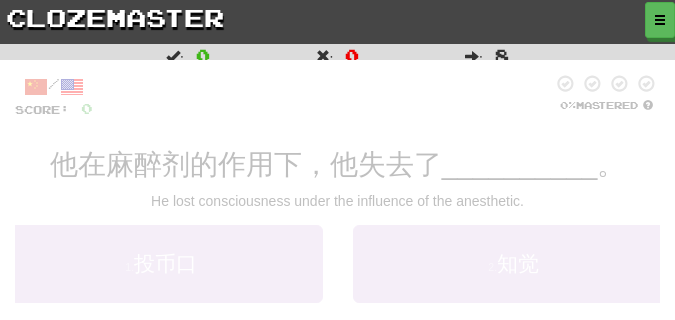 scroll, scrollTop: 100, scrollLeft: 0, axis: vertical 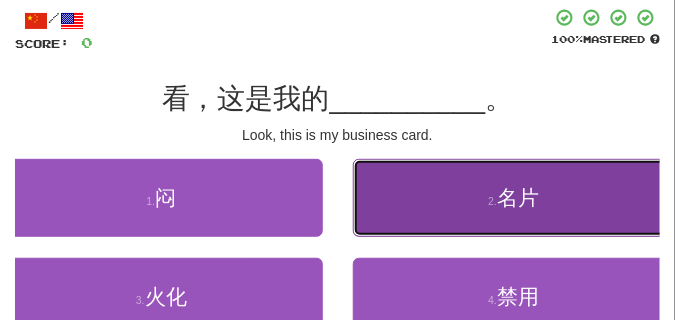 click on "2 .  名片" at bounding box center [514, 198] 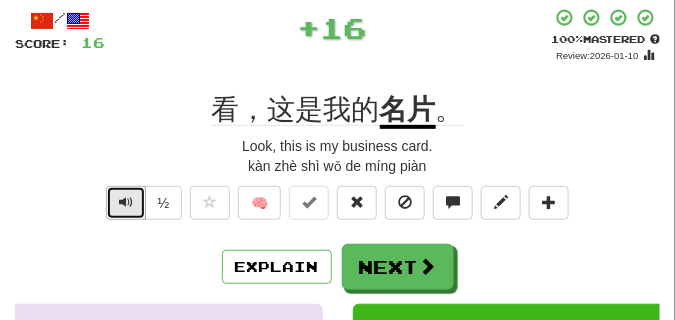 click at bounding box center [126, 202] 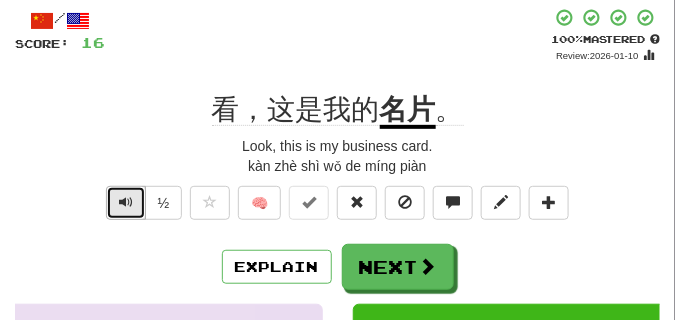 click at bounding box center [126, 202] 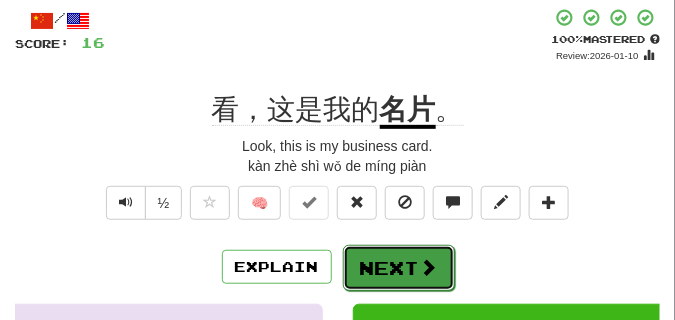 click on "Next" at bounding box center [399, 268] 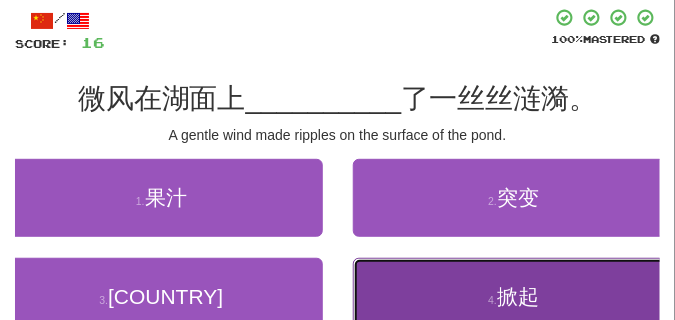 click on "4 .  掀起" at bounding box center (514, 297) 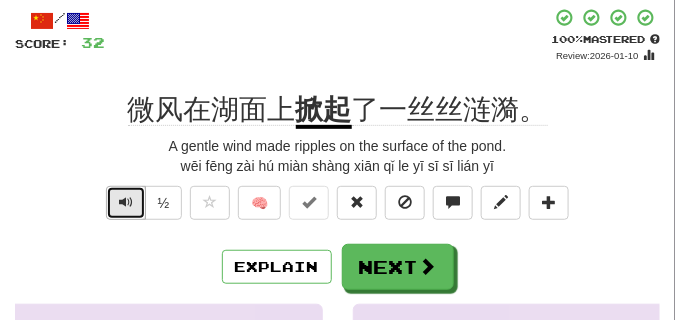click at bounding box center (126, 203) 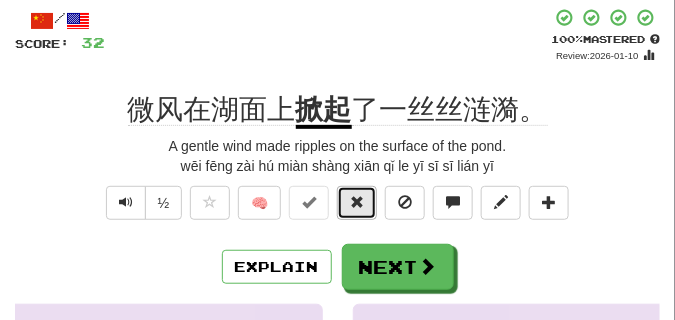 click at bounding box center [357, 202] 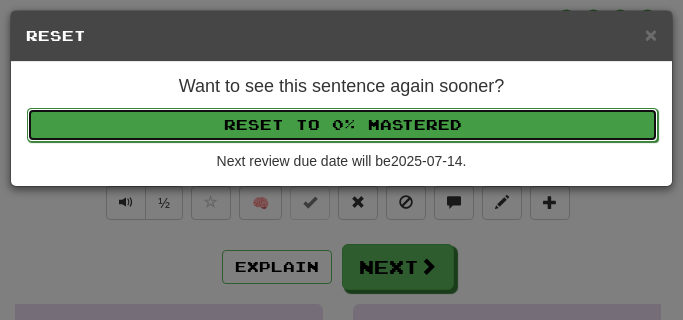 click on "Reset to 0% Mastered" at bounding box center (342, 125) 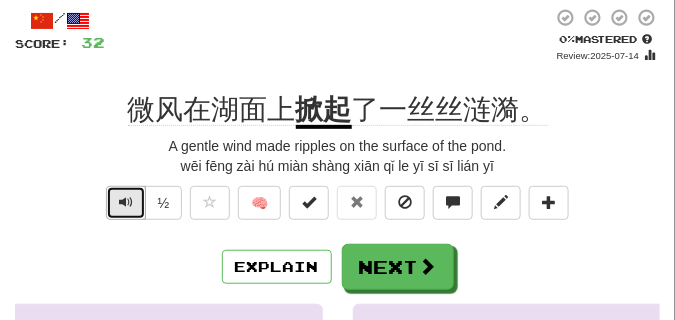 click at bounding box center (126, 202) 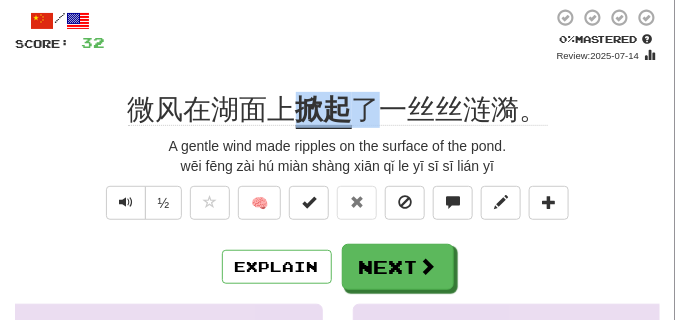drag, startPoint x: 299, startPoint y: 109, endPoint x: 368, endPoint y: 116, distance: 69.354164 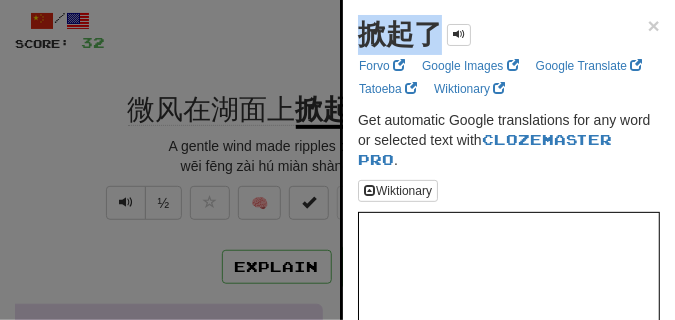 drag, startPoint x: 361, startPoint y: 41, endPoint x: 432, endPoint y: 46, distance: 71.17584 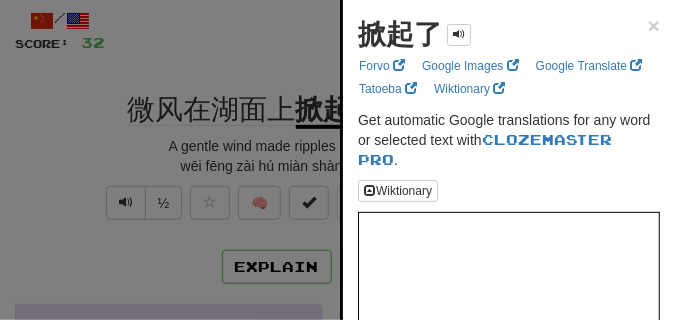 click at bounding box center (337, 160) 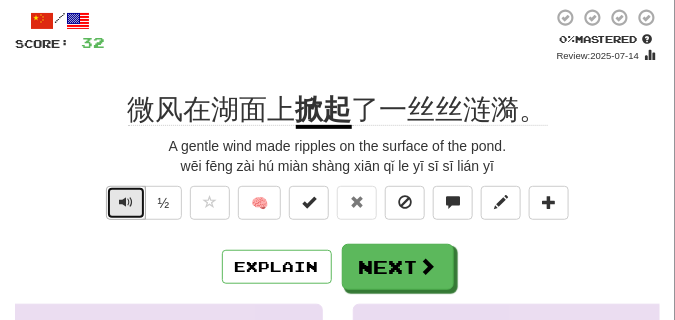 click at bounding box center [126, 202] 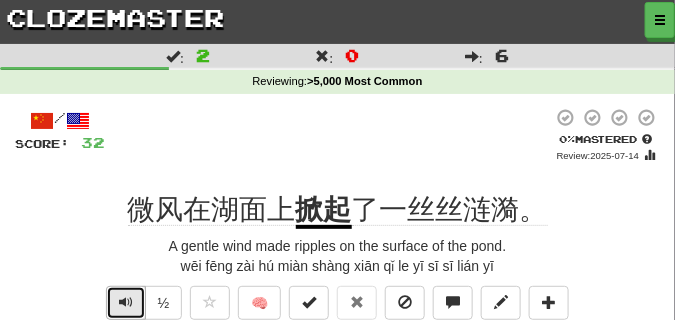 scroll, scrollTop: 50, scrollLeft: 0, axis: vertical 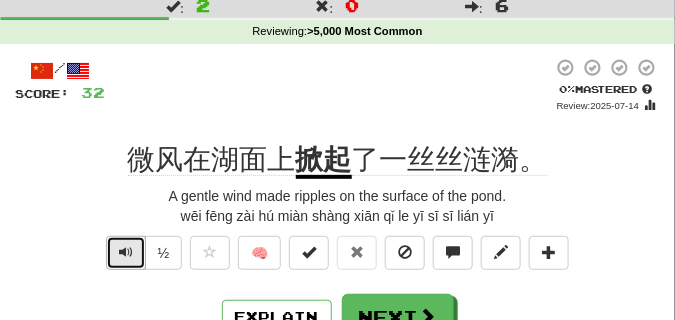 click at bounding box center (126, 253) 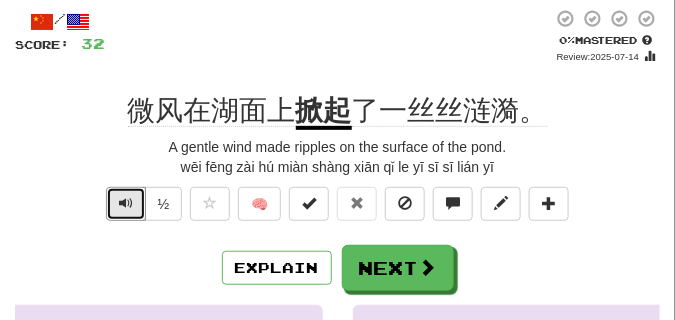 scroll, scrollTop: 100, scrollLeft: 0, axis: vertical 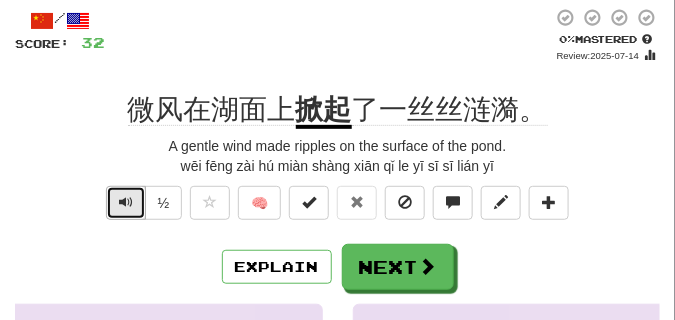 click at bounding box center (126, 202) 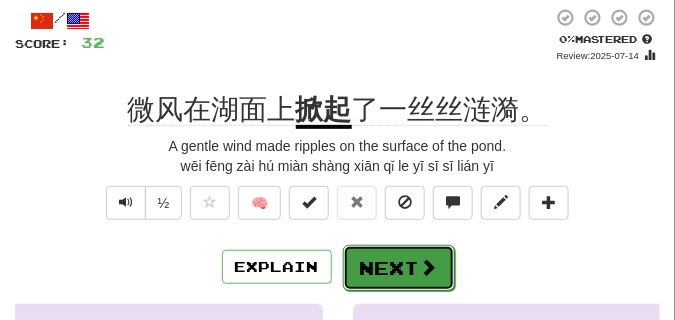 click on "Next" at bounding box center [399, 268] 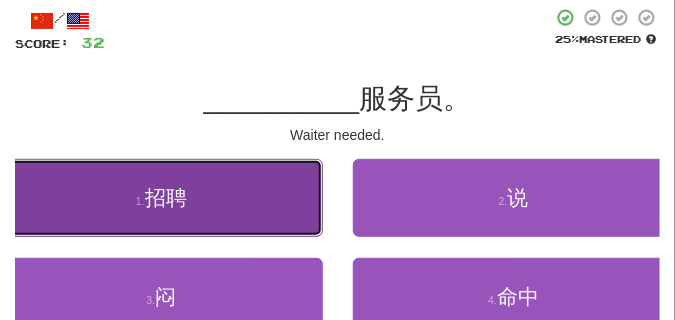 click on "1 .  招聘" at bounding box center [161, 198] 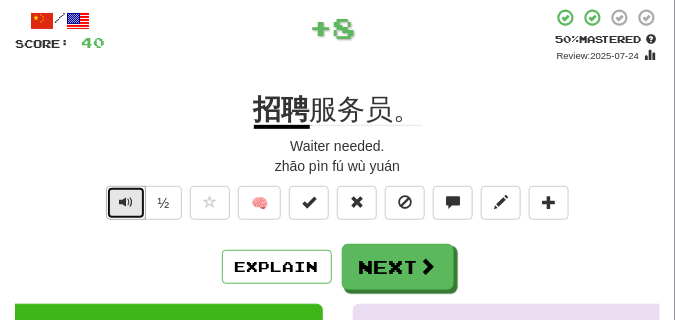 click at bounding box center [126, 202] 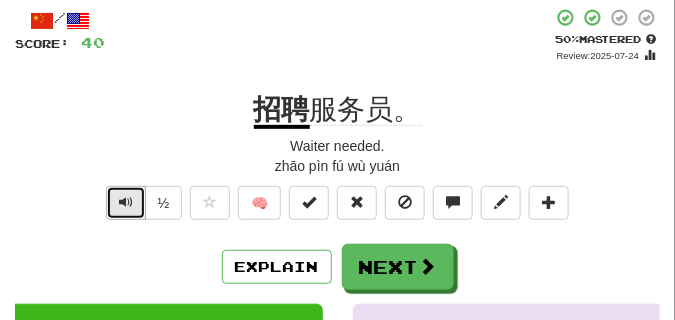 click at bounding box center (126, 202) 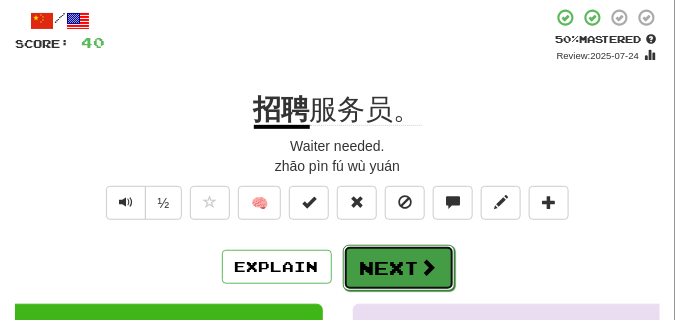 click on "Next" at bounding box center (399, 268) 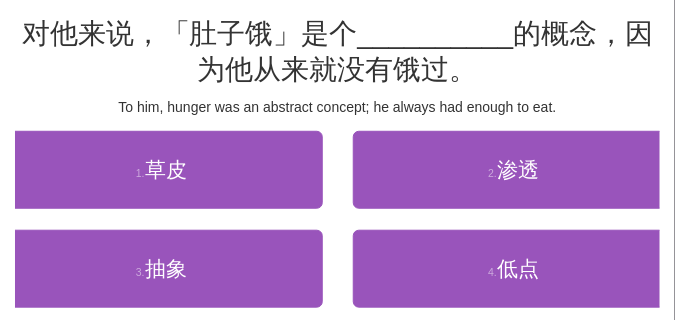 scroll, scrollTop: 150, scrollLeft: 0, axis: vertical 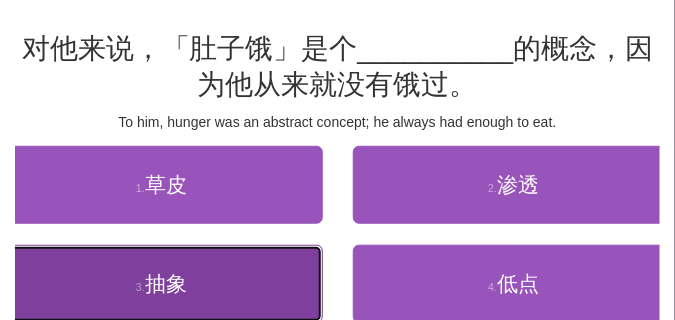click on "3 ." at bounding box center [140, 287] 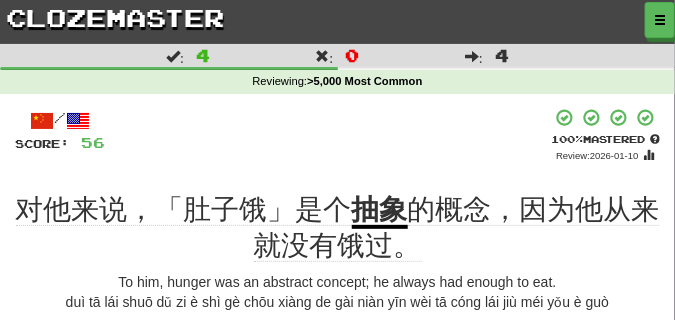 scroll, scrollTop: 100, scrollLeft: 0, axis: vertical 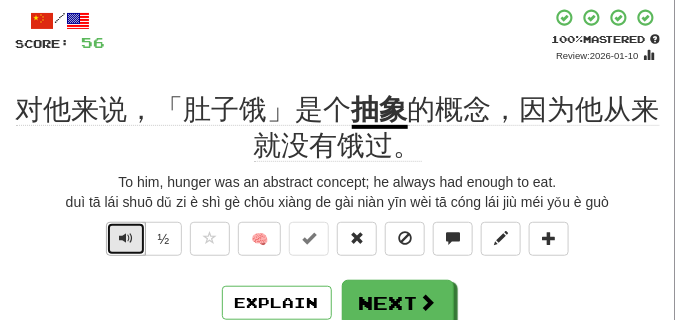 click at bounding box center (126, 238) 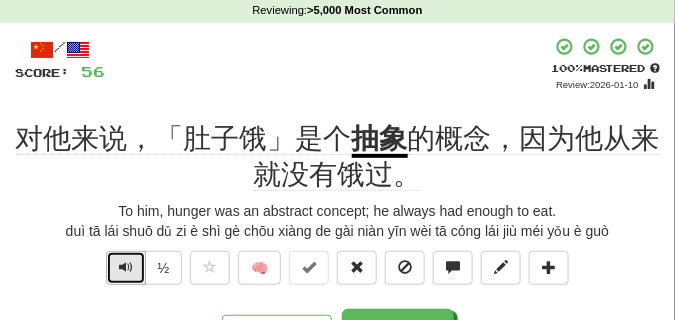 scroll, scrollTop: 50, scrollLeft: 0, axis: vertical 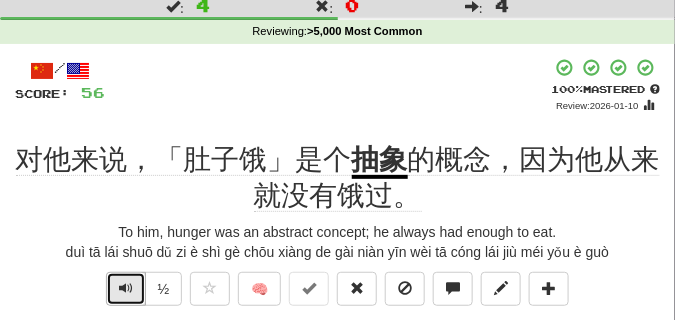 click at bounding box center (126, 288) 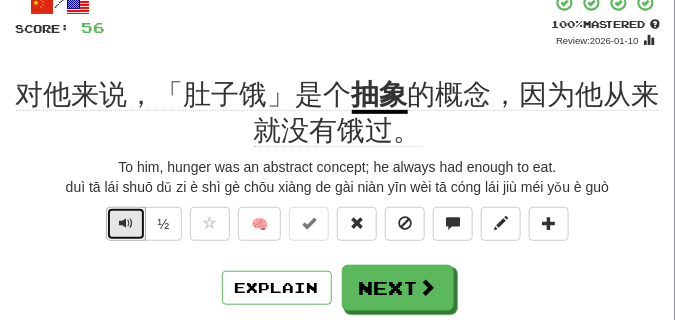 scroll, scrollTop: 100, scrollLeft: 0, axis: vertical 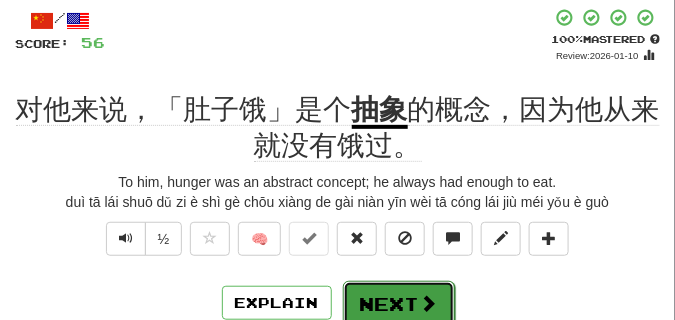 click on "Next" at bounding box center (399, 304) 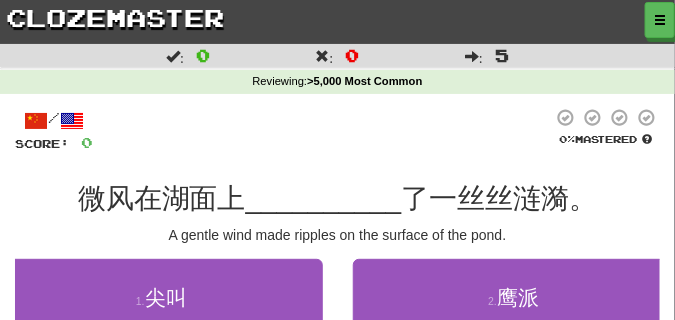 scroll, scrollTop: 0, scrollLeft: 0, axis: both 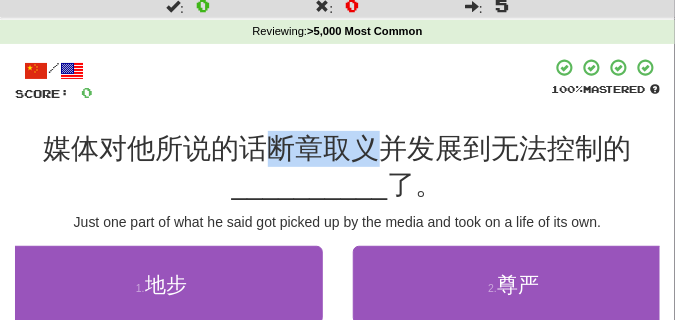 drag, startPoint x: 270, startPoint y: 141, endPoint x: 383, endPoint y: 146, distance: 113.110565 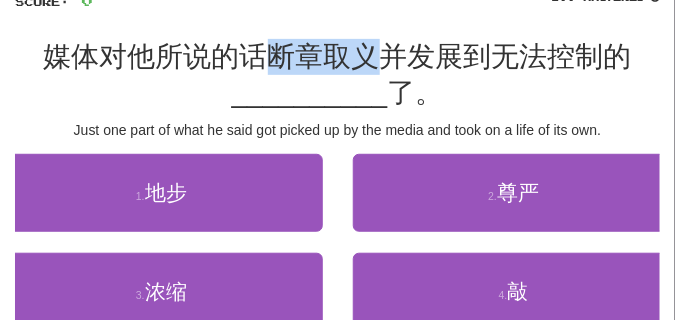 scroll, scrollTop: 150, scrollLeft: 0, axis: vertical 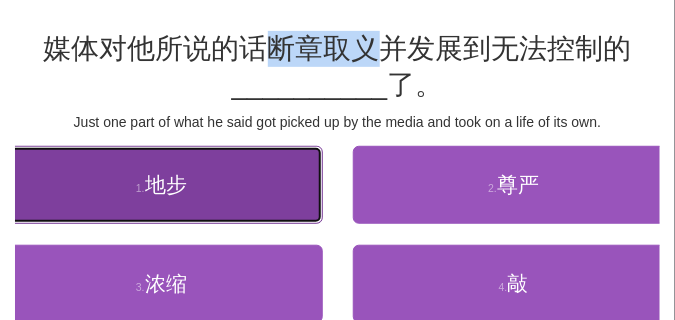 click on "1 .  地步" at bounding box center (161, 185) 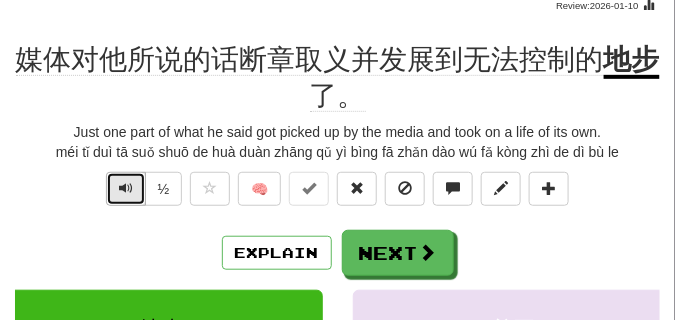 click at bounding box center (126, 188) 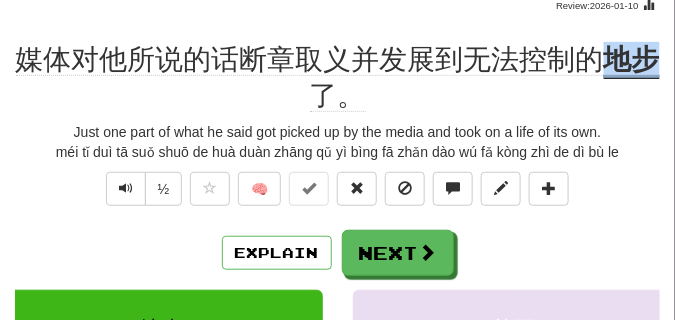 drag, startPoint x: 613, startPoint y: 59, endPoint x: 657, endPoint y: 65, distance: 44.407207 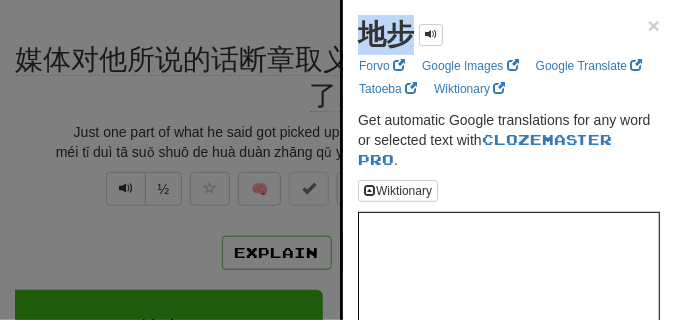 drag, startPoint x: 361, startPoint y: 39, endPoint x: 404, endPoint y: 45, distance: 43.416588 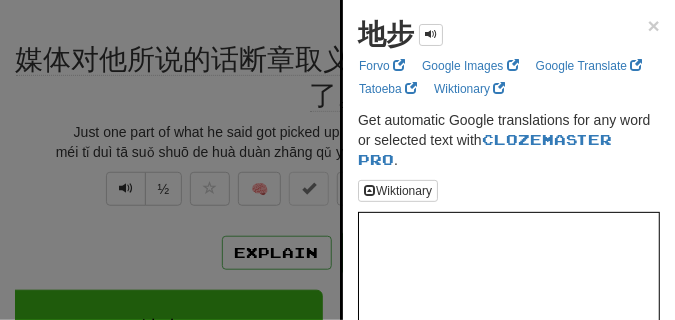 click at bounding box center [337, 160] 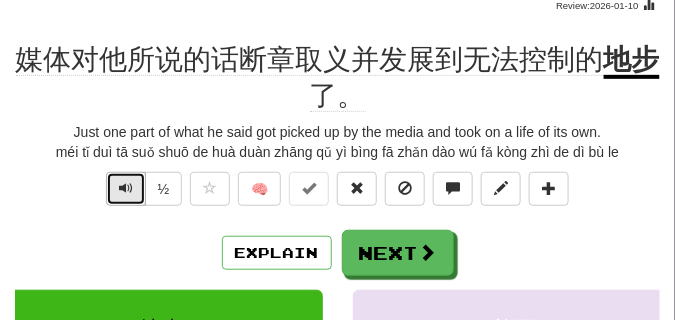 click at bounding box center (126, 188) 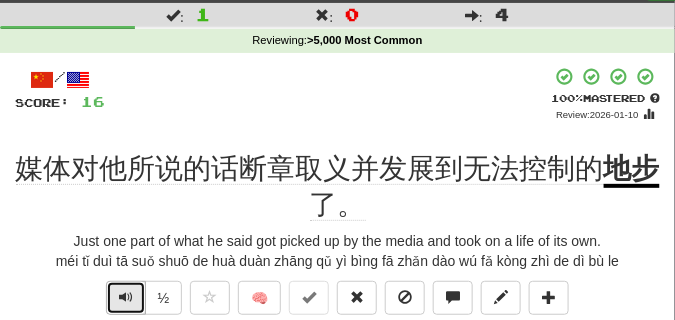 scroll, scrollTop: 100, scrollLeft: 0, axis: vertical 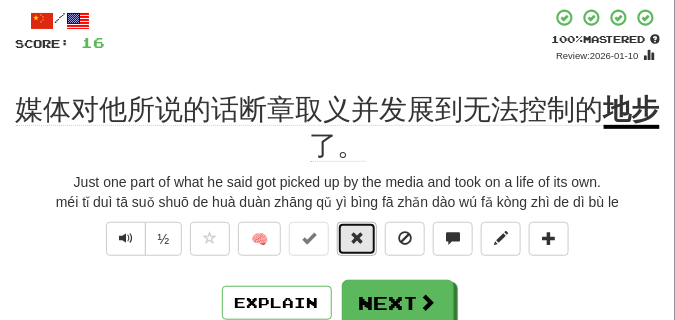 click at bounding box center (357, 238) 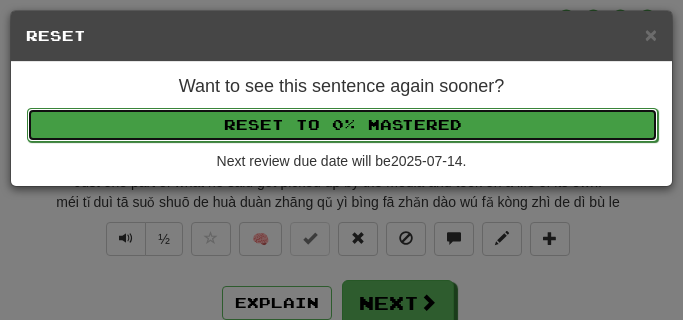 click on "Reset to 0% Mastered" at bounding box center [342, 125] 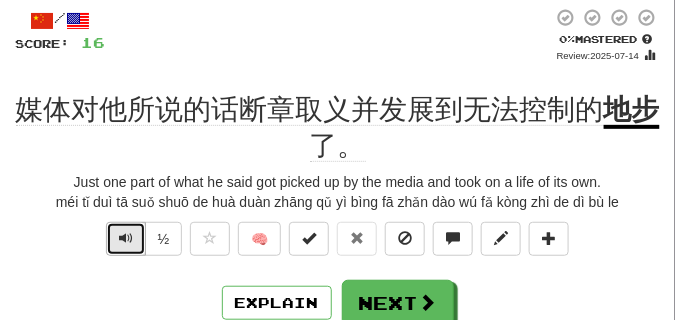 click at bounding box center [126, 238] 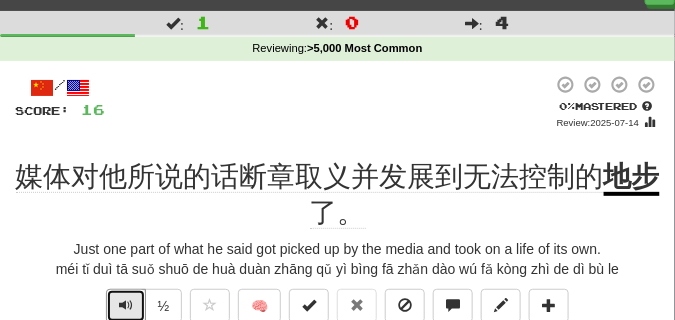 scroll, scrollTop: 50, scrollLeft: 0, axis: vertical 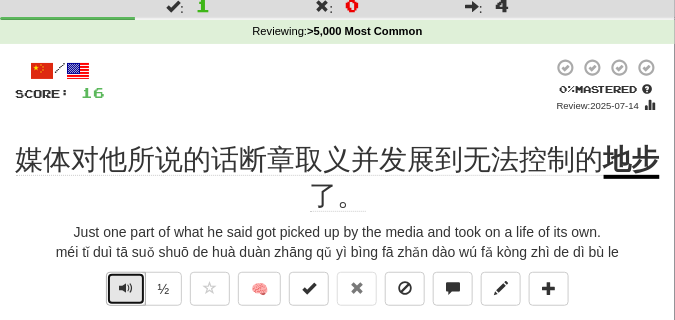 click at bounding box center [126, 288] 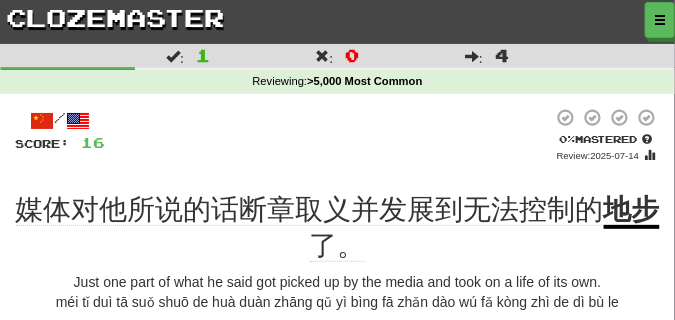 scroll, scrollTop: 100, scrollLeft: 0, axis: vertical 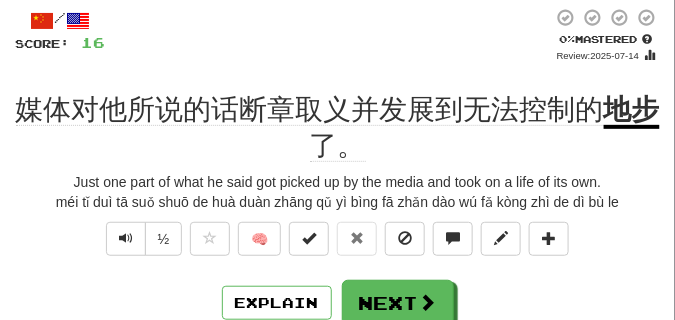 click on "½" at bounding box center (142, 244) 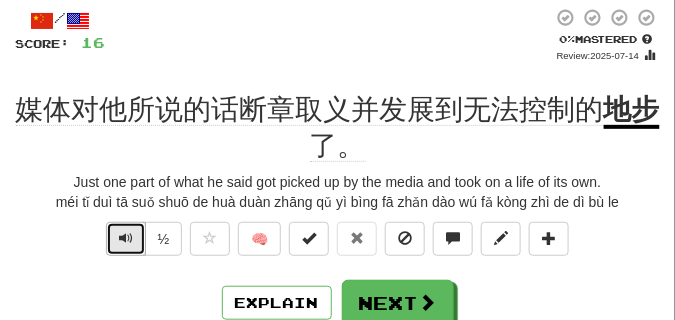 click at bounding box center [126, 239] 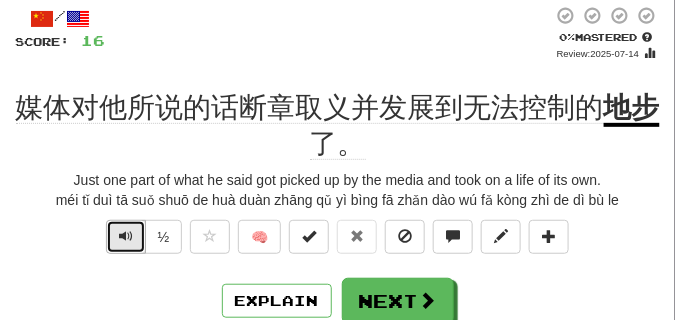 scroll, scrollTop: 150, scrollLeft: 0, axis: vertical 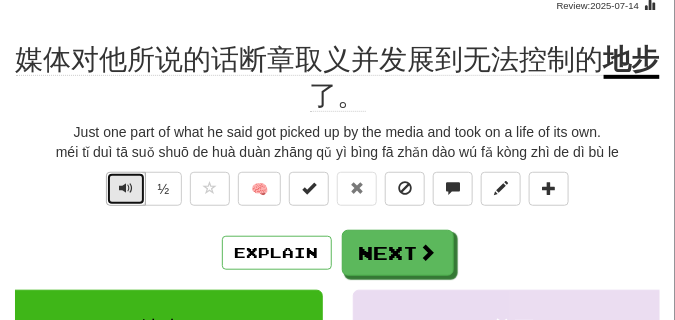 click at bounding box center [126, 188] 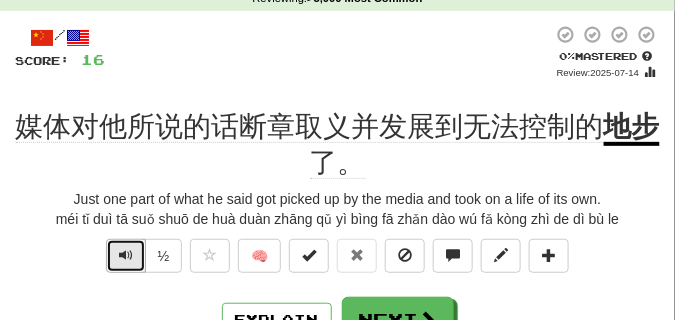 scroll, scrollTop: 100, scrollLeft: 0, axis: vertical 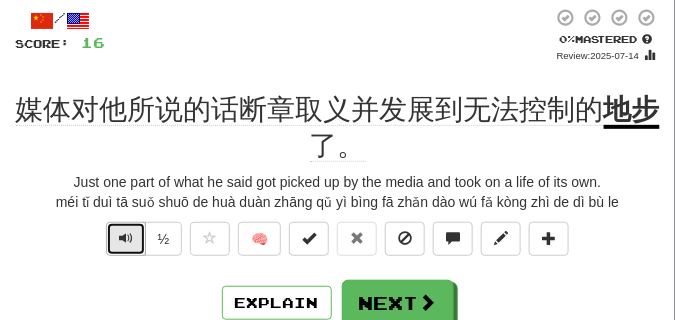 click at bounding box center [126, 239] 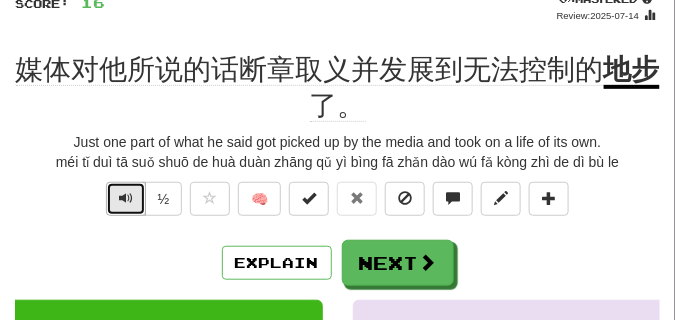 scroll, scrollTop: 150, scrollLeft: 0, axis: vertical 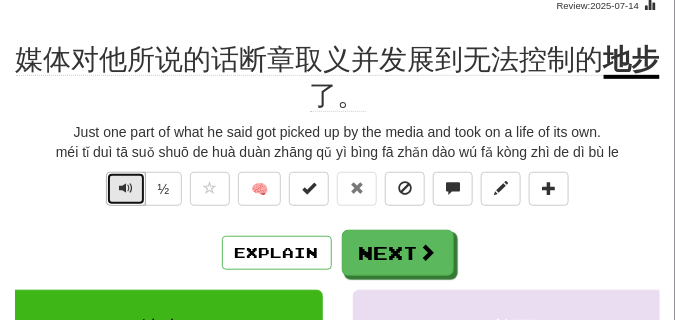 click at bounding box center (126, 188) 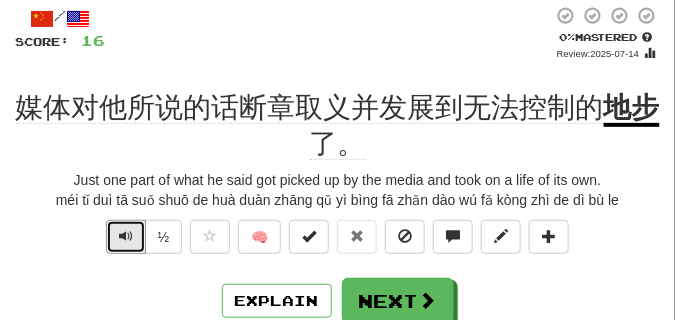 scroll, scrollTop: 50, scrollLeft: 0, axis: vertical 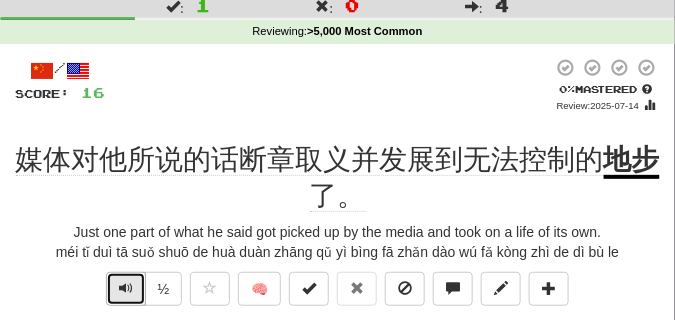 click at bounding box center [126, 289] 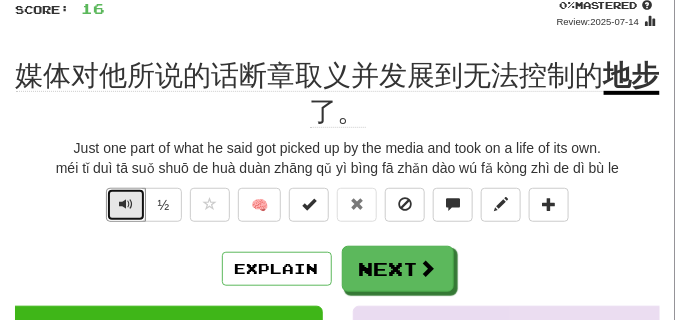 scroll, scrollTop: 150, scrollLeft: 0, axis: vertical 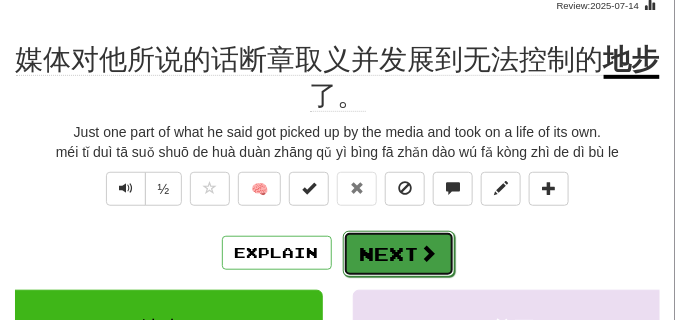 click on "Next" at bounding box center (399, 254) 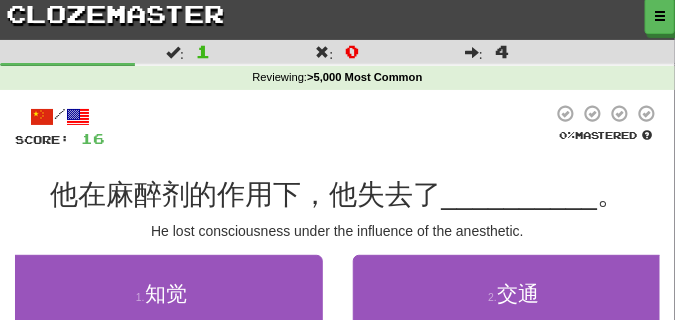 scroll, scrollTop: 0, scrollLeft: 0, axis: both 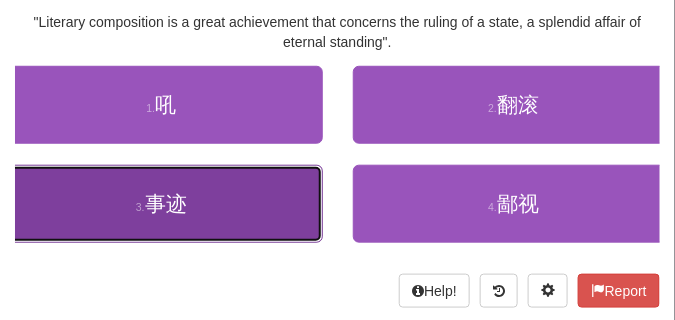 click on "事迹" at bounding box center [166, 203] 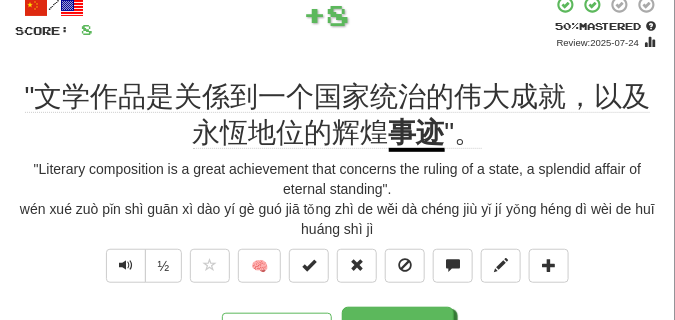 scroll, scrollTop: 110, scrollLeft: 0, axis: vertical 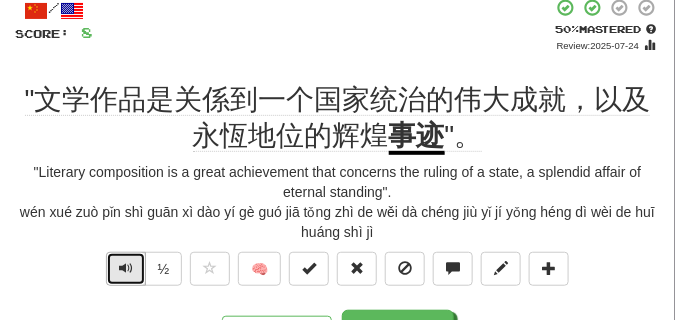 click at bounding box center (126, 268) 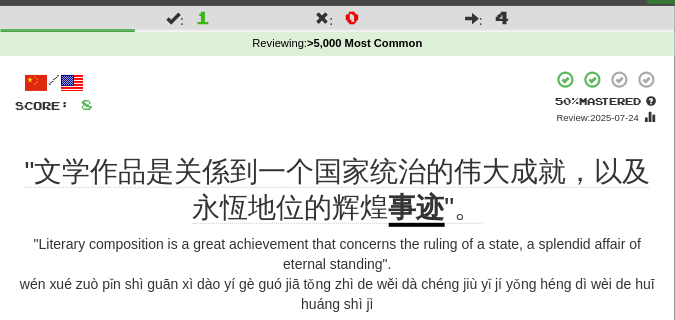 scroll, scrollTop: 100, scrollLeft: 0, axis: vertical 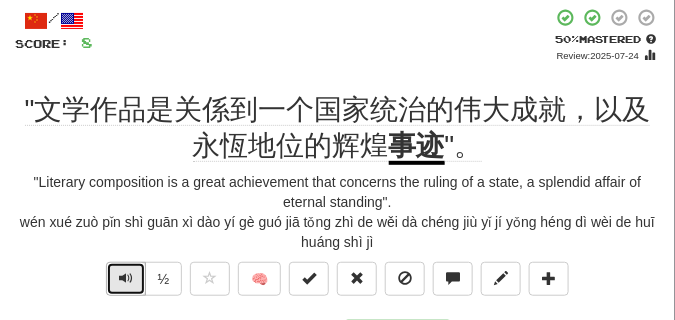 click at bounding box center [126, 278] 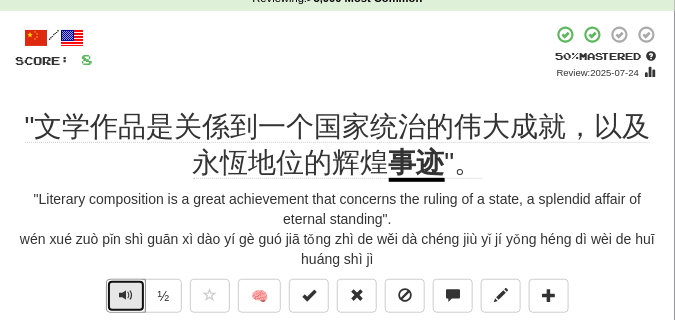 scroll, scrollTop: 100, scrollLeft: 0, axis: vertical 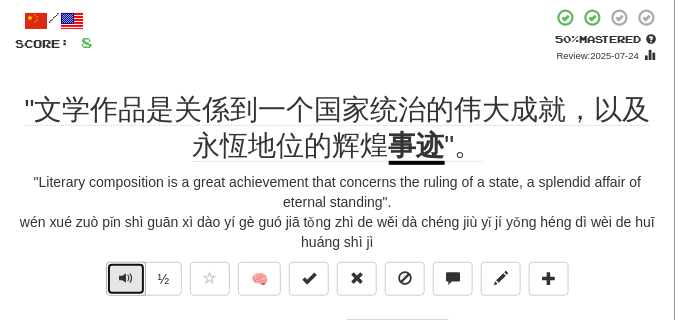 click at bounding box center (126, 278) 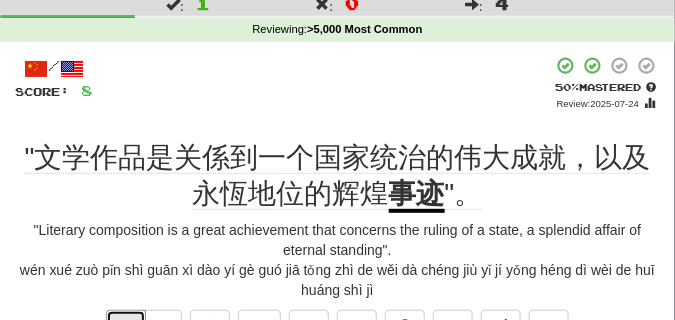 scroll, scrollTop: 100, scrollLeft: 0, axis: vertical 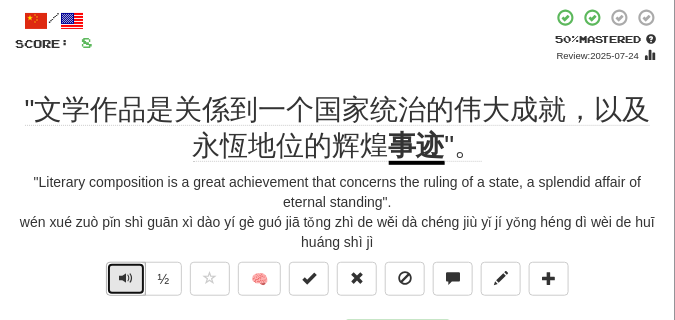 click at bounding box center (126, 278) 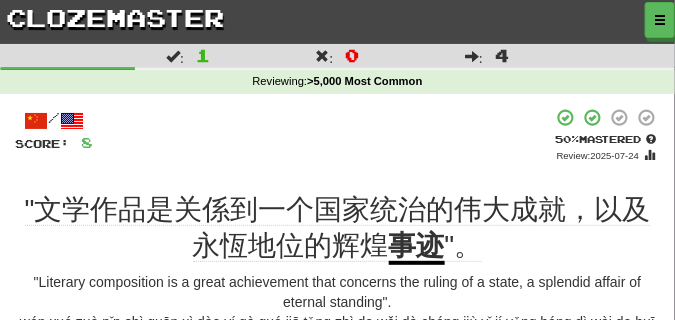 scroll, scrollTop: 100, scrollLeft: 0, axis: vertical 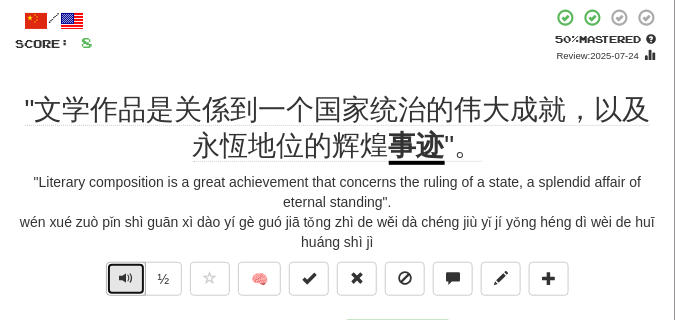 click at bounding box center (126, 278) 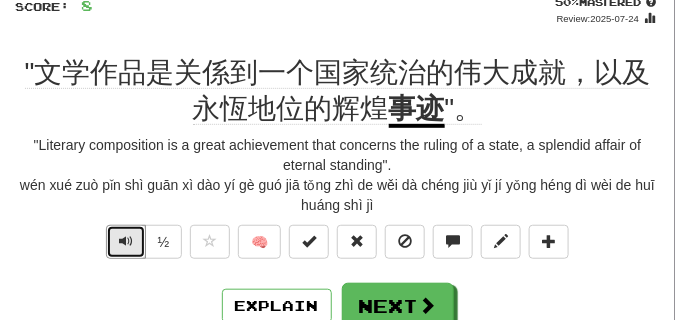 scroll, scrollTop: 150, scrollLeft: 0, axis: vertical 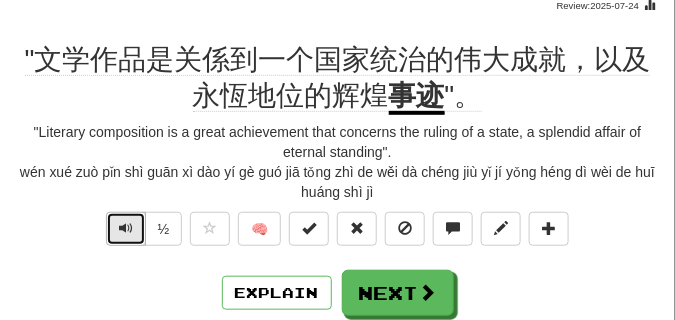 click at bounding box center (126, 228) 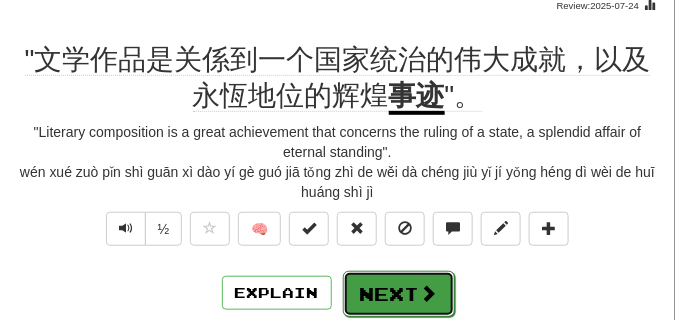 click on "Next" at bounding box center (399, 294) 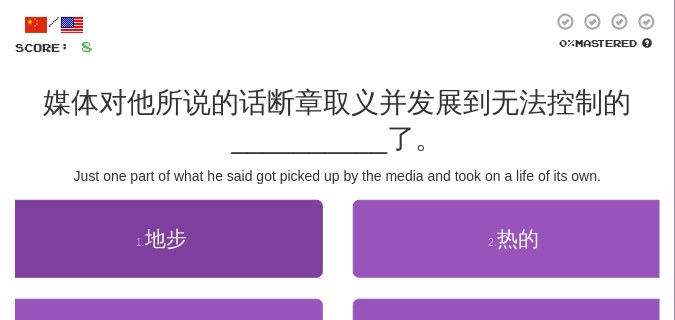 scroll, scrollTop: 0, scrollLeft: 0, axis: both 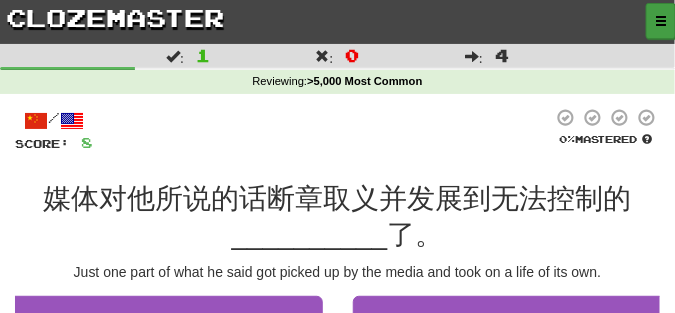 click at bounding box center [661, 21] 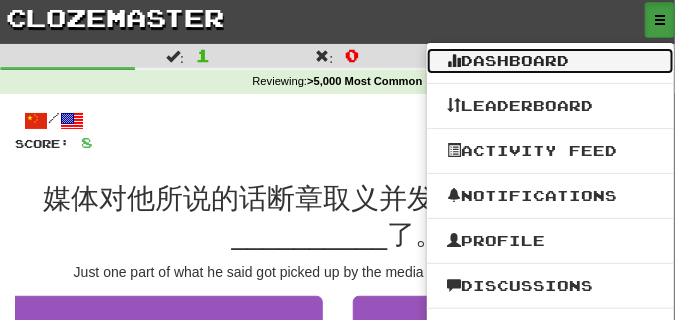 click on "Dashboard" at bounding box center (550, 61) 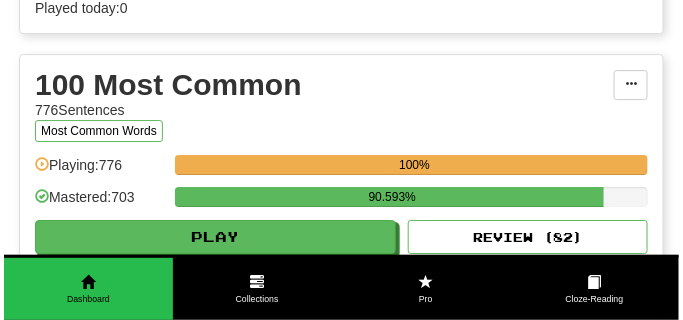 scroll, scrollTop: 1150, scrollLeft: 0, axis: vertical 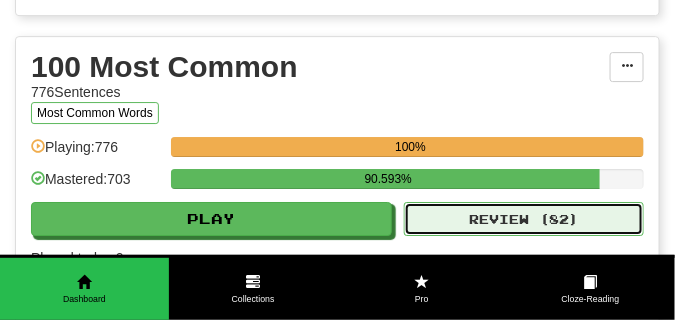 click on "Review ( 82 )" 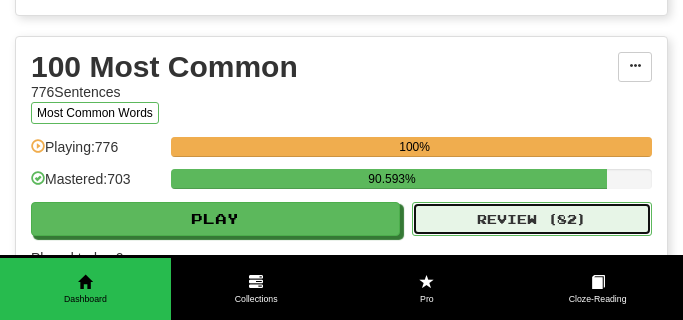 select on "**" 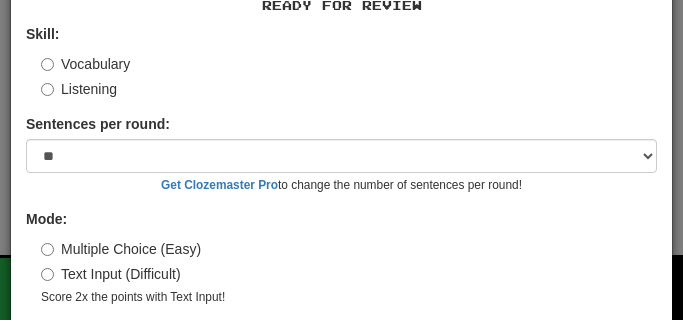 scroll, scrollTop: 150, scrollLeft: 0, axis: vertical 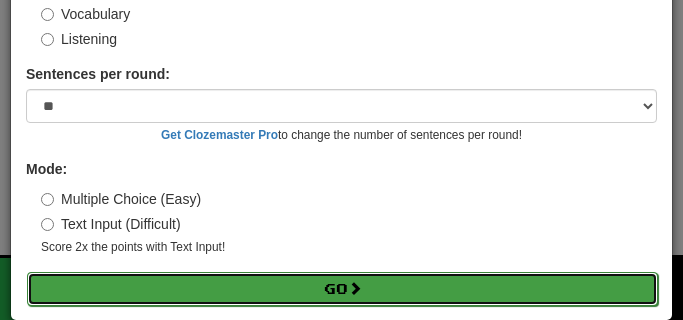 click on "Go" at bounding box center [342, 289] 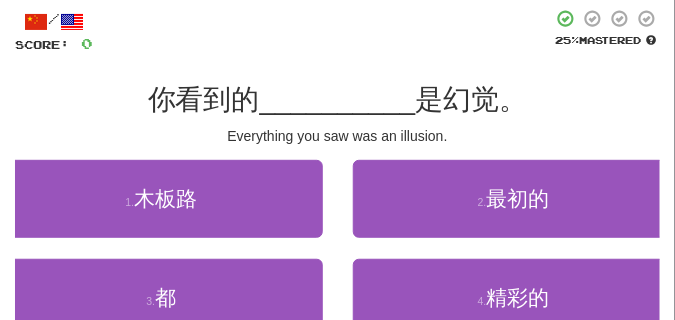 scroll, scrollTop: 100, scrollLeft: 0, axis: vertical 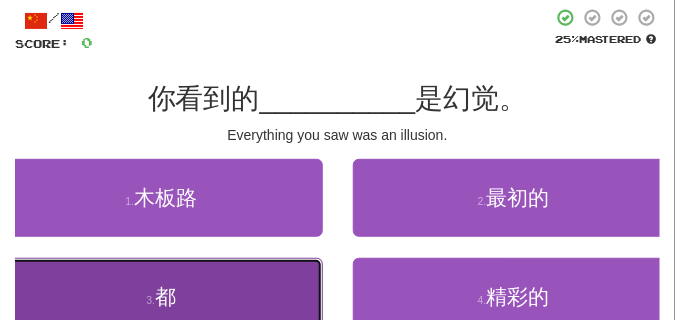 click on "3 .  都" at bounding box center [161, 297] 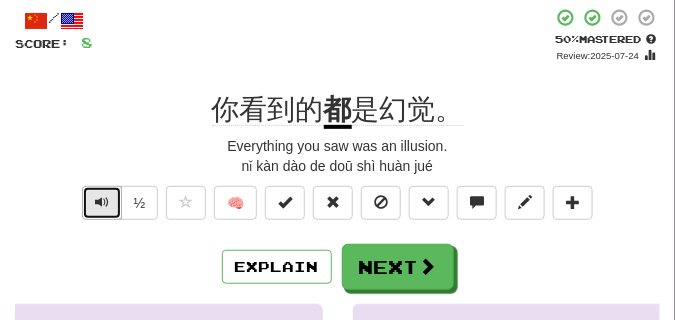click at bounding box center (102, 202) 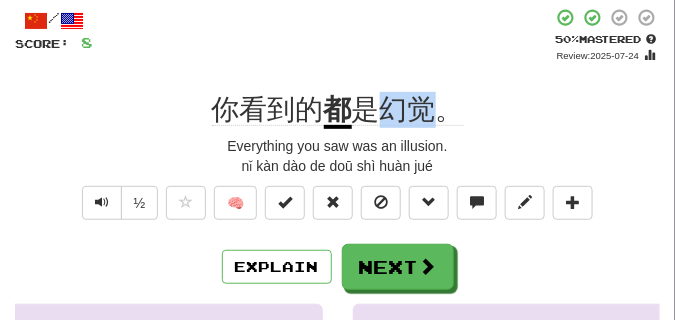 drag, startPoint x: 381, startPoint y: 112, endPoint x: 436, endPoint y: 116, distance: 55.145264 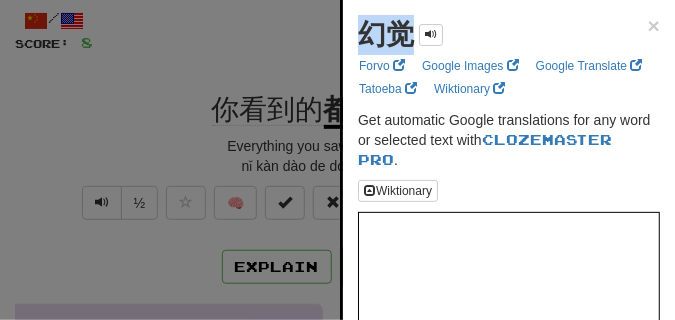 drag, startPoint x: 350, startPoint y: 37, endPoint x: 404, endPoint y: 42, distance: 54.230988 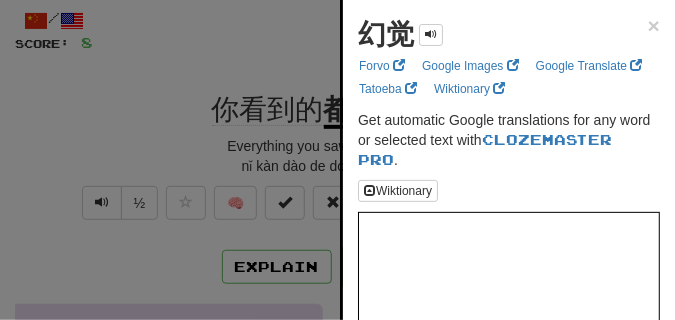 click at bounding box center (337, 160) 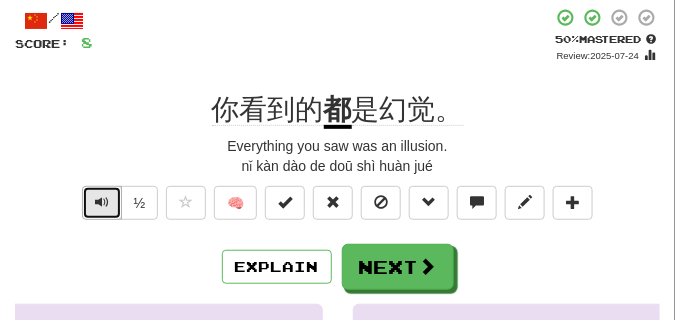 click at bounding box center [102, 203] 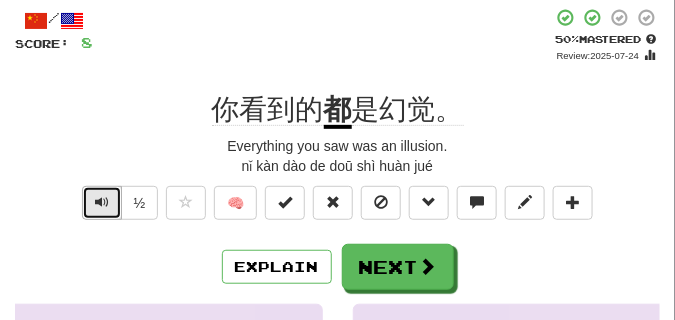 click at bounding box center [102, 202] 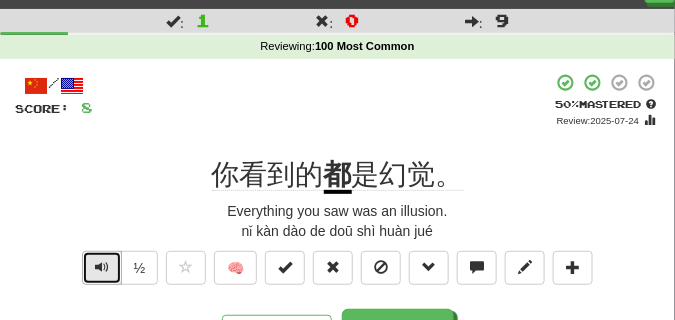 scroll, scrollTop: 50, scrollLeft: 0, axis: vertical 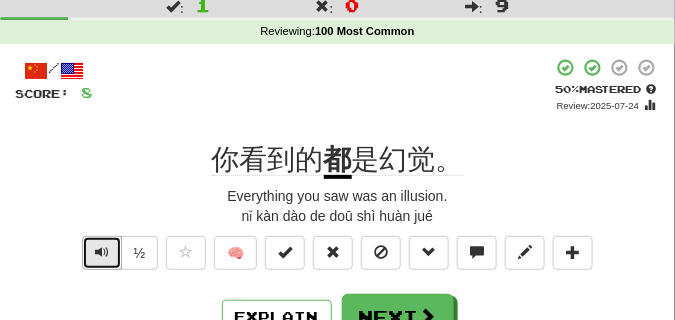 click at bounding box center (102, 253) 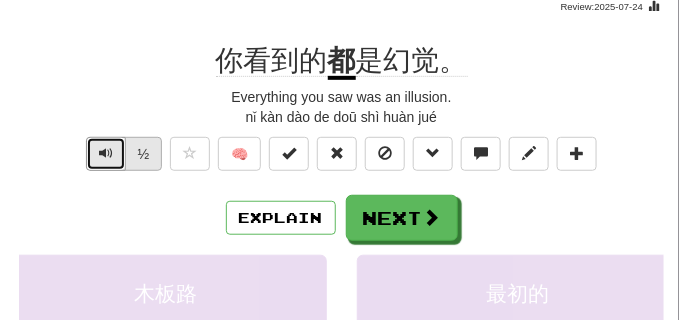 scroll, scrollTop: 150, scrollLeft: 0, axis: vertical 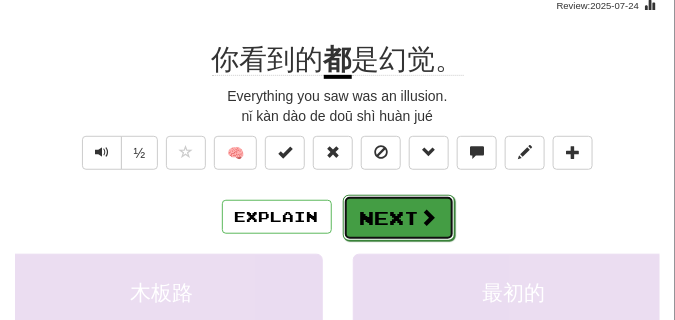 click on "Next" at bounding box center [399, 218] 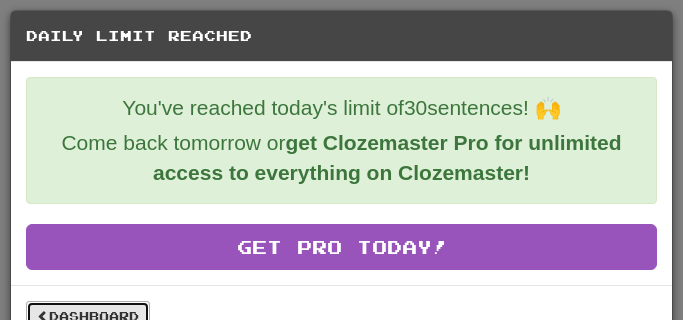 click on "Dashboard" at bounding box center [88, 316] 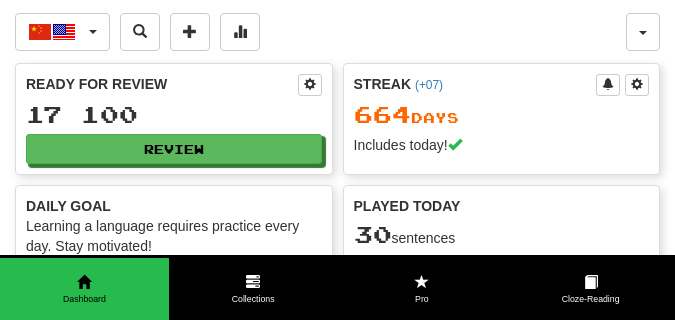 scroll, scrollTop: 0, scrollLeft: 0, axis: both 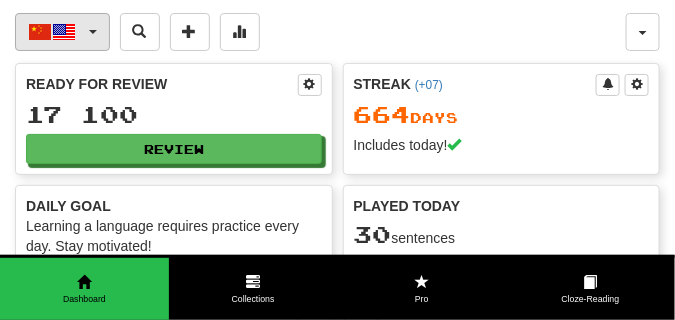 click 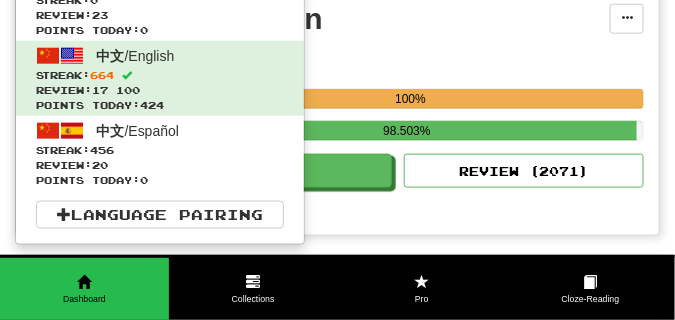 scroll, scrollTop: 400, scrollLeft: 0, axis: vertical 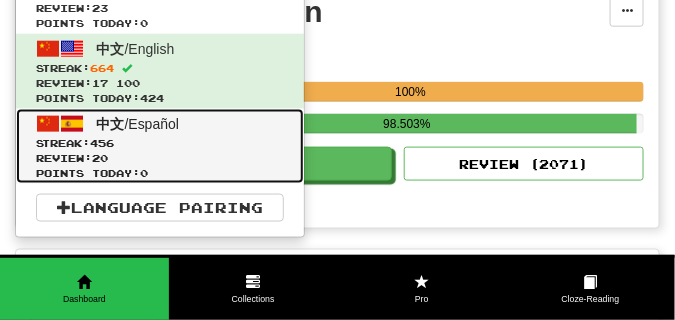 click on "456" 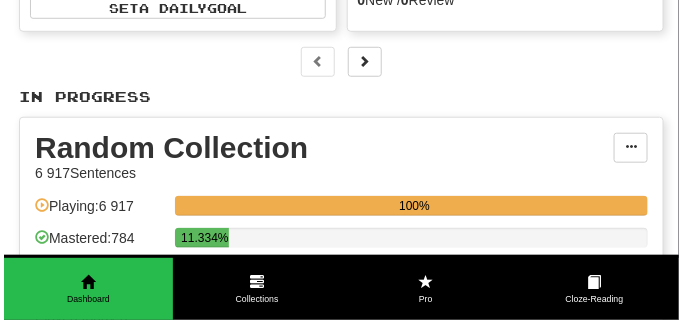 scroll, scrollTop: 350, scrollLeft: 0, axis: vertical 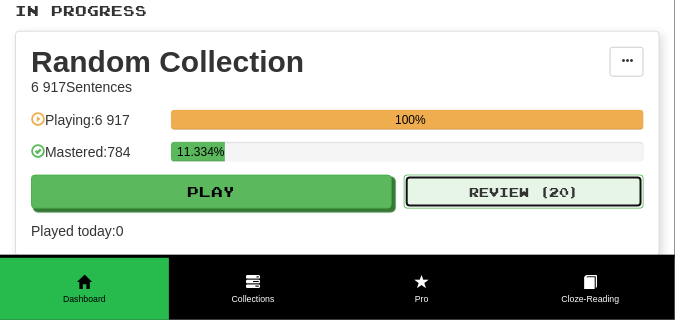 click on "Review ( 20 )" at bounding box center [524, 192] 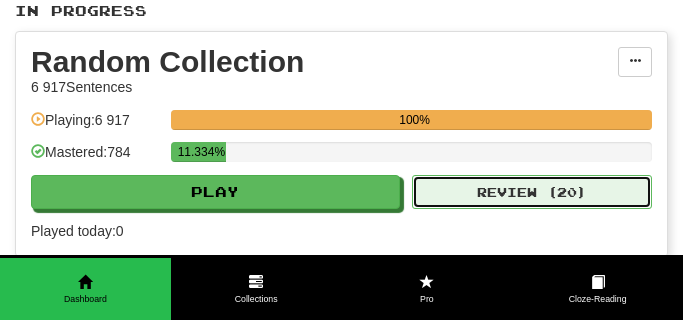 select on "**" 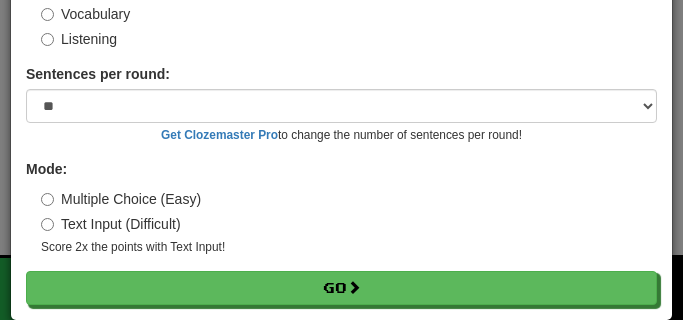 scroll, scrollTop: 161, scrollLeft: 0, axis: vertical 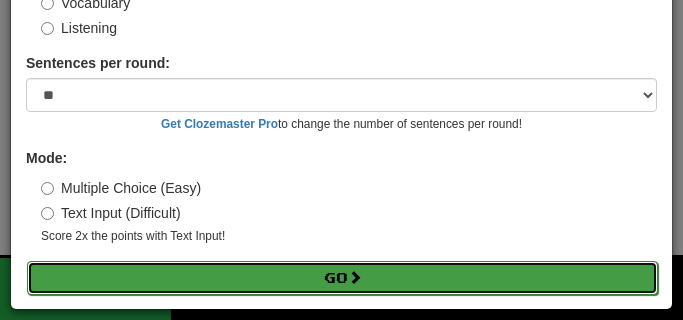 click on "Go" at bounding box center (342, 278) 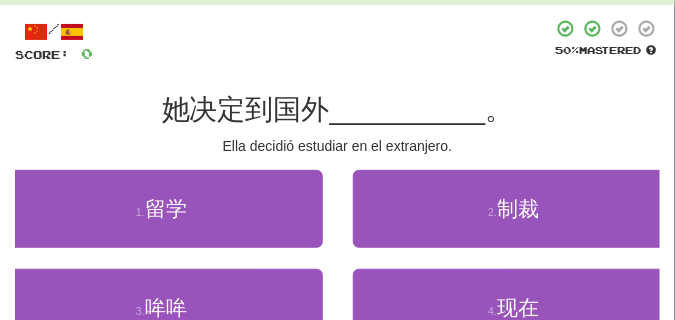 scroll, scrollTop: 100, scrollLeft: 0, axis: vertical 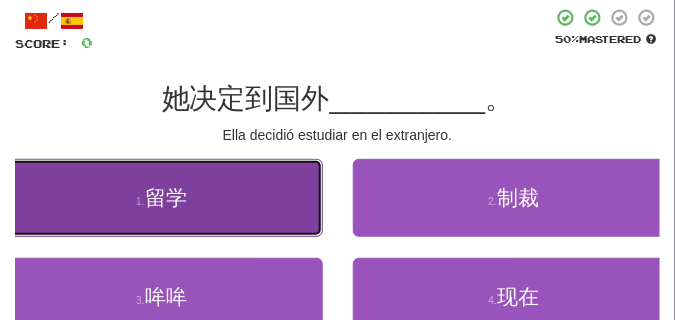 click on "1 .  留学" at bounding box center [161, 198] 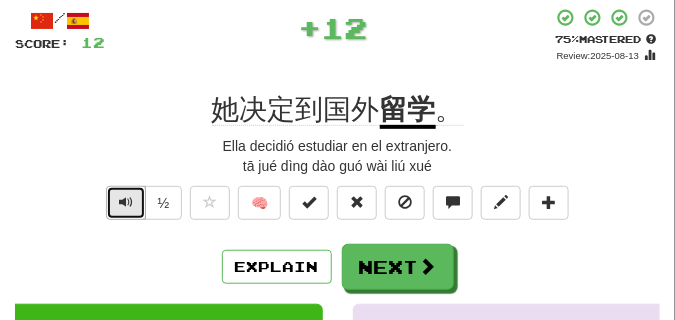 click at bounding box center [126, 202] 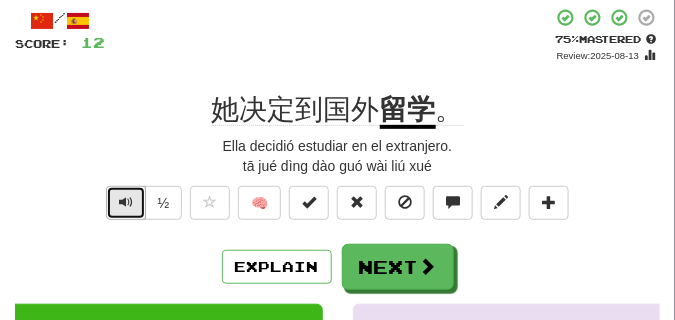 click at bounding box center (126, 202) 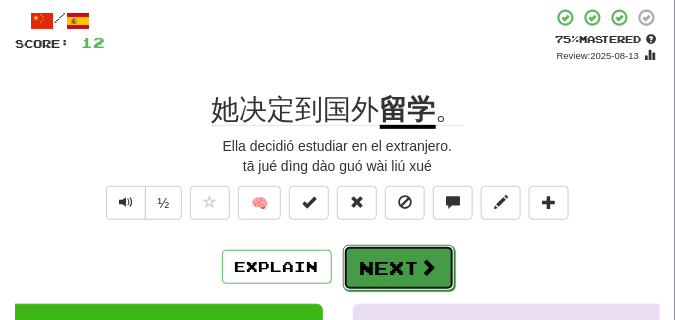 click on "Next" at bounding box center (399, 268) 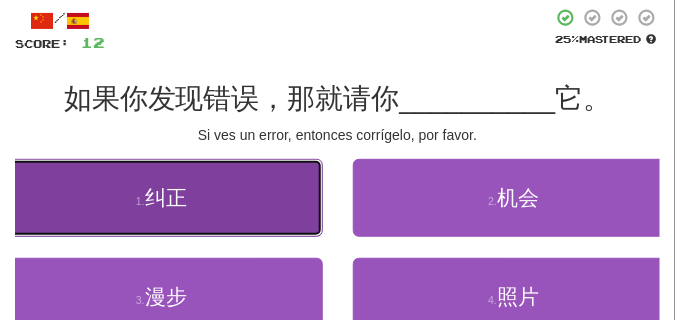 click on "纠正" at bounding box center [166, 197] 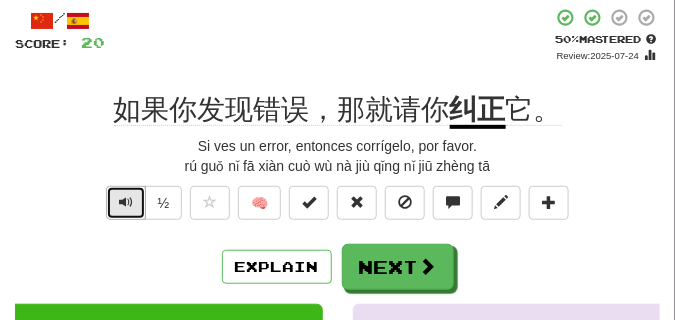 click at bounding box center (126, 203) 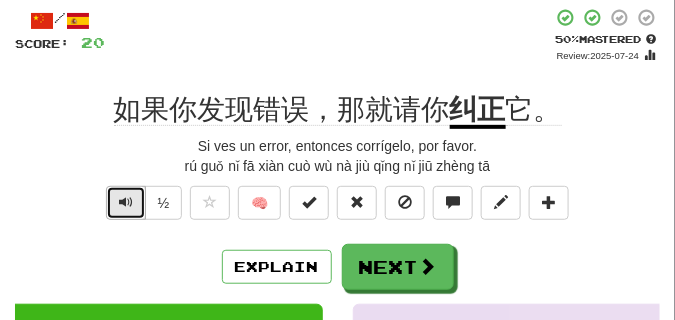 click at bounding box center [126, 202] 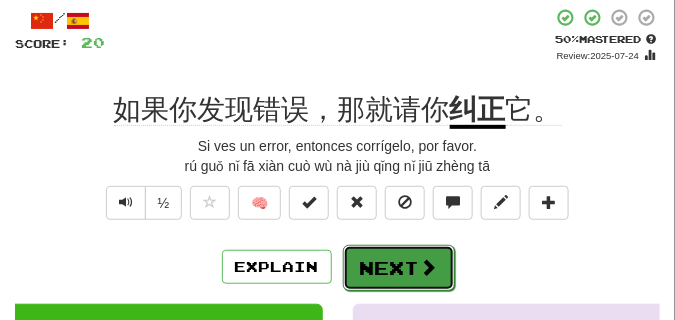 click on "Next" at bounding box center [399, 268] 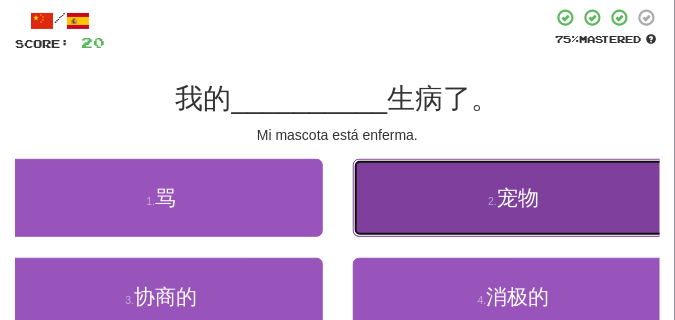 click on "2 .  宠物" at bounding box center [514, 198] 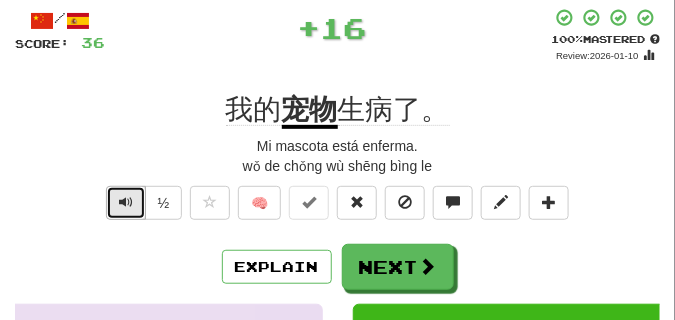 click at bounding box center (126, 202) 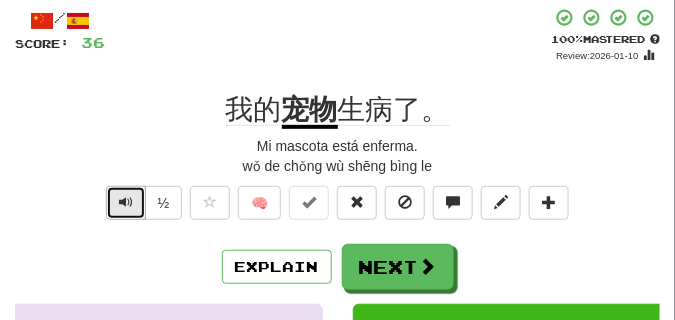 click at bounding box center (126, 202) 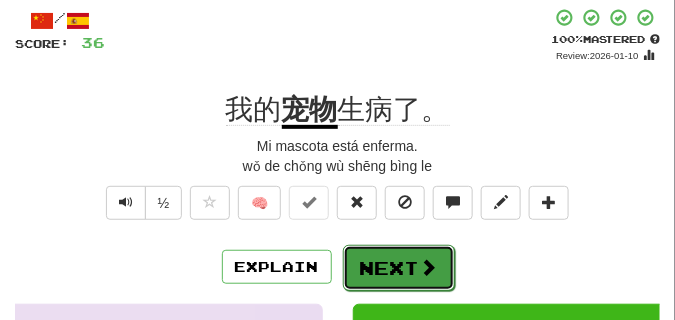 click on "Next" at bounding box center [399, 268] 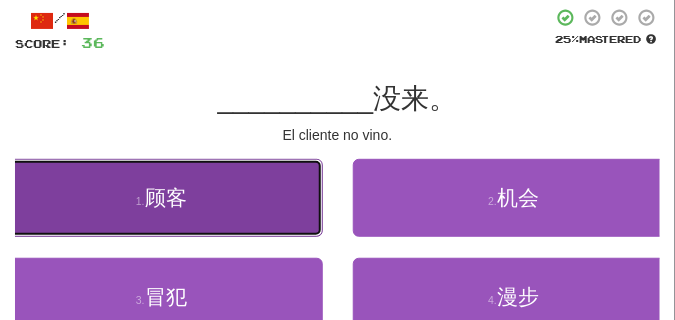 click on "1 .  顾客" at bounding box center [161, 198] 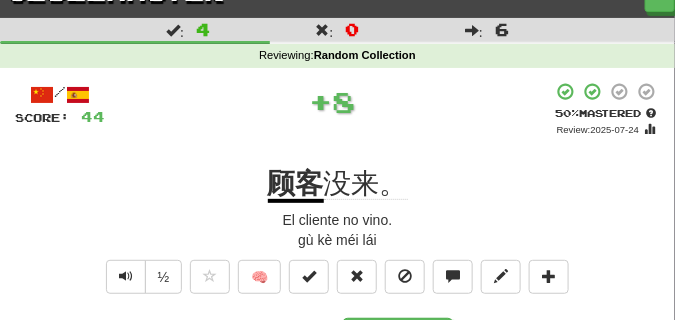 scroll, scrollTop: 50, scrollLeft: 0, axis: vertical 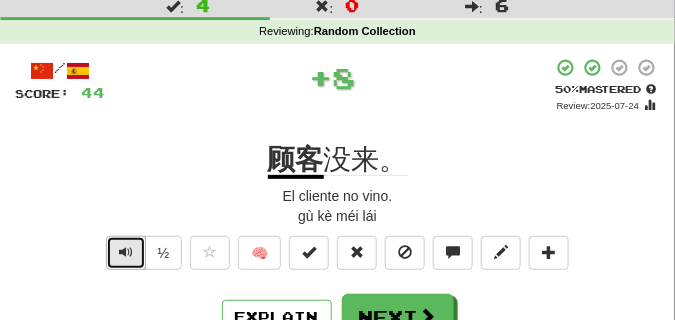 click at bounding box center [126, 252] 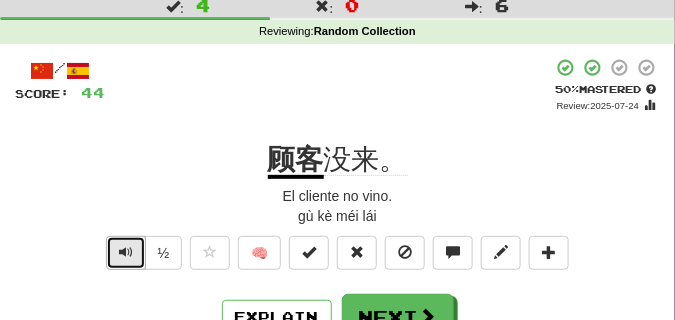 click at bounding box center [126, 252] 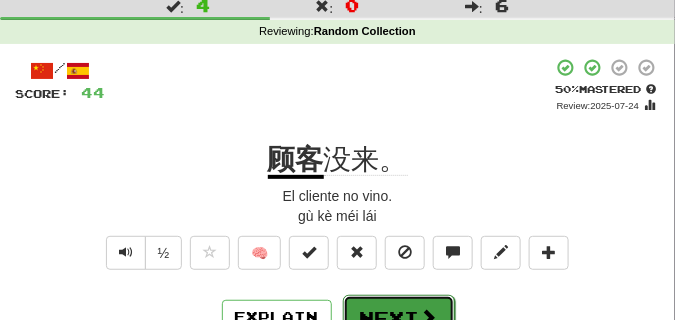 click on "Next" at bounding box center [399, 318] 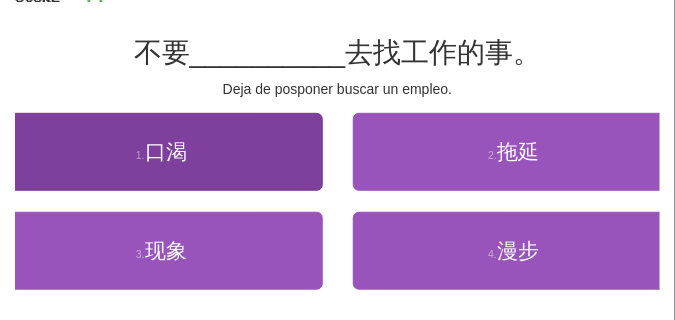 scroll, scrollTop: 150, scrollLeft: 0, axis: vertical 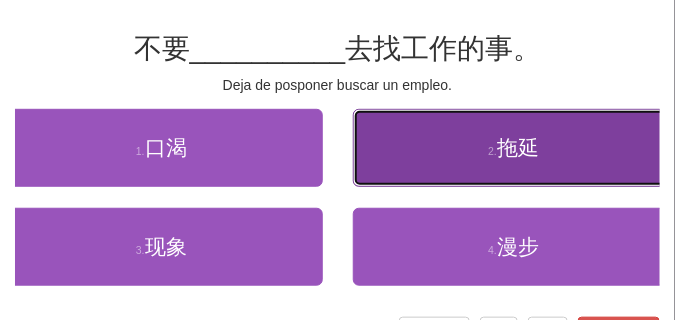 click on "2 .  拖延" at bounding box center (514, 148) 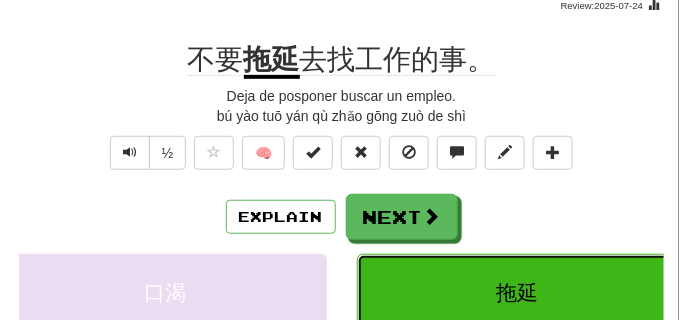 scroll, scrollTop: 100, scrollLeft: 0, axis: vertical 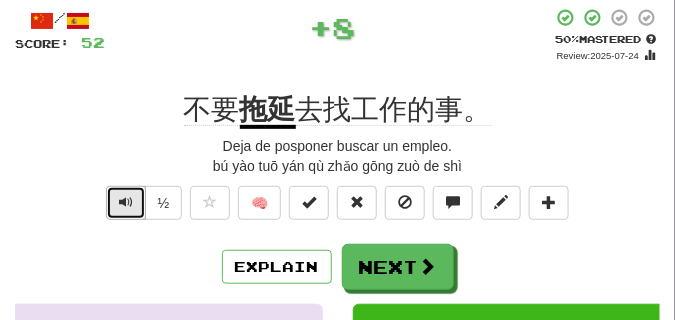 click at bounding box center (126, 202) 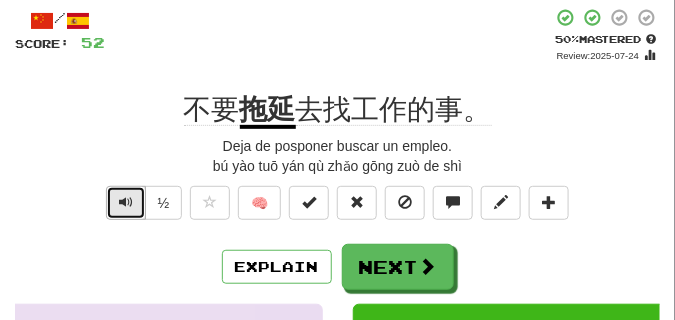 click at bounding box center [126, 202] 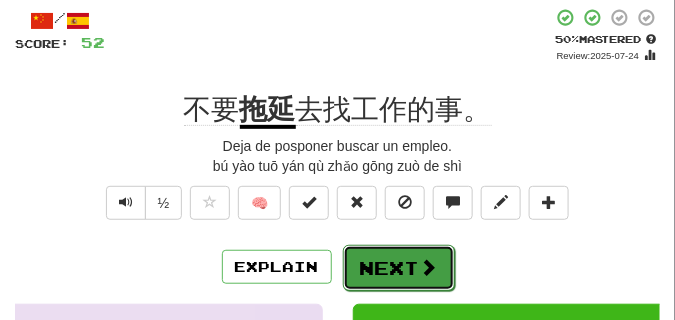 click on "Next" at bounding box center (399, 268) 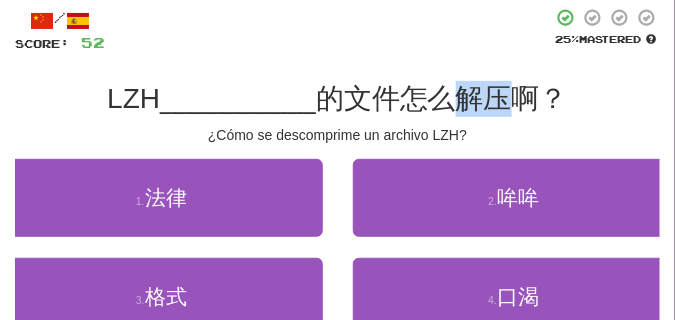 drag, startPoint x: 460, startPoint y: 93, endPoint x: 501, endPoint y: 100, distance: 41.59327 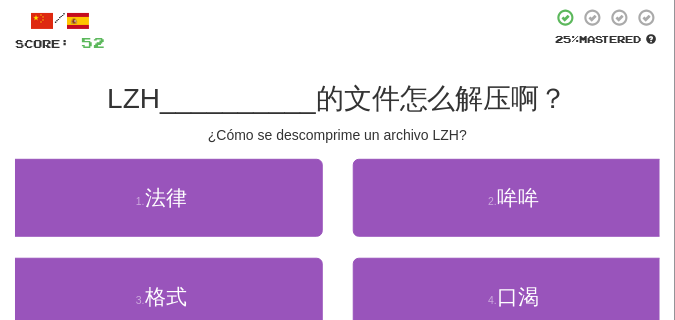click on "/  Score:   52 25 %  Mastered LZH __________ 的文件怎么解压啊？ ¿Cómo se descomprime un archivo LZH? 1 .  法律 2 .  哞哞 3 .  格式 4 .  口渴  Help!  Report" at bounding box center (337, 204) 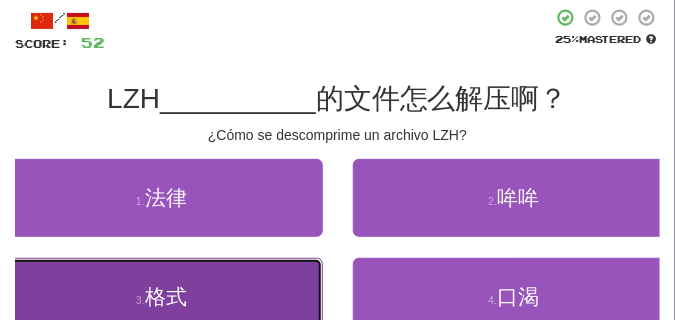 click on "3 .  格式" at bounding box center (161, 297) 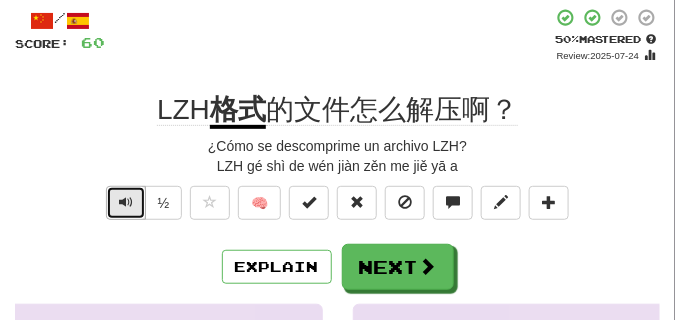 click at bounding box center (126, 202) 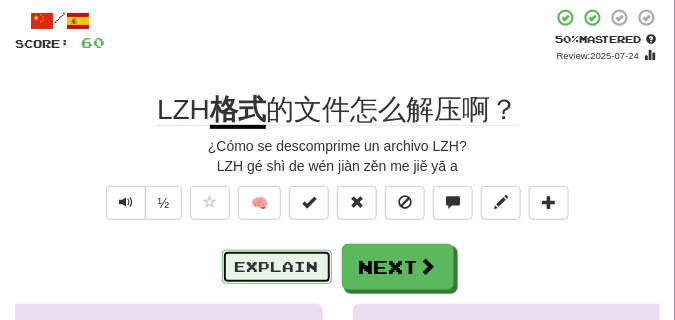 click on "Explain" at bounding box center (277, 267) 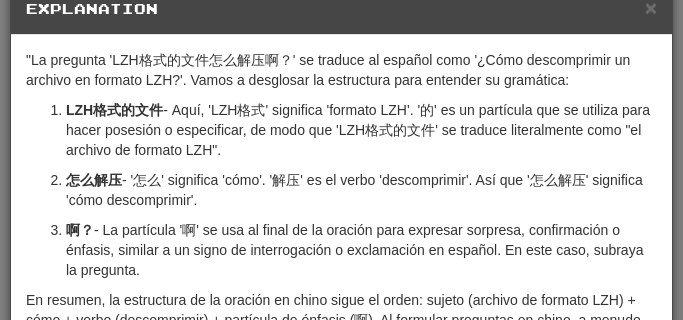 scroll, scrollTop: 0, scrollLeft: 0, axis: both 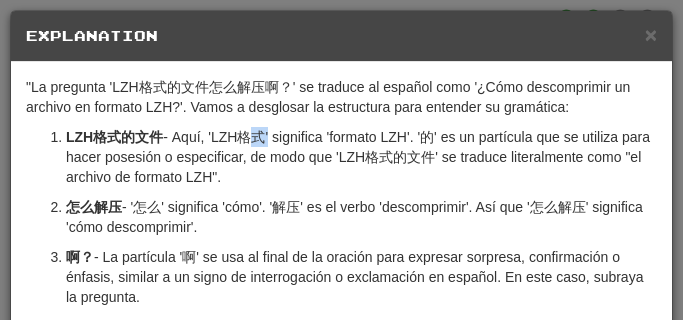 drag, startPoint x: 244, startPoint y: 135, endPoint x: 264, endPoint y: 141, distance: 20.880613 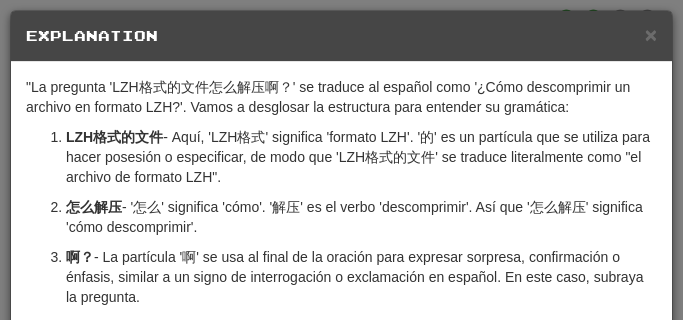 click on "LZH格式的文件  - Aquí, 'LZH格式' significa 'formato LZH'. '的' es un partícula que se utiliza para hacer posesión o especificar, de modo que 'LZH格式的文件' se traduce literalmente como "el archivo de formato LZH"." at bounding box center (361, 157) 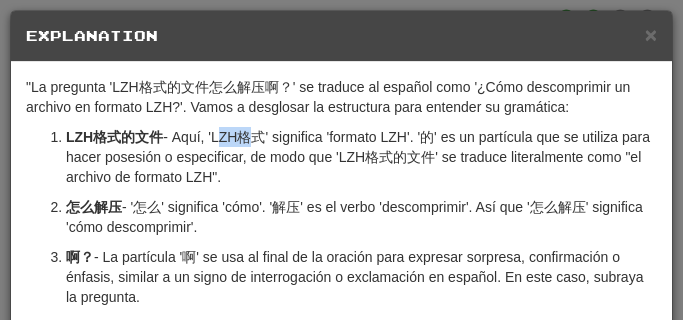 drag, startPoint x: 216, startPoint y: 137, endPoint x: 234, endPoint y: 136, distance: 18.027756 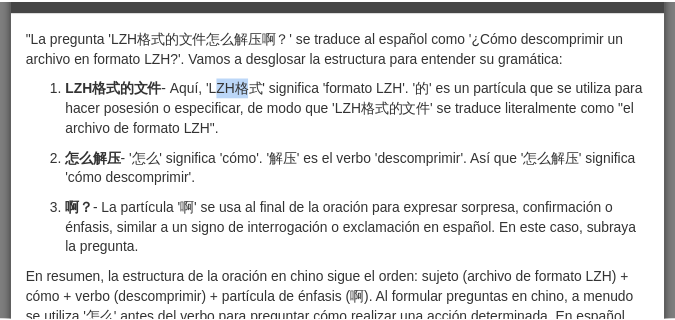 scroll, scrollTop: 177, scrollLeft: 0, axis: vertical 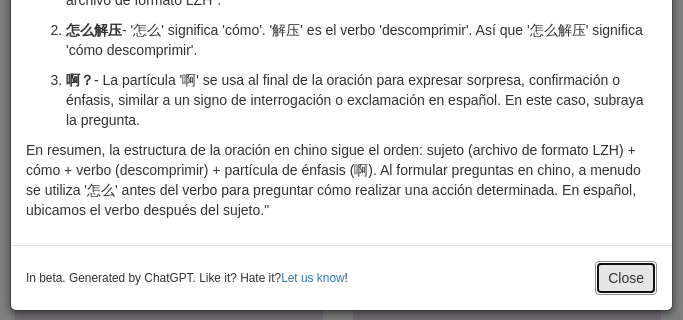 click on "Close" at bounding box center (626, 278) 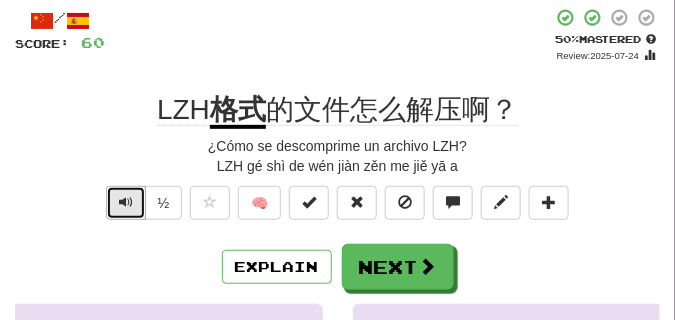 click at bounding box center [126, 202] 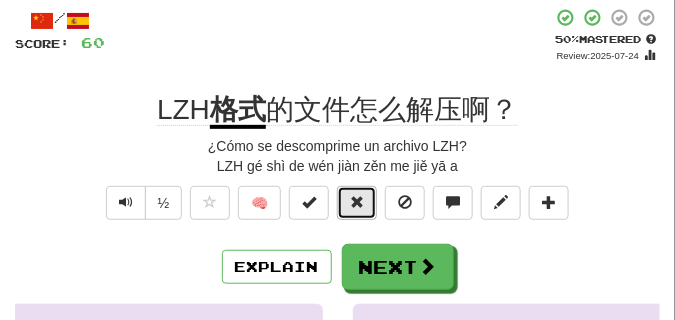 click at bounding box center [357, 203] 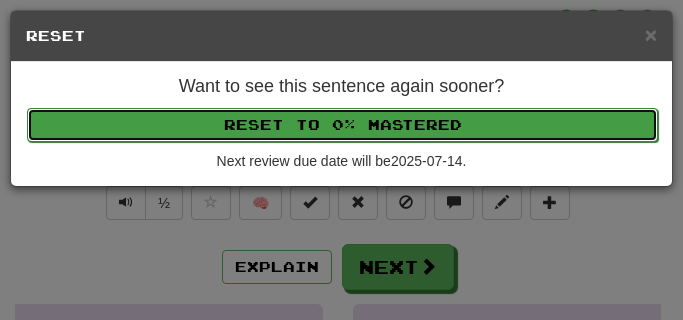 click on "Reset to 0% Mastered" at bounding box center [342, 125] 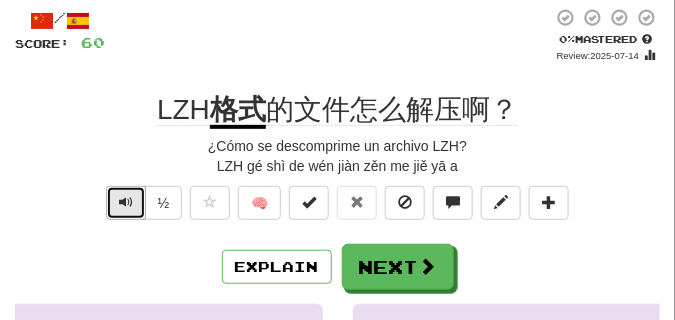 click at bounding box center (126, 202) 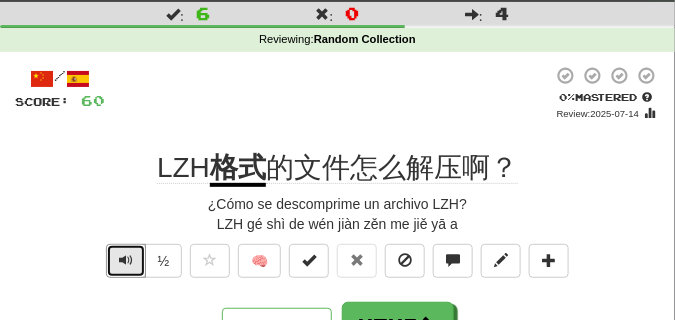scroll, scrollTop: 100, scrollLeft: 0, axis: vertical 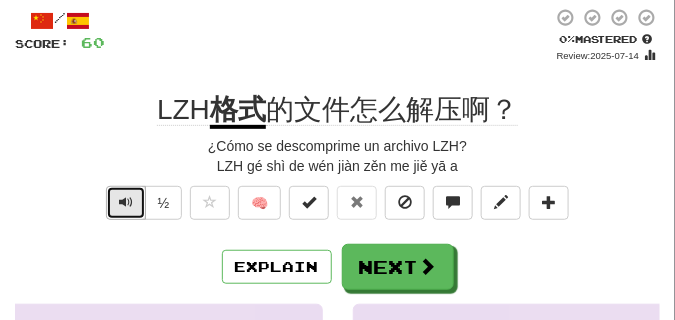 click at bounding box center [126, 202] 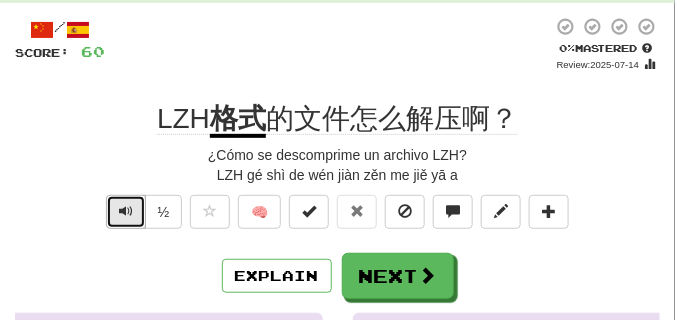 scroll, scrollTop: 100, scrollLeft: 0, axis: vertical 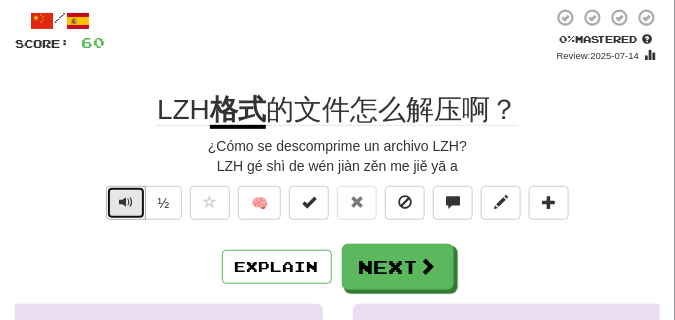 click at bounding box center (126, 202) 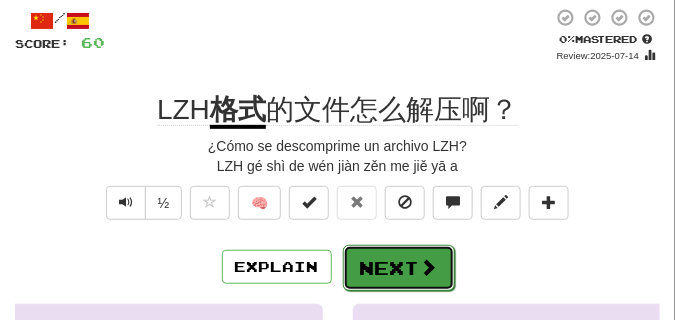 click on "Next" at bounding box center (399, 268) 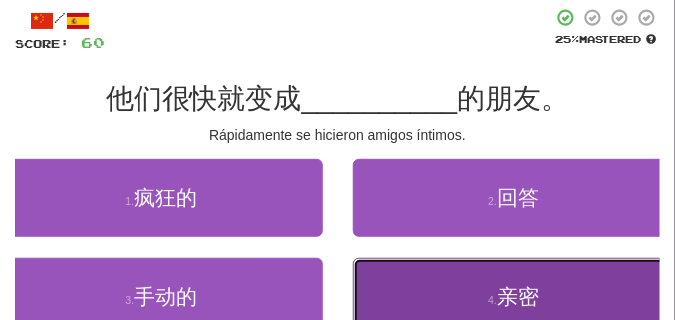click on "4 .  亲密" at bounding box center (514, 297) 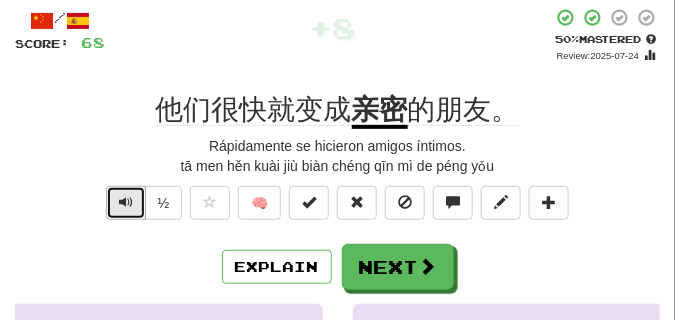 click at bounding box center [126, 202] 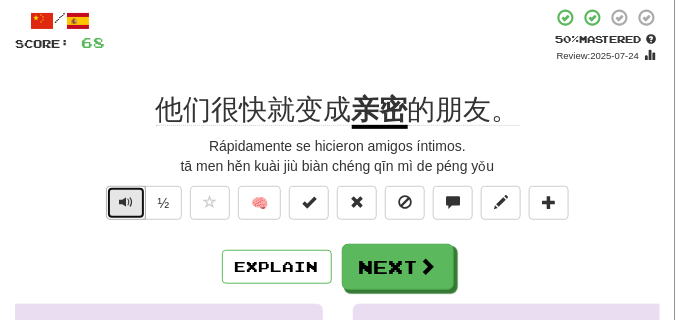 click at bounding box center (126, 202) 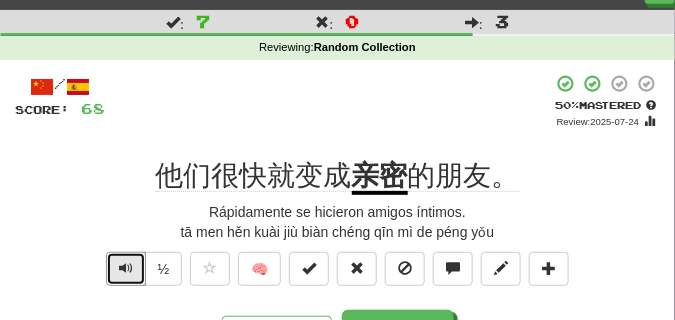 scroll, scrollTop: 50, scrollLeft: 0, axis: vertical 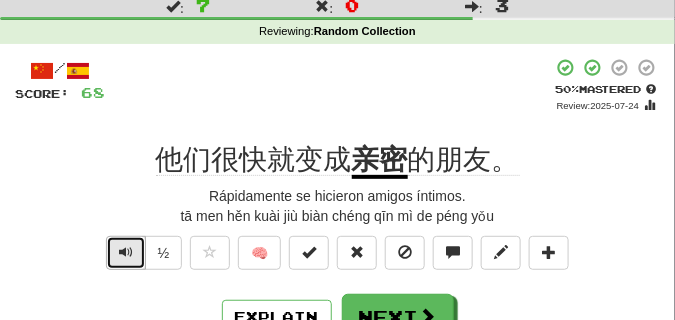 click at bounding box center [126, 252] 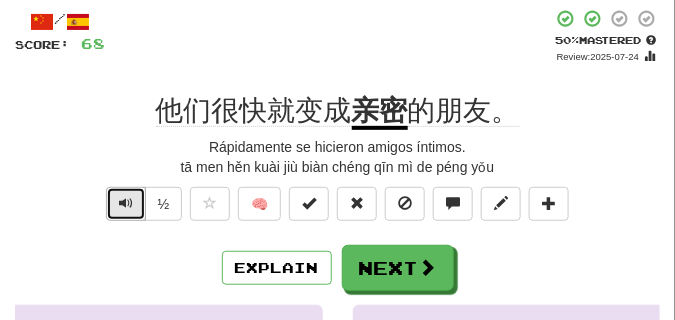 scroll, scrollTop: 100, scrollLeft: 0, axis: vertical 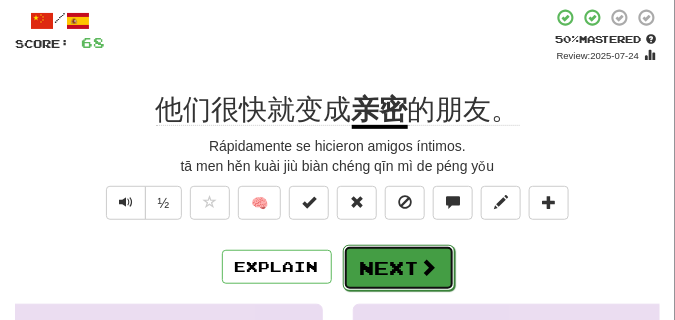 click on "Next" at bounding box center [399, 268] 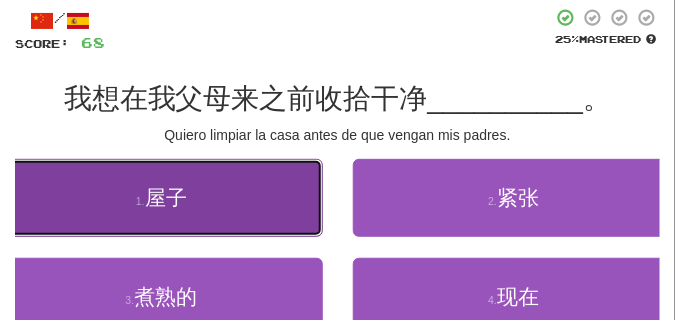 click on "1 .  屋子" at bounding box center [161, 198] 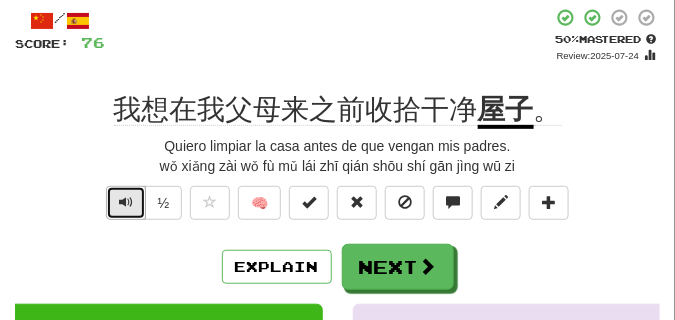 click at bounding box center (126, 202) 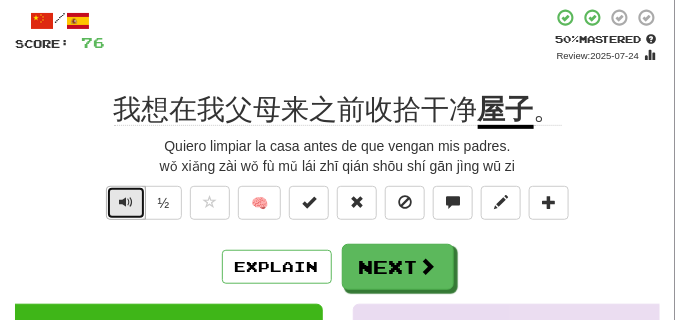 click at bounding box center (126, 202) 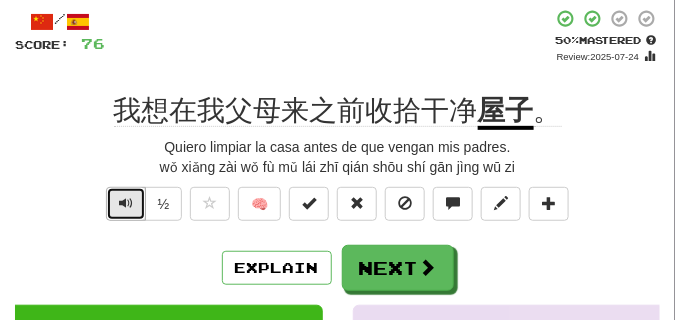 scroll, scrollTop: 100, scrollLeft: 0, axis: vertical 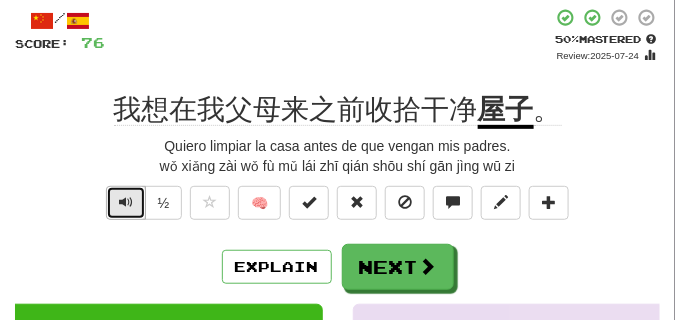 click at bounding box center [126, 202] 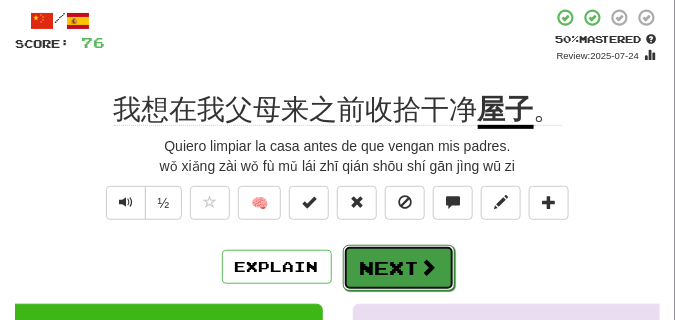 click on "Next" at bounding box center (399, 268) 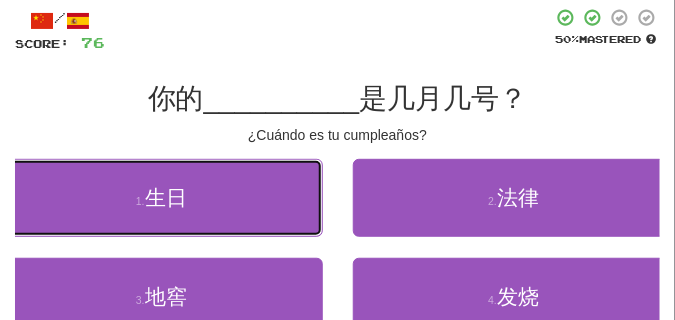 drag, startPoint x: 156, startPoint y: 210, endPoint x: 148, endPoint y: 178, distance: 32.984844 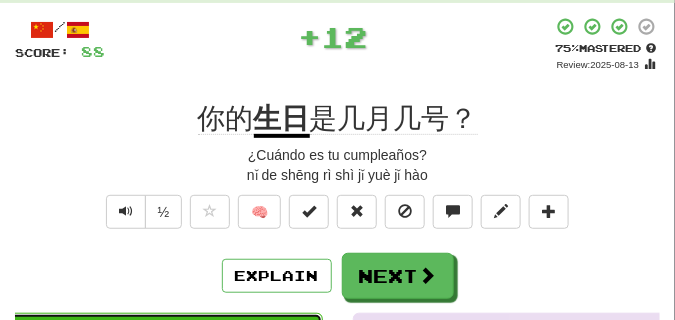 scroll, scrollTop: 100, scrollLeft: 0, axis: vertical 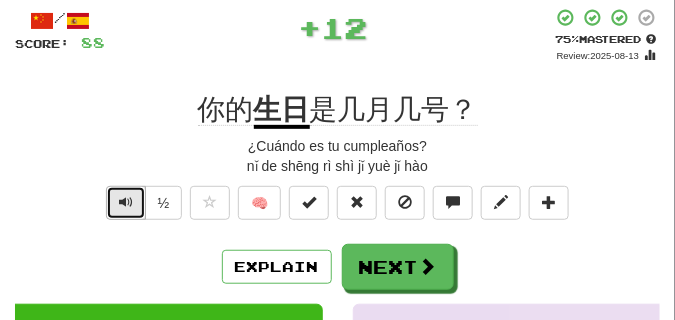 click at bounding box center [126, 202] 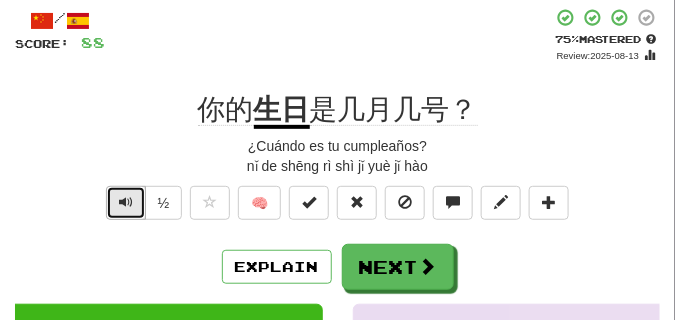 click at bounding box center (126, 202) 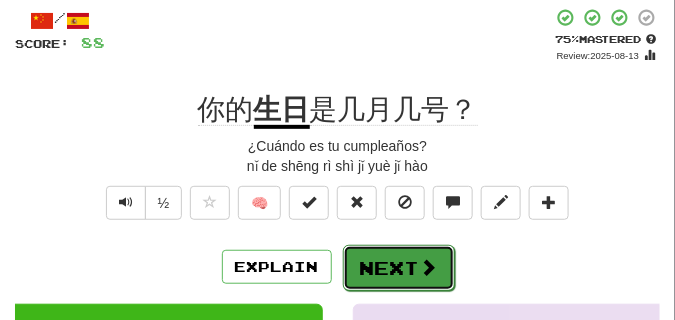 click on "Next" at bounding box center [399, 268] 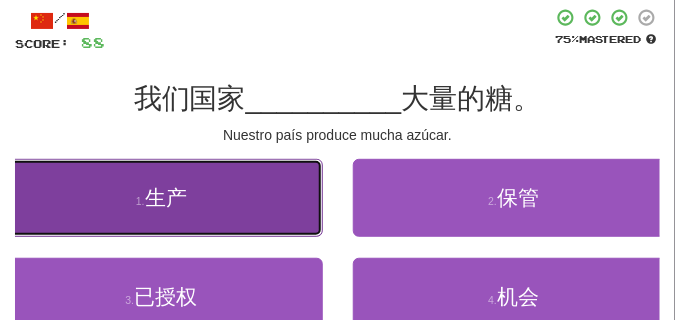 click on "1 .  生产" at bounding box center [161, 198] 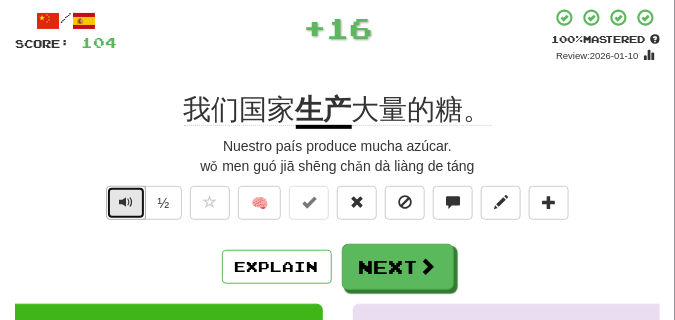 click at bounding box center [126, 203] 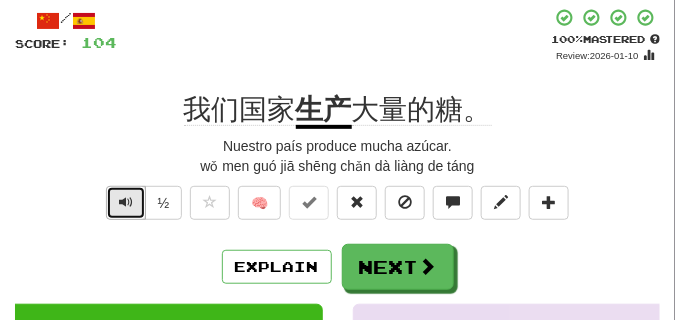 click at bounding box center (126, 202) 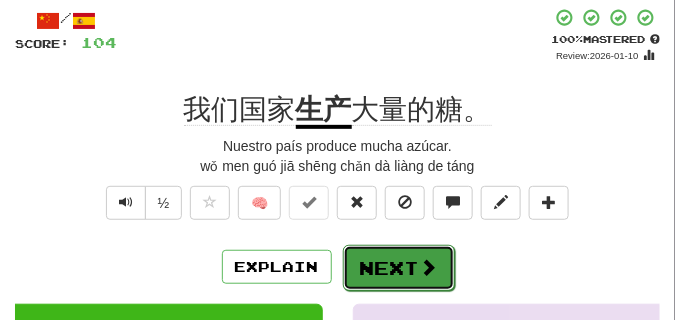 click on "Next" at bounding box center (399, 268) 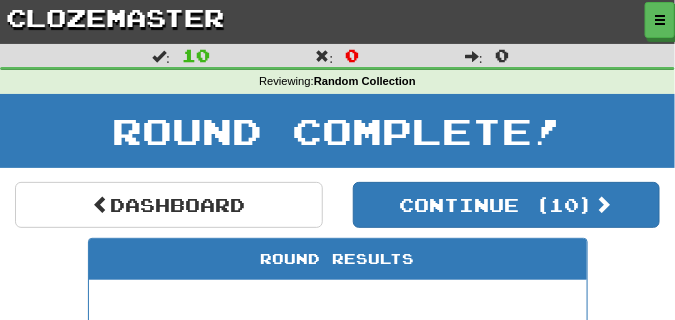 scroll, scrollTop: 50, scrollLeft: 0, axis: vertical 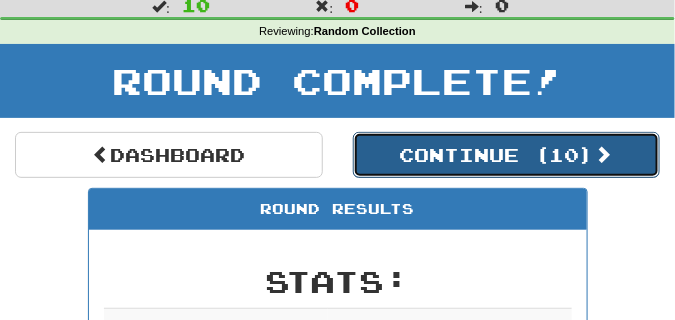 click on "Continue ( 10 )" at bounding box center (507, 155) 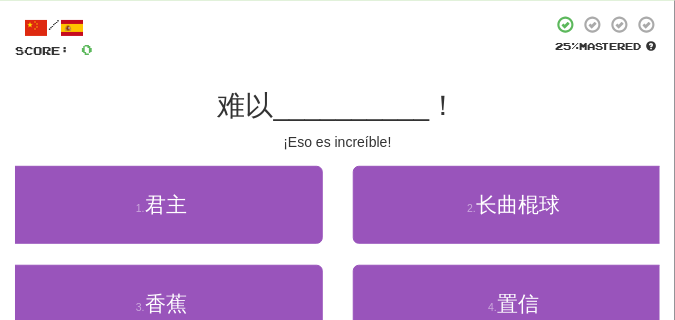 scroll, scrollTop: 150, scrollLeft: 0, axis: vertical 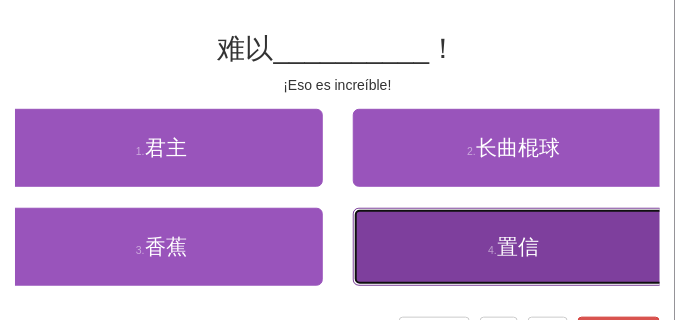 click on "4 ." at bounding box center [492, 250] 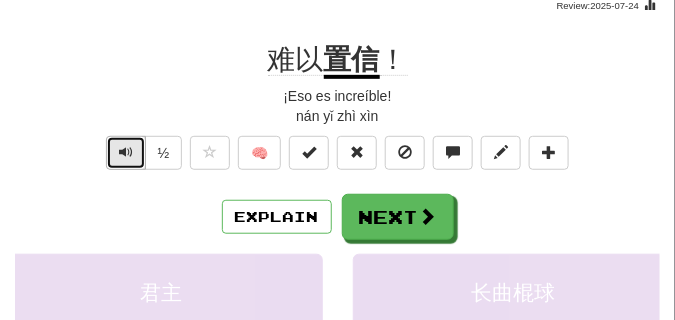 click at bounding box center (126, 153) 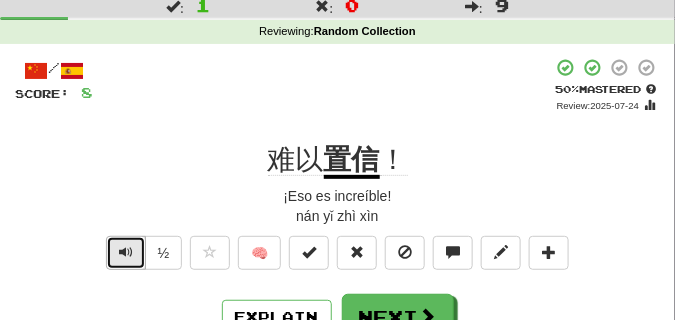 scroll, scrollTop: 150, scrollLeft: 0, axis: vertical 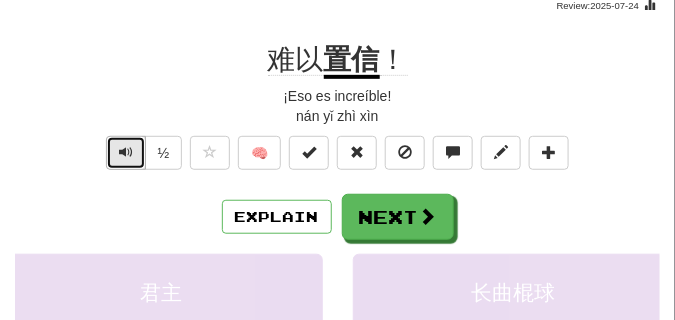 click at bounding box center (126, 152) 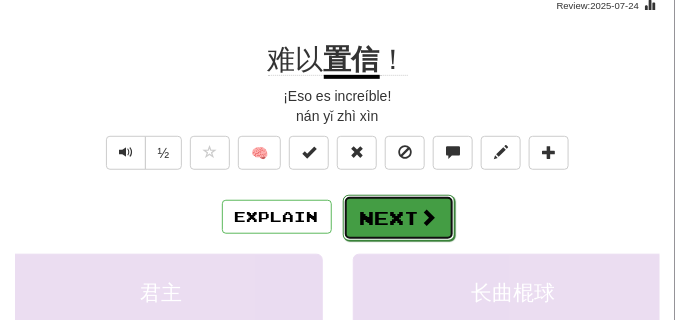 click on "Next" at bounding box center (399, 218) 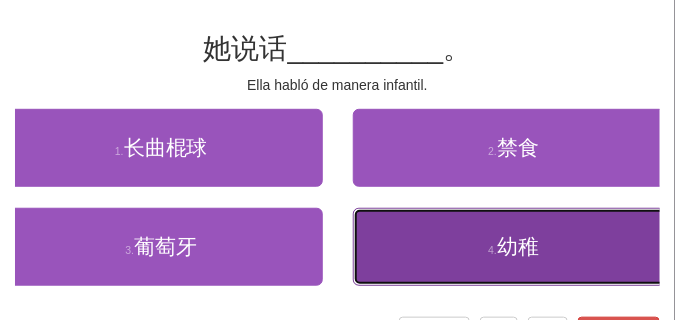click on "4 .  幼稚" at bounding box center (514, 247) 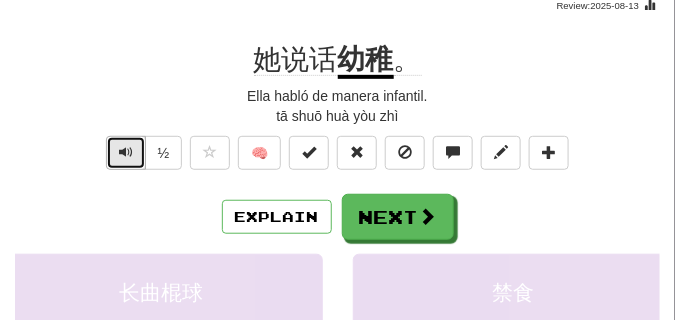 click at bounding box center (126, 152) 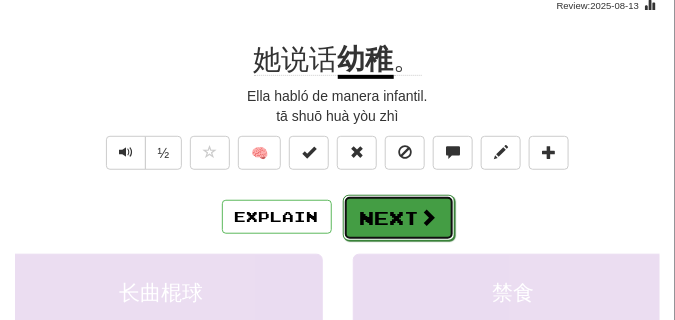 click at bounding box center (429, 217) 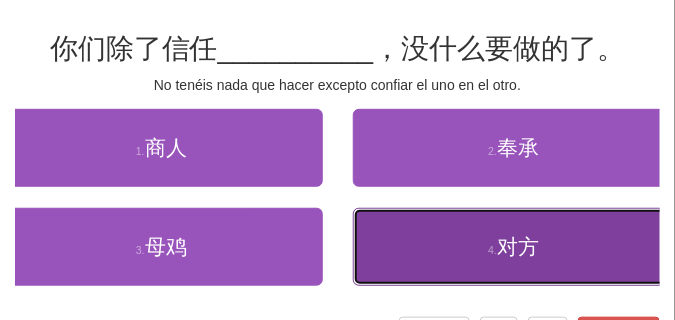 click on "4 .  对方" at bounding box center (514, 247) 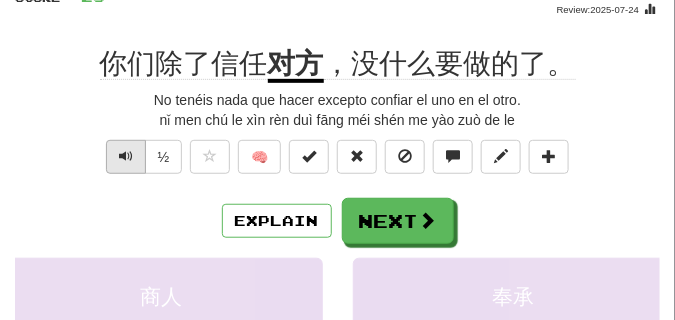 scroll, scrollTop: 150, scrollLeft: 0, axis: vertical 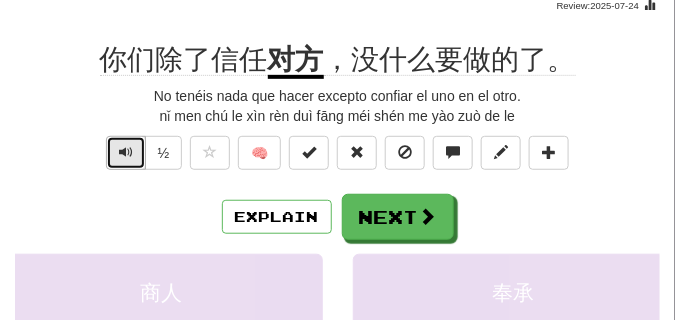 click at bounding box center [126, 153] 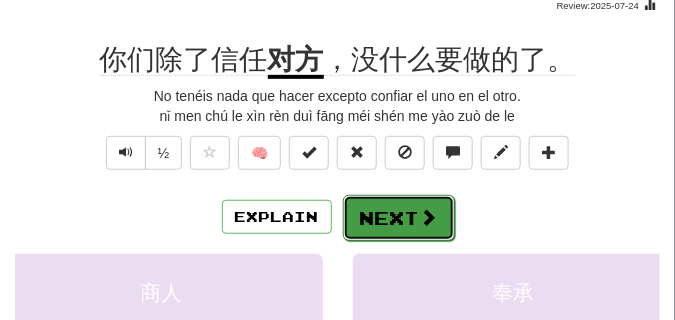 click on "Next" at bounding box center [399, 218] 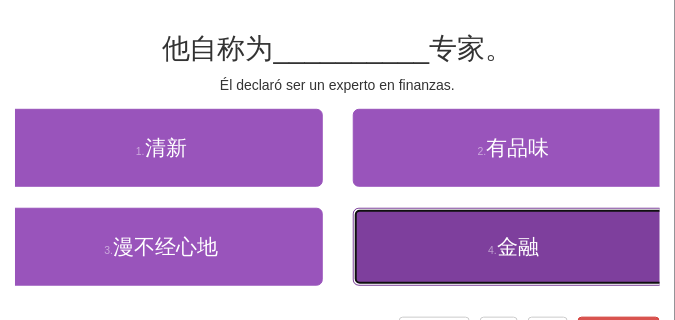 click on "4 ." at bounding box center (492, 250) 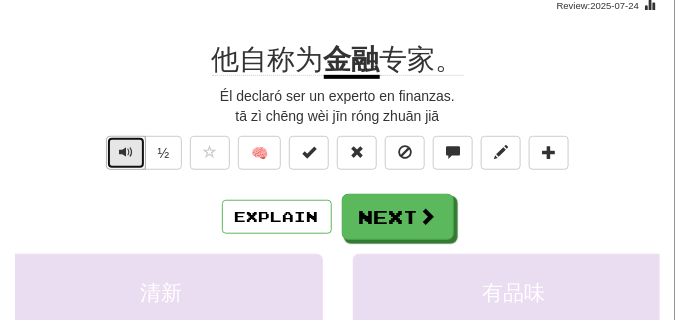 click at bounding box center (126, 152) 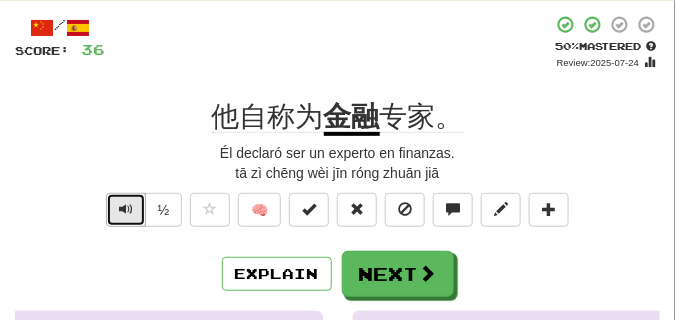scroll, scrollTop: 100, scrollLeft: 0, axis: vertical 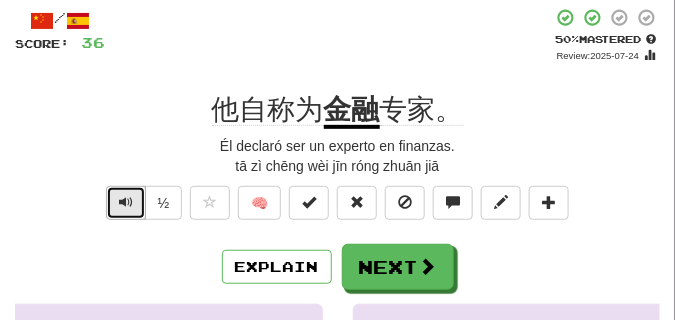 click at bounding box center [126, 202] 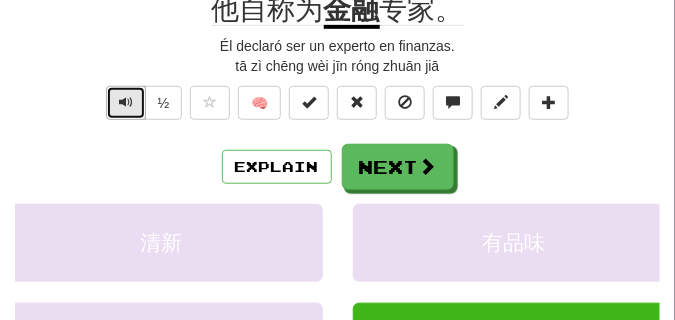 scroll, scrollTop: 150, scrollLeft: 0, axis: vertical 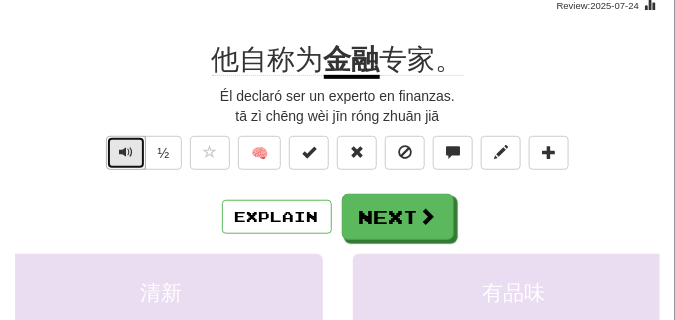 click at bounding box center [126, 152] 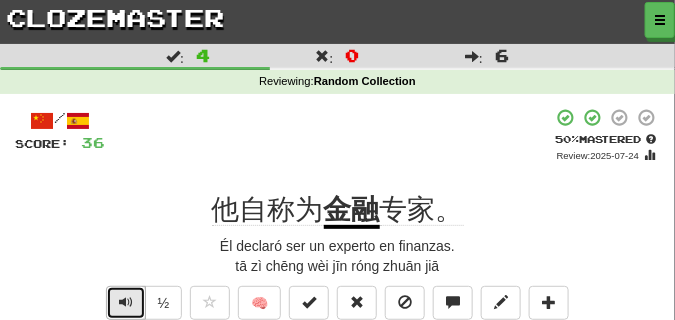 scroll, scrollTop: 50, scrollLeft: 0, axis: vertical 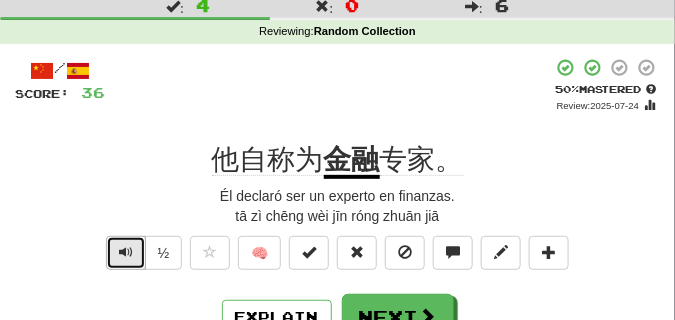 click at bounding box center [126, 253] 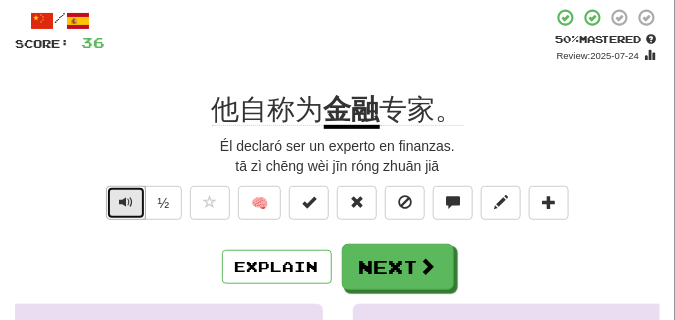 click at bounding box center [126, 202] 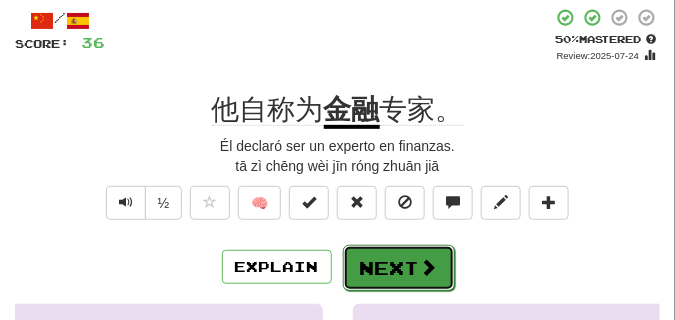 click on "Next" at bounding box center (399, 268) 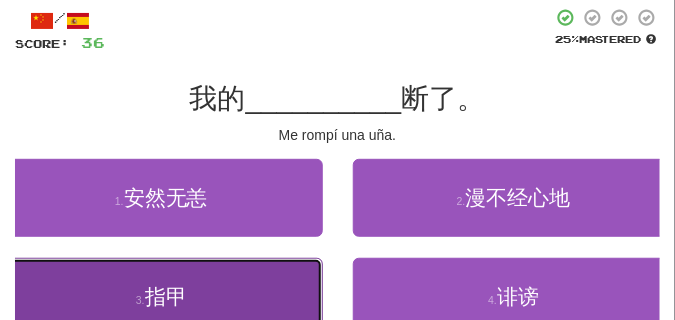 click on "3 .  指甲" at bounding box center (161, 297) 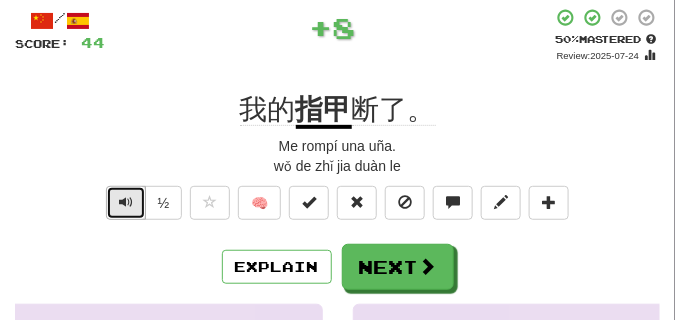 click at bounding box center (126, 202) 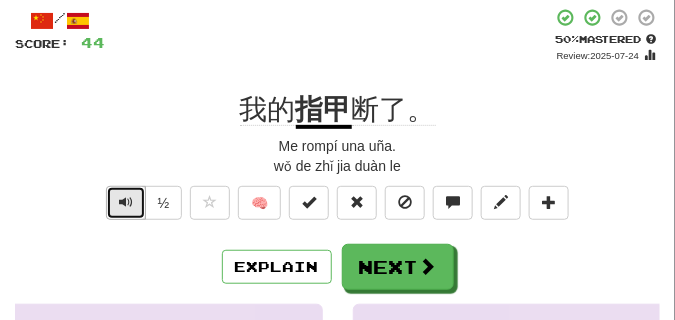 click at bounding box center [126, 202] 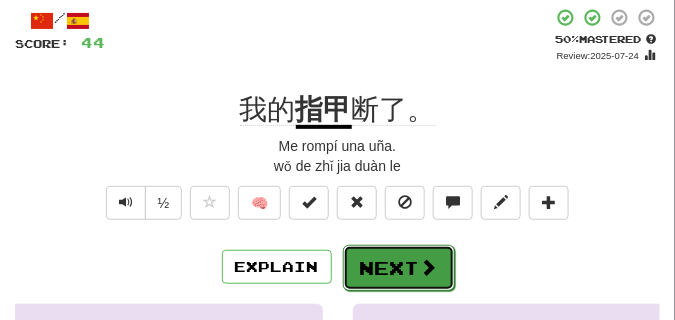 click on "Next" at bounding box center (399, 268) 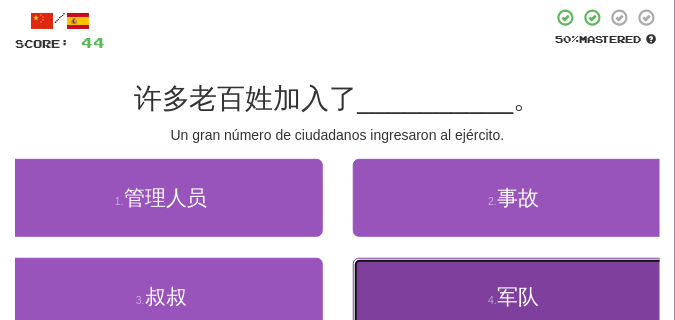 click on "4 .  军队" at bounding box center [514, 297] 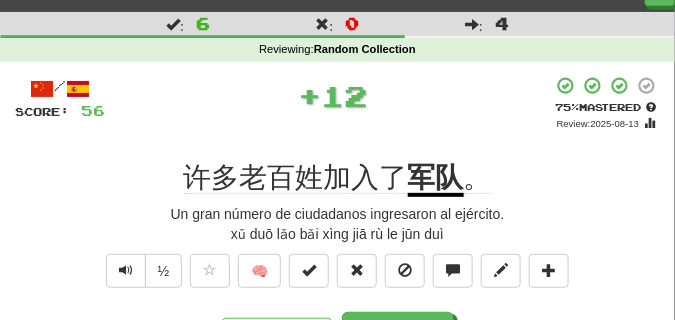 scroll, scrollTop: 50, scrollLeft: 0, axis: vertical 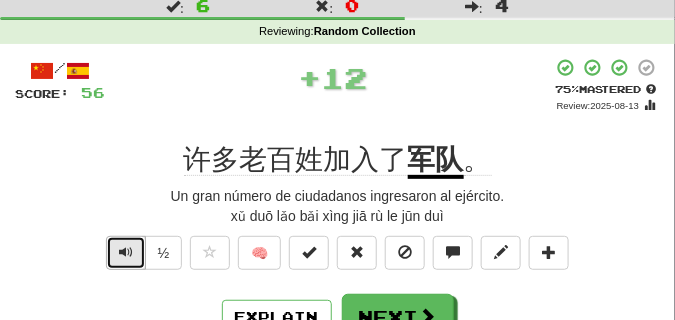 click at bounding box center [126, 252] 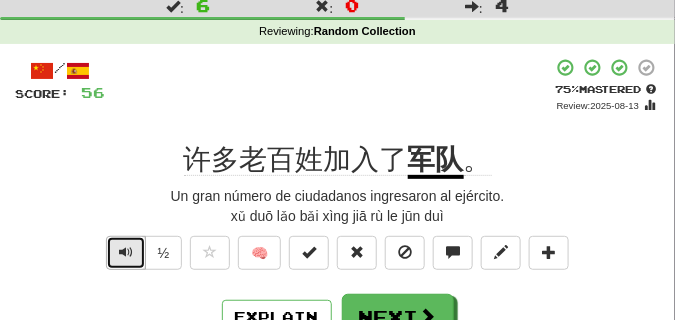 click at bounding box center [126, 252] 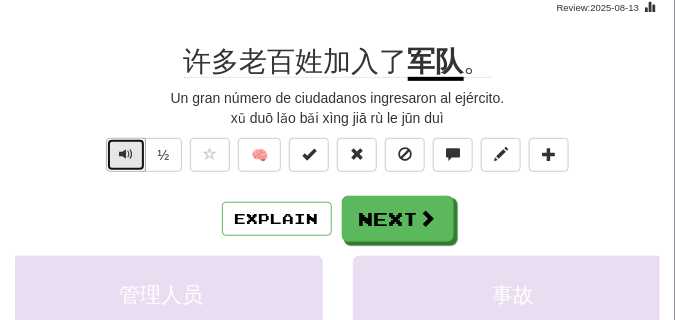 scroll, scrollTop: 150, scrollLeft: 0, axis: vertical 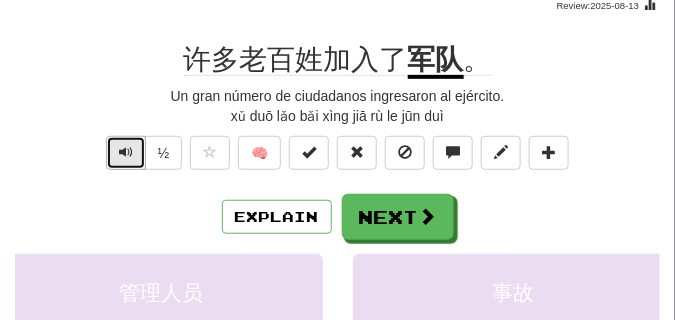 click at bounding box center (126, 152) 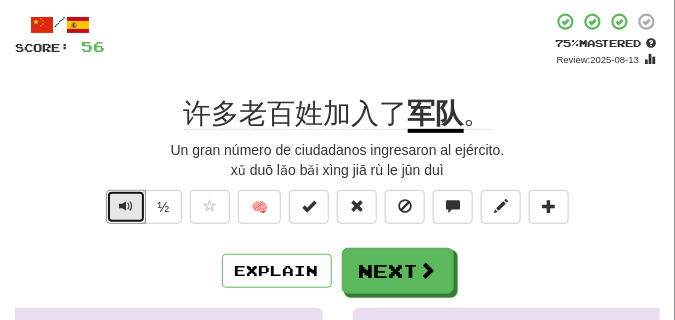 scroll, scrollTop: 100, scrollLeft: 0, axis: vertical 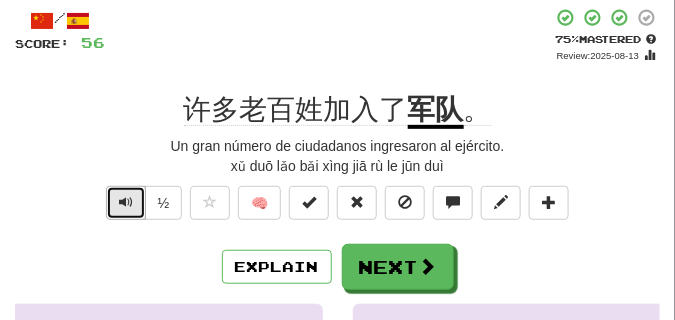 click at bounding box center (126, 202) 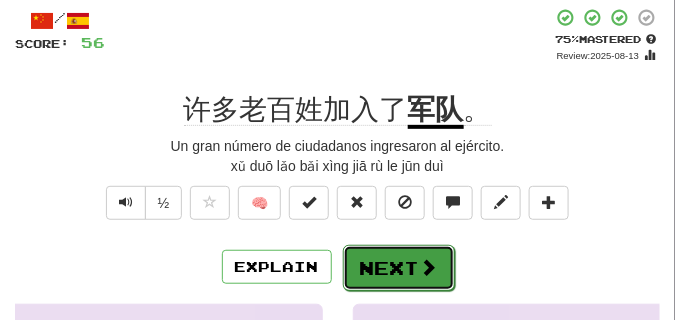 click on "Next" at bounding box center (399, 268) 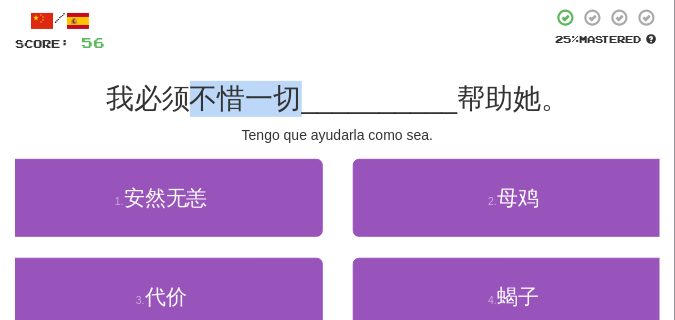 drag, startPoint x: 198, startPoint y: 100, endPoint x: 295, endPoint y: 109, distance: 97.41663 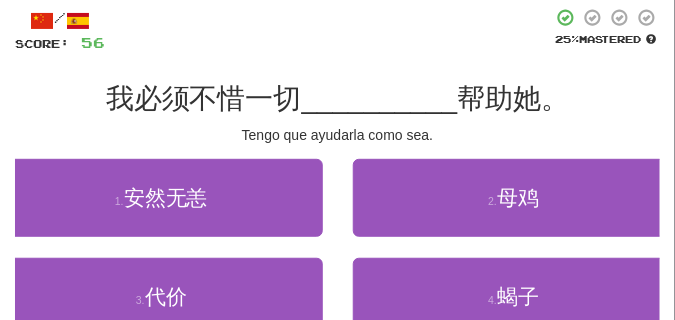 click on "/  Score:   56 25 %  Mastered 我必须不惜一切 [WORD] 帮助她。 Tengo que ayudarla como sea. 1 .  安然无恙 2 .  母鸡 3 .  代价 4 .  蝎子  Help!  Report" at bounding box center (337, 204) 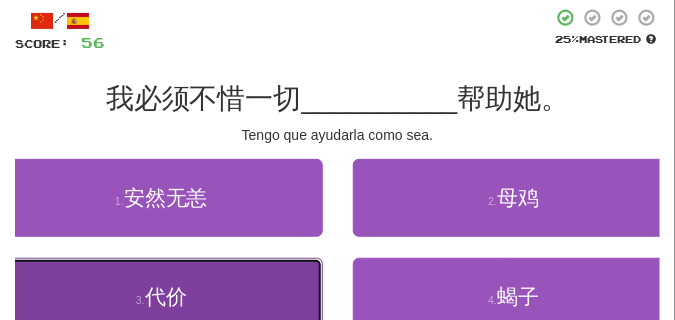 click on "3 .  代价" at bounding box center [161, 297] 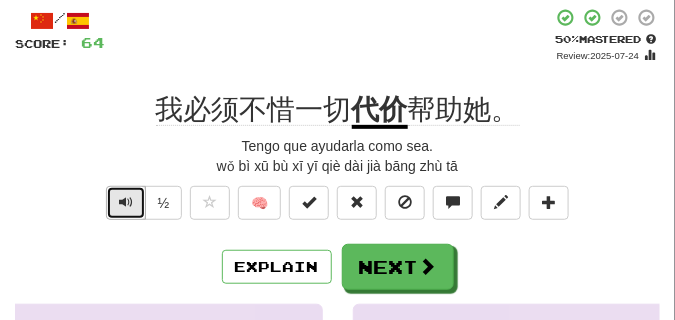 click at bounding box center [126, 202] 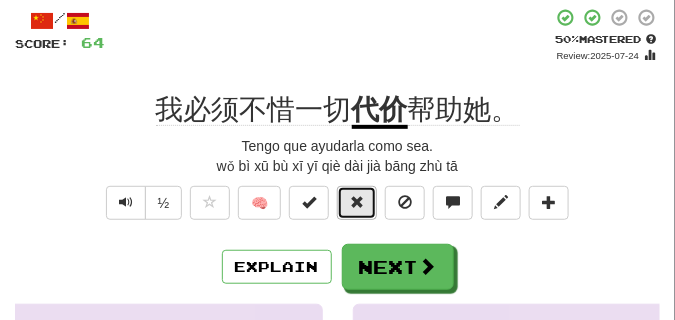 click at bounding box center (357, 202) 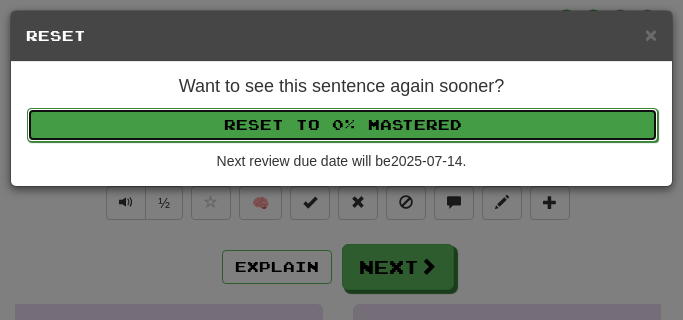 click on "Reset to 0% Mastered" at bounding box center (342, 125) 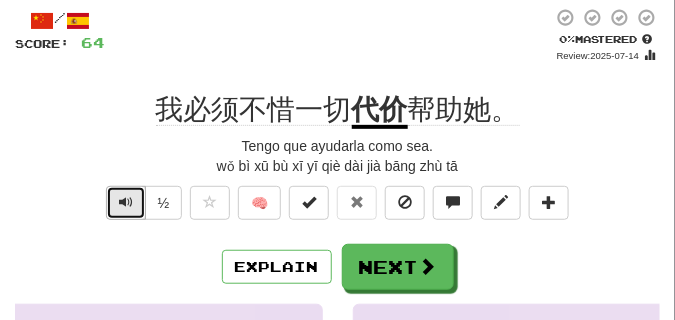 click at bounding box center (126, 202) 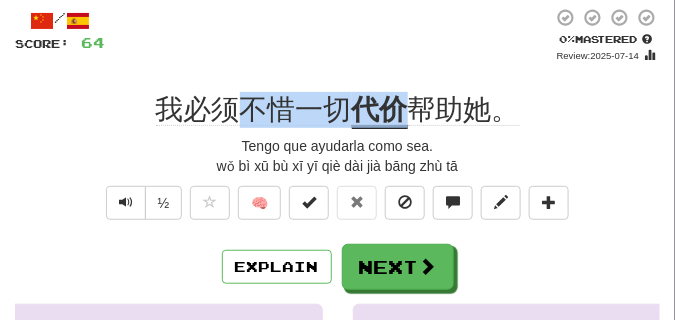 drag, startPoint x: 240, startPoint y: 114, endPoint x: 415, endPoint y: 126, distance: 175.41095 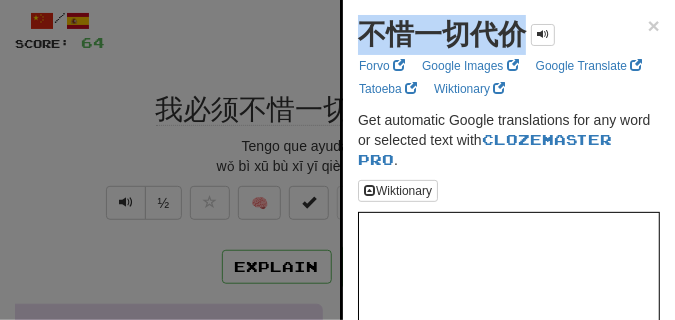 drag, startPoint x: 363, startPoint y: 39, endPoint x: 517, endPoint y: 46, distance: 154.15901 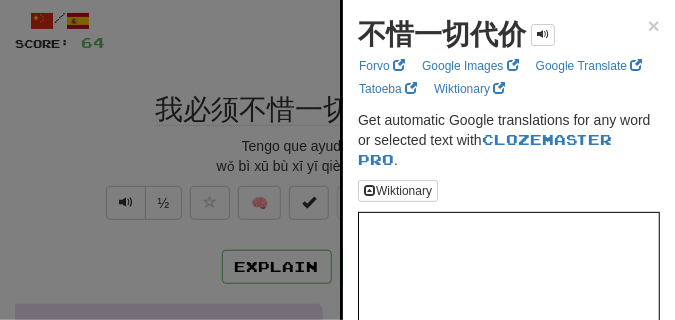 click at bounding box center (337, 160) 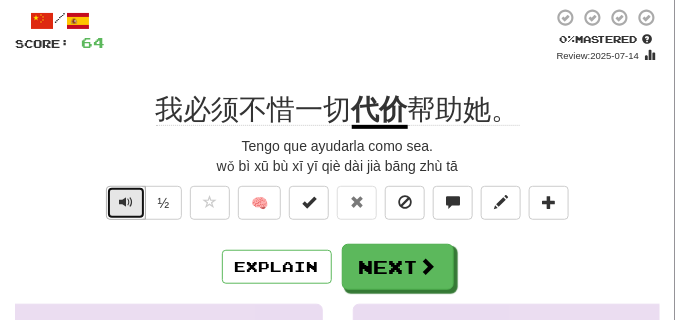 click at bounding box center [126, 202] 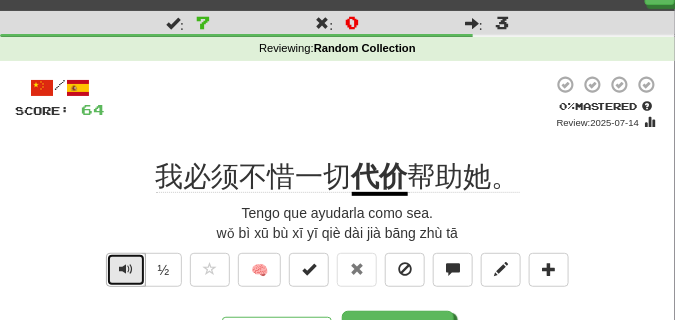 scroll, scrollTop: 50, scrollLeft: 0, axis: vertical 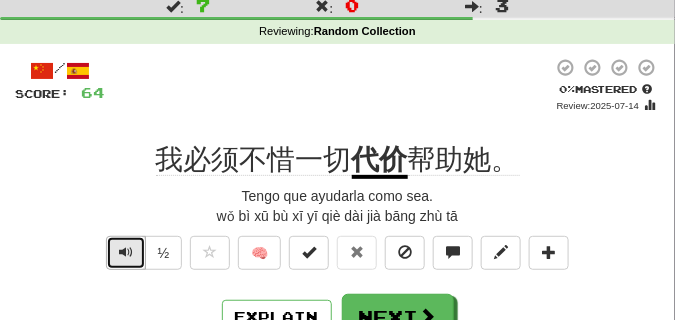 click at bounding box center (126, 252) 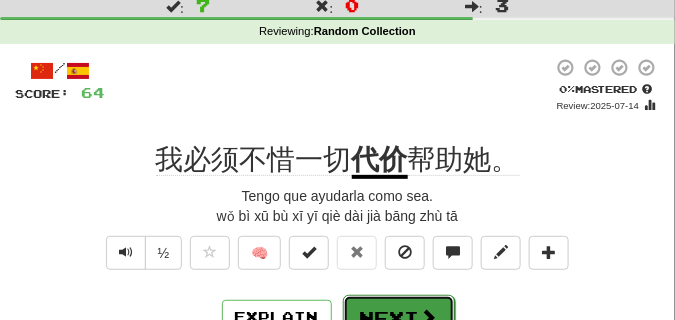 click on "Next" at bounding box center (399, 318) 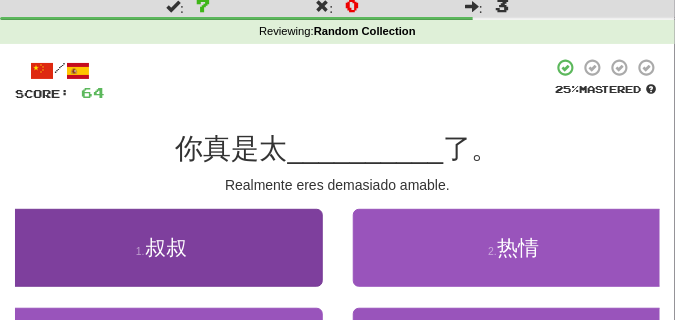 scroll, scrollTop: 150, scrollLeft: 0, axis: vertical 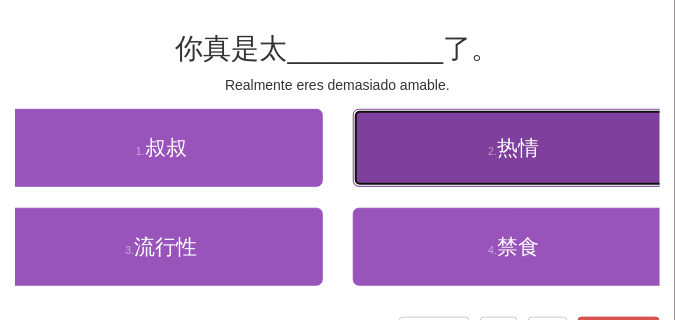 click on "2 .  热情" at bounding box center (514, 148) 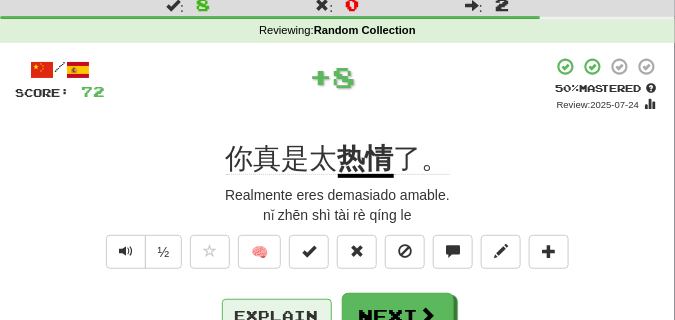 scroll, scrollTop: 50, scrollLeft: 0, axis: vertical 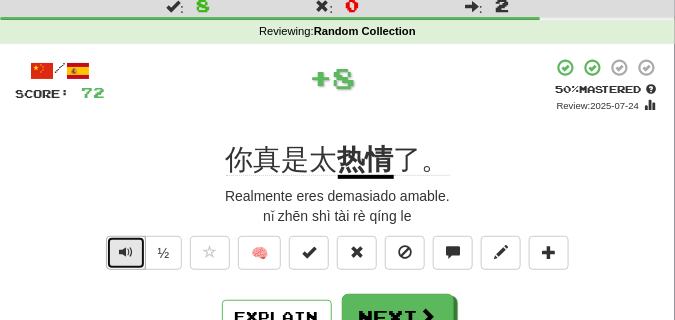 click at bounding box center (126, 252) 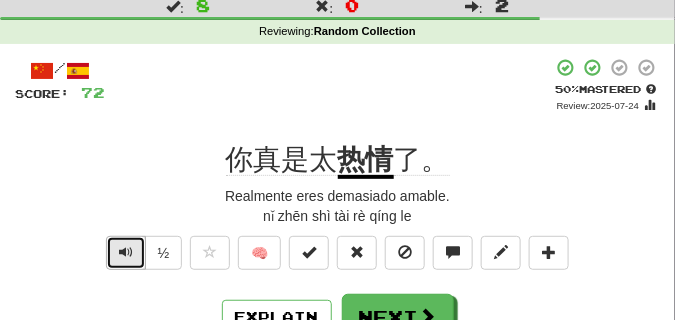 click at bounding box center (126, 252) 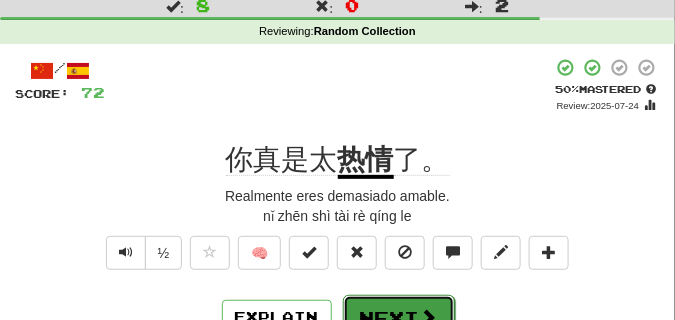 click on "Next" at bounding box center (399, 318) 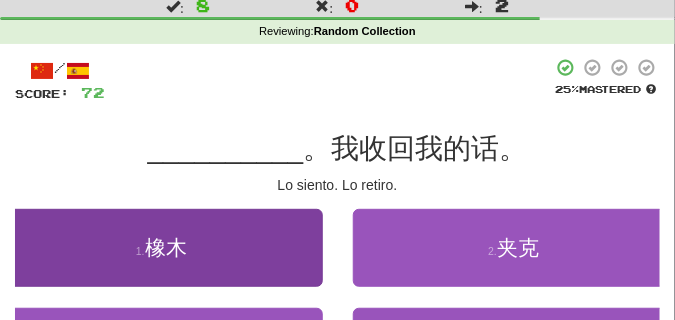 scroll, scrollTop: 150, scrollLeft: 0, axis: vertical 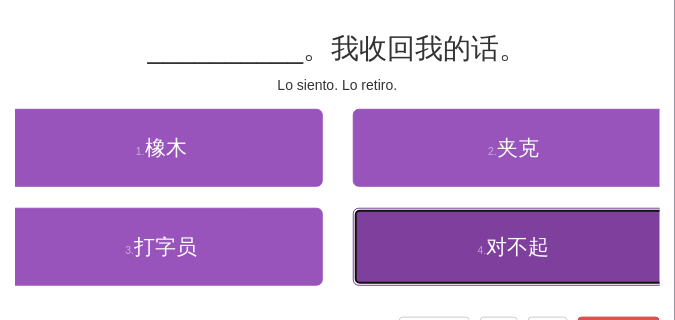 click on "4 .  对不起" at bounding box center [514, 247] 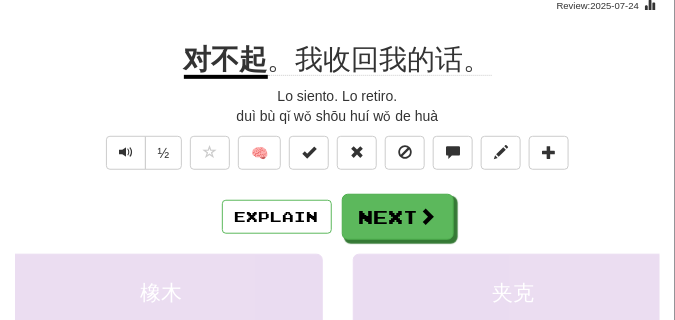 scroll, scrollTop: 50, scrollLeft: 0, axis: vertical 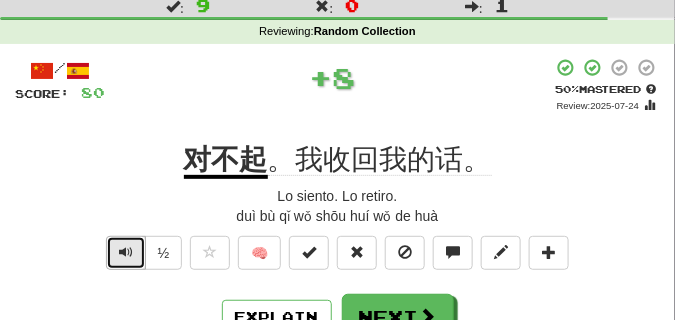 click at bounding box center (126, 253) 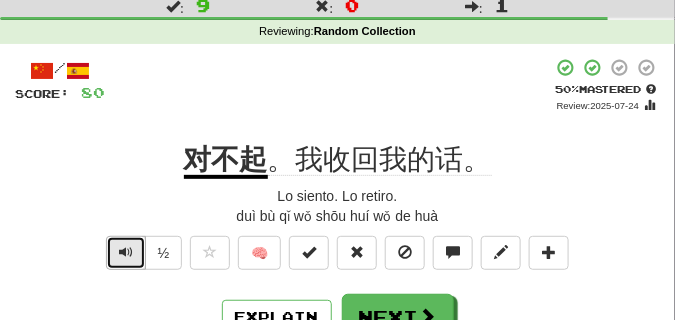 click at bounding box center [126, 253] 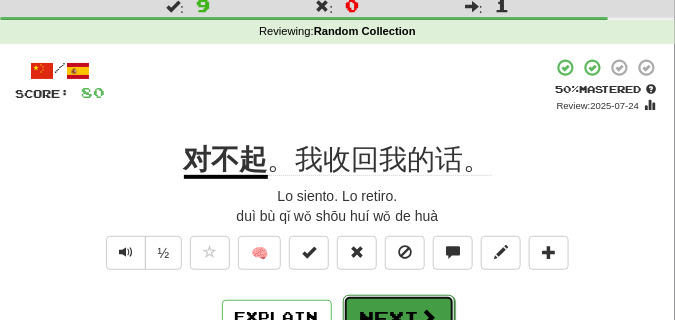 click on "Next" at bounding box center (399, 318) 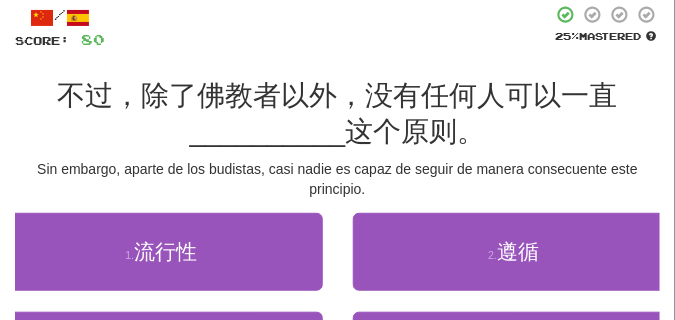 scroll, scrollTop: 150, scrollLeft: 0, axis: vertical 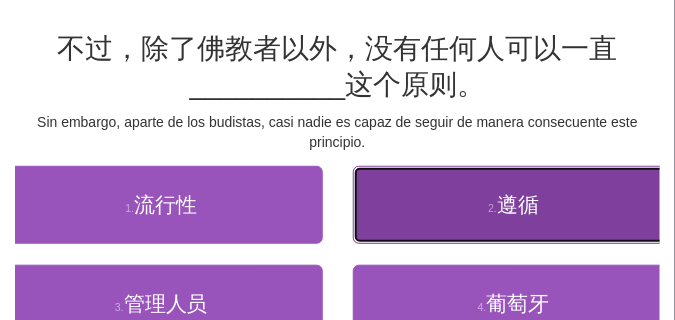 click on "2 .  遵循" at bounding box center (514, 205) 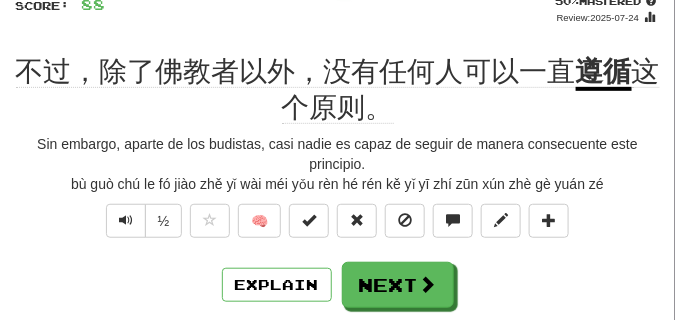 scroll, scrollTop: 150, scrollLeft: 0, axis: vertical 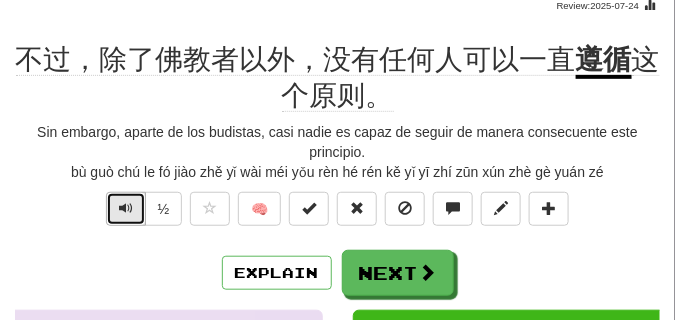 click at bounding box center (126, 208) 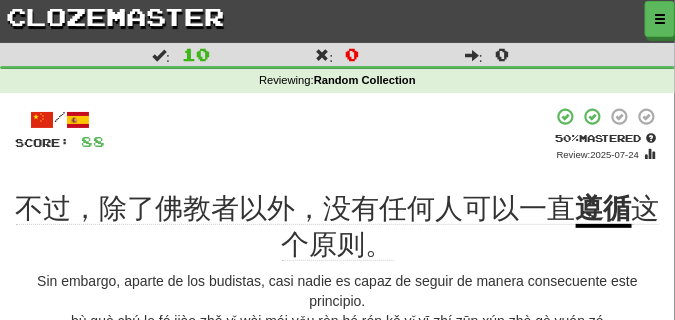 scroll, scrollTop: 0, scrollLeft: 0, axis: both 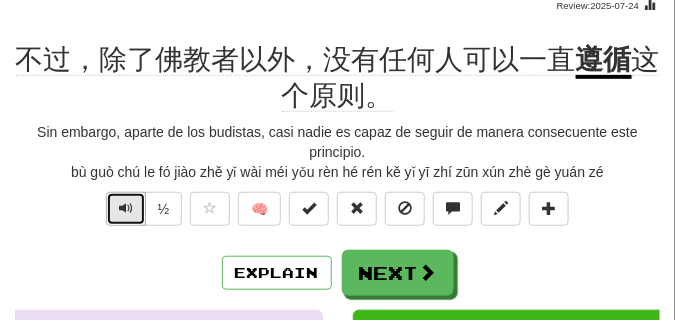 click at bounding box center (126, 209) 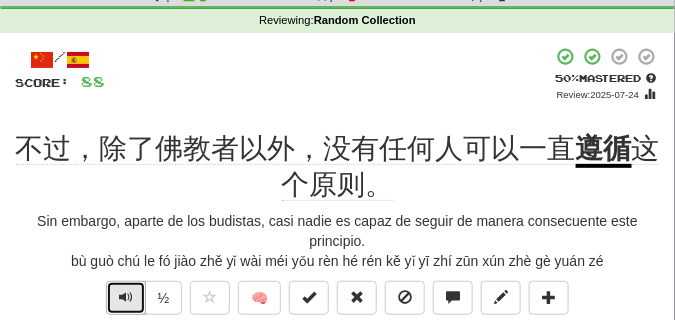 scroll, scrollTop: 150, scrollLeft: 0, axis: vertical 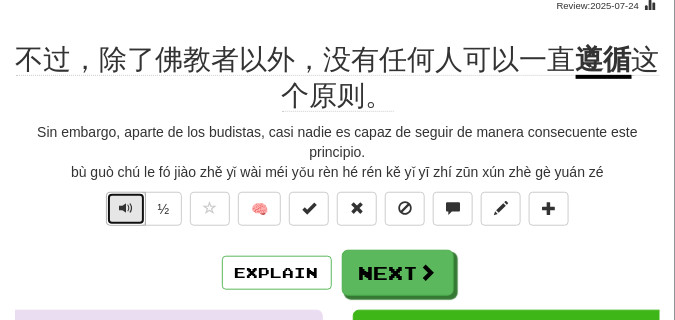 click at bounding box center [126, 208] 